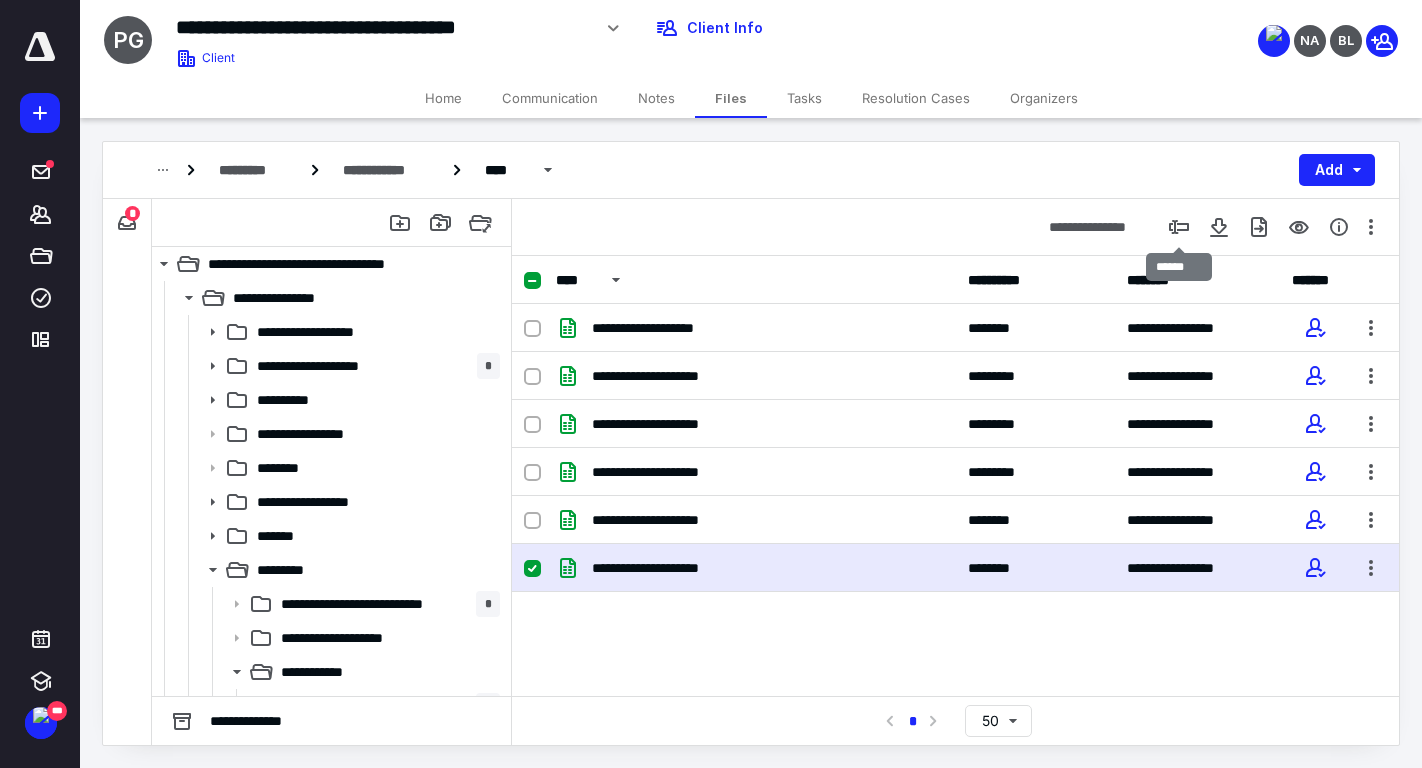 scroll, scrollTop: 0, scrollLeft: 0, axis: both 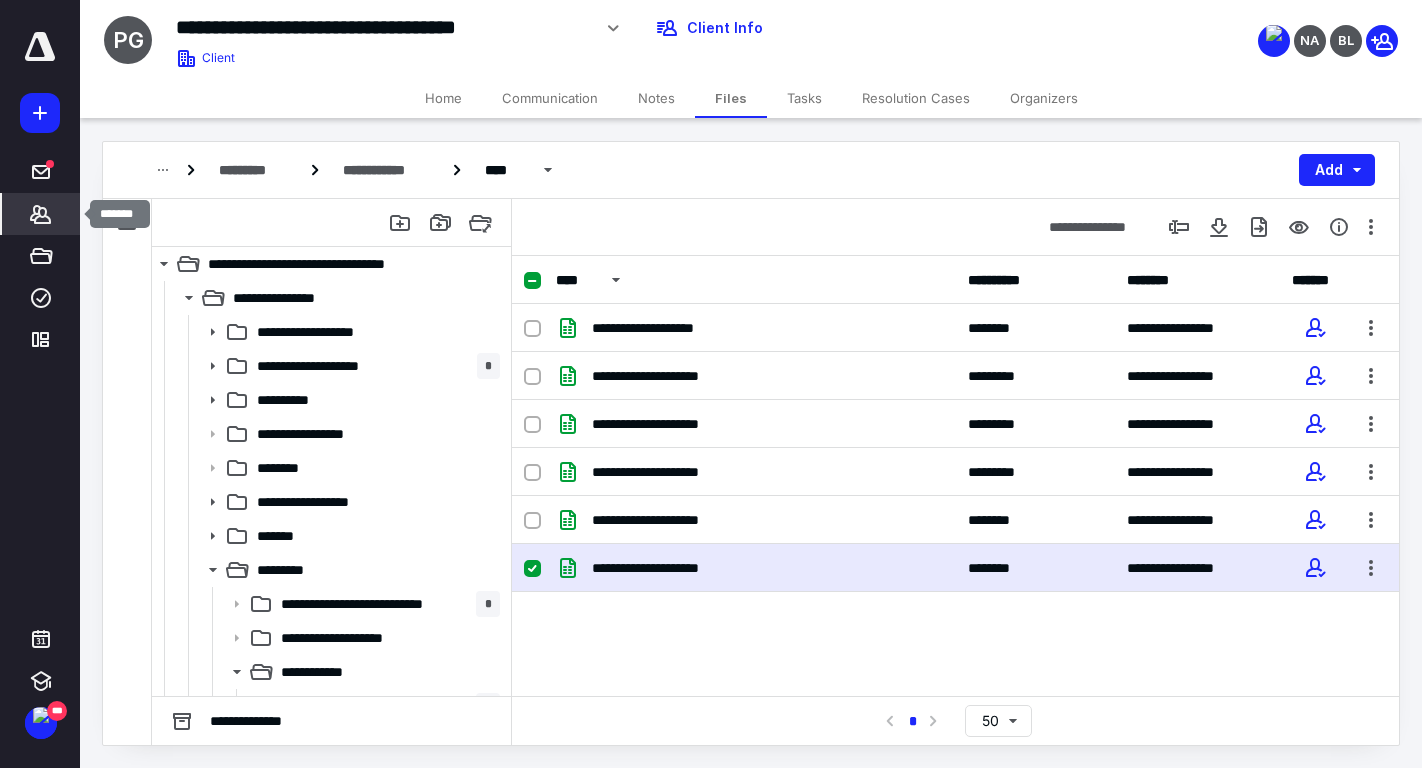 click 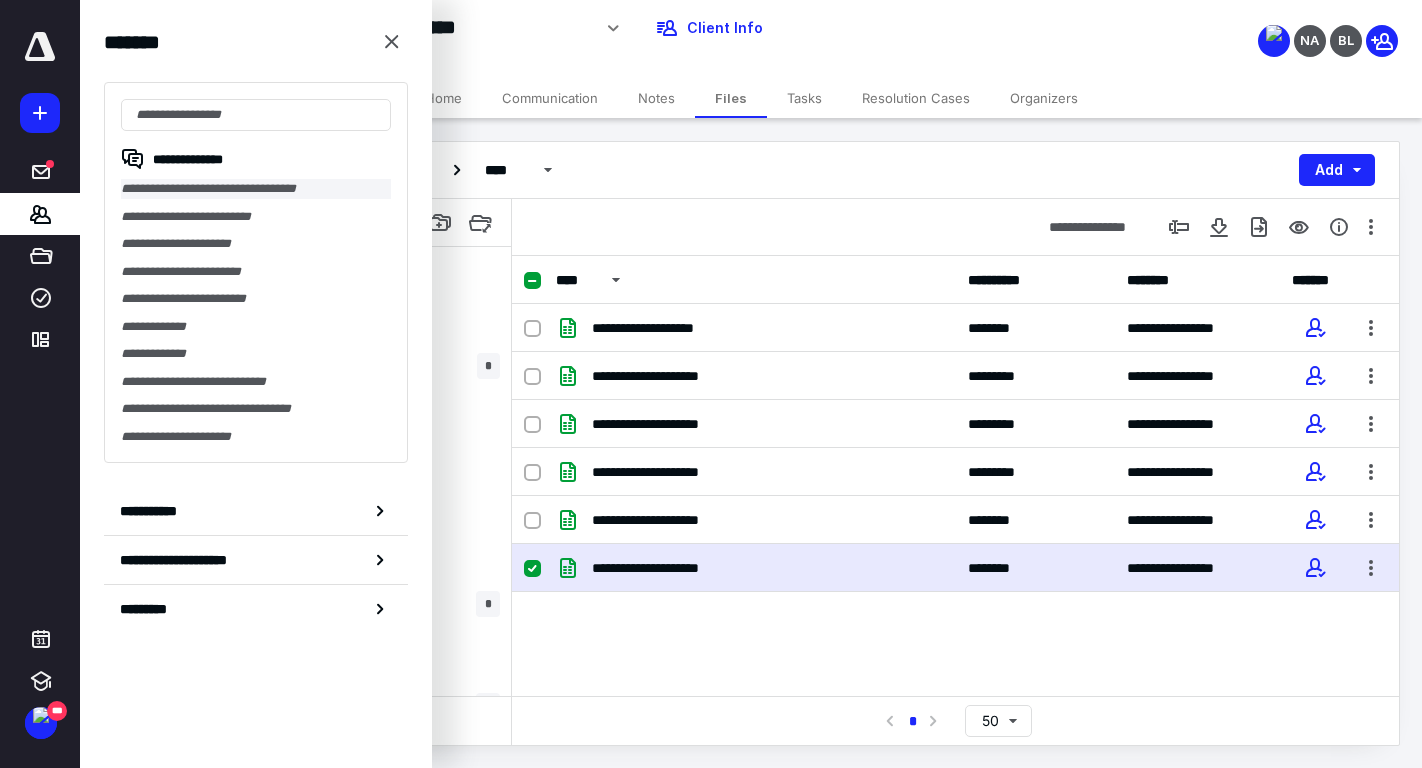 click on "**********" at bounding box center (256, 189) 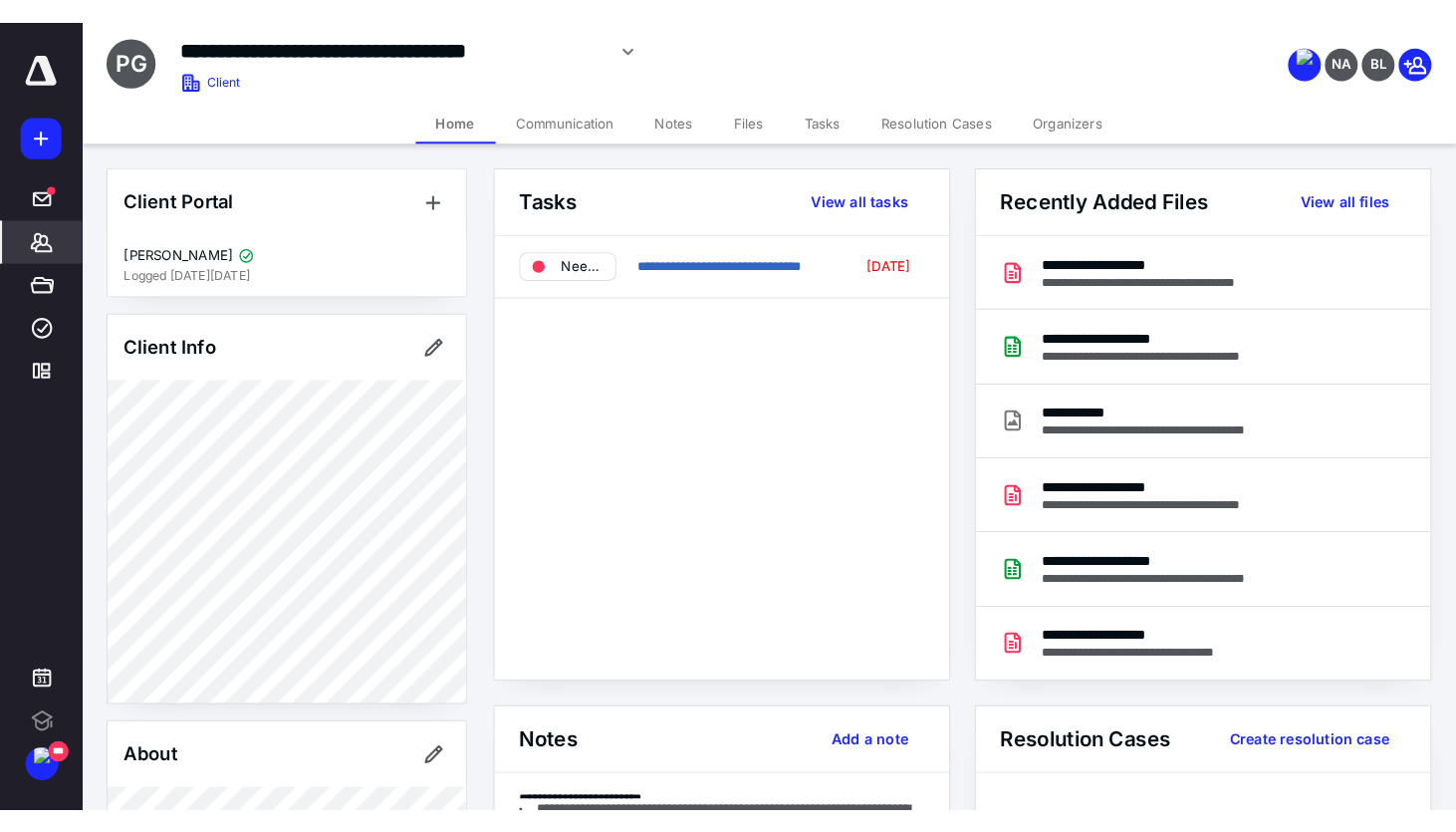 scroll, scrollTop: 0, scrollLeft: 0, axis: both 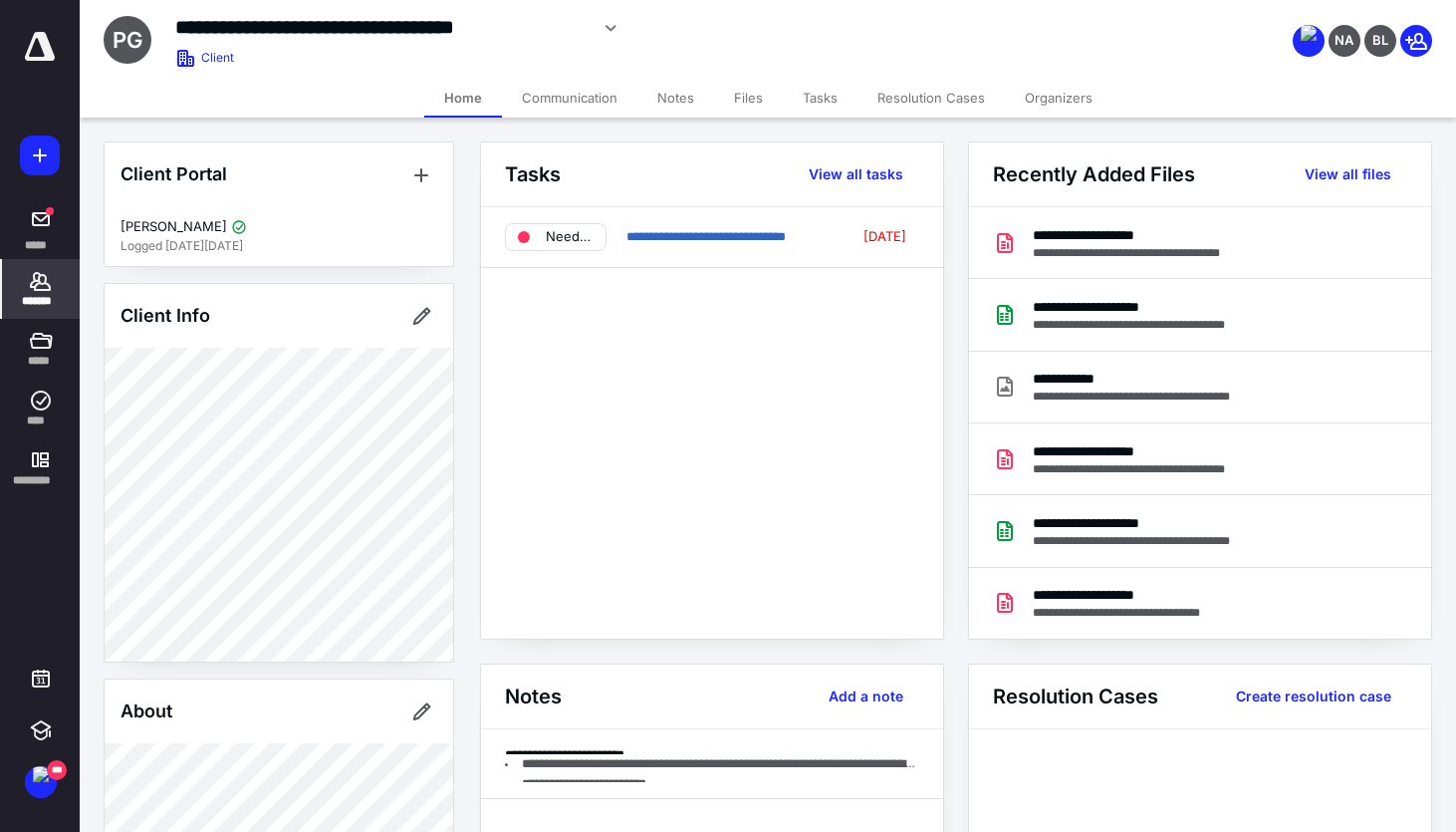 click on "Files" at bounding box center (748, 98) 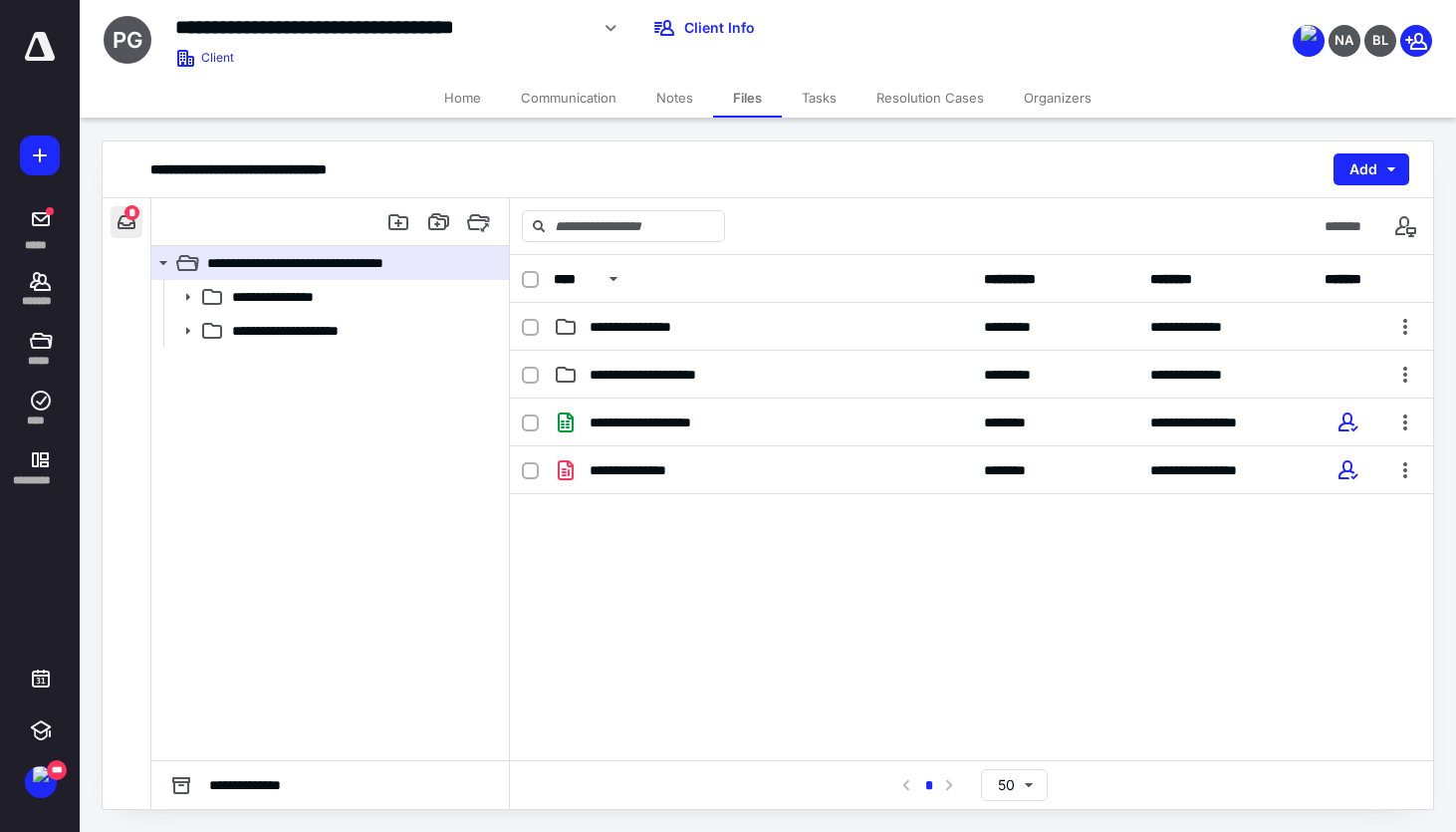 click at bounding box center [126, 222] 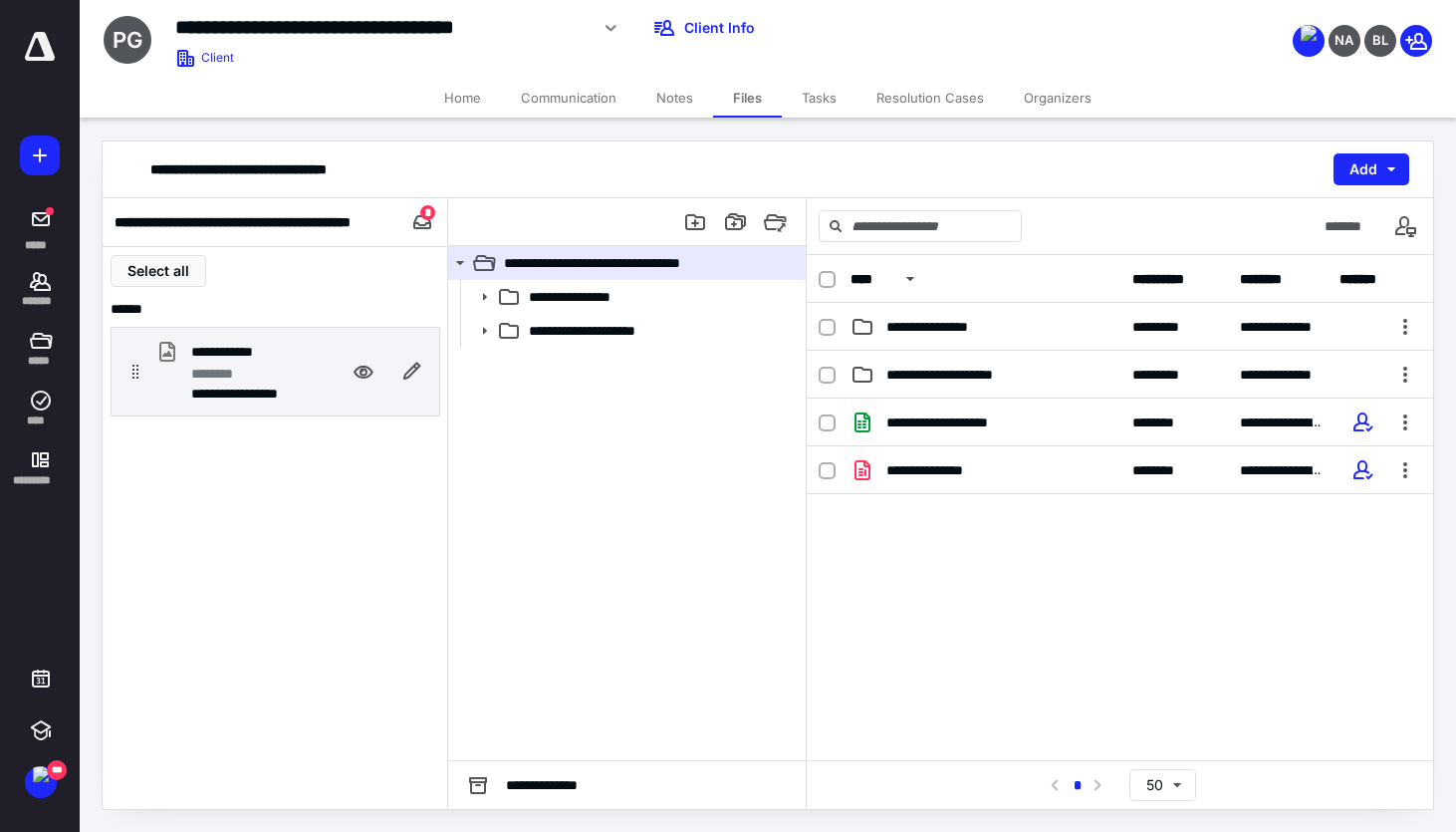 click on "********" at bounding box center [247, 374] 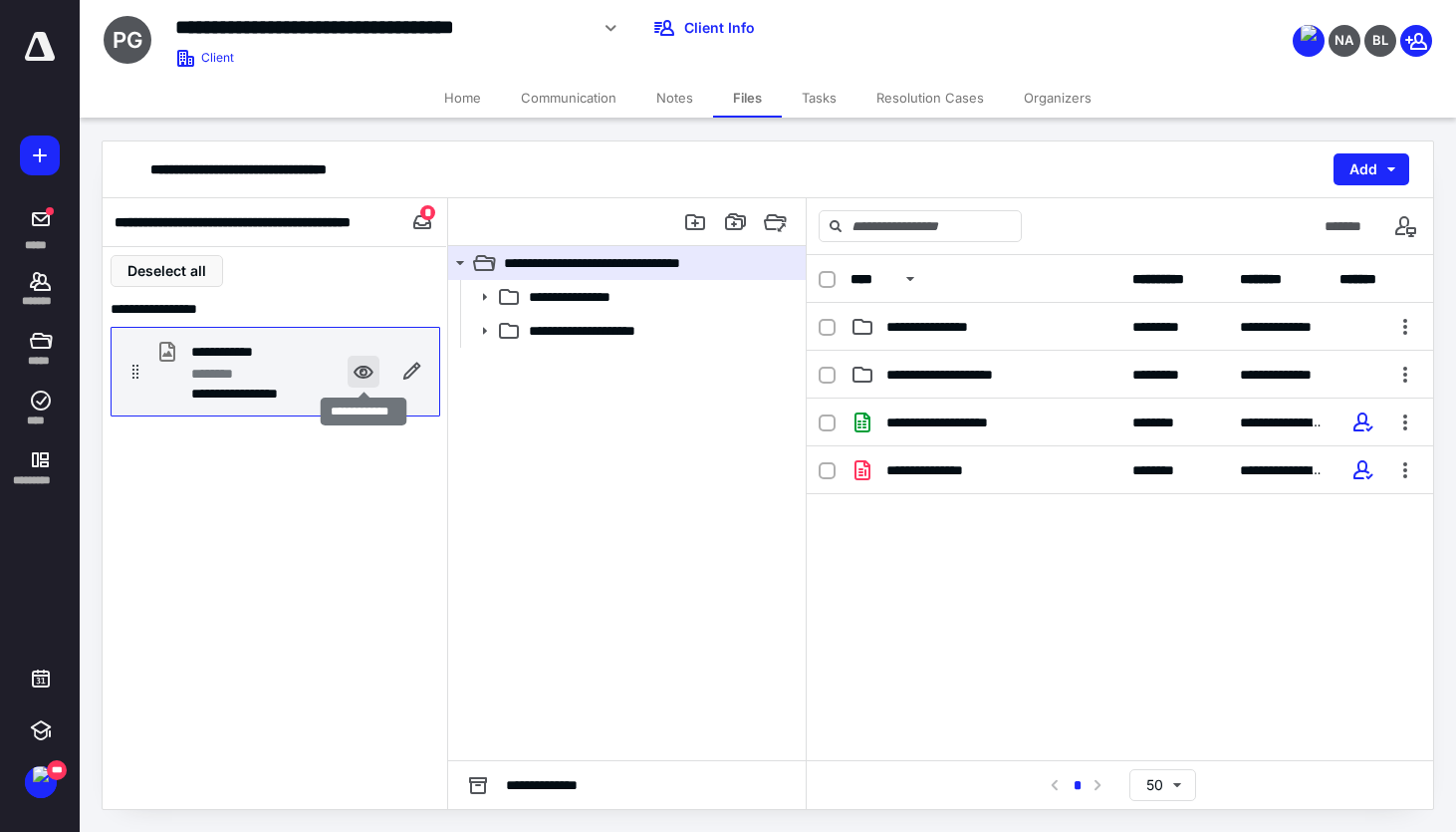 click at bounding box center (364, 372) 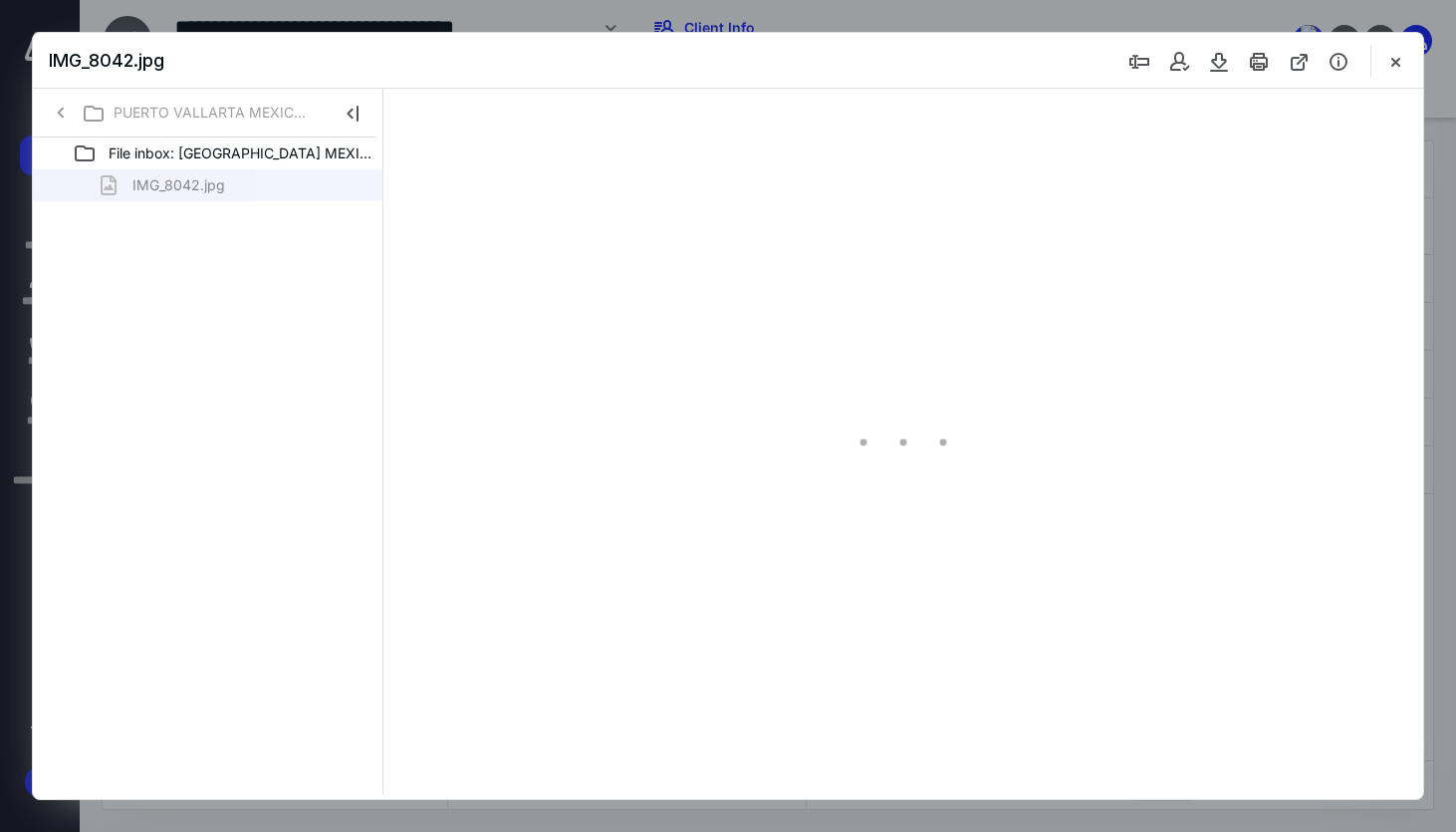 scroll, scrollTop: 0, scrollLeft: 0, axis: both 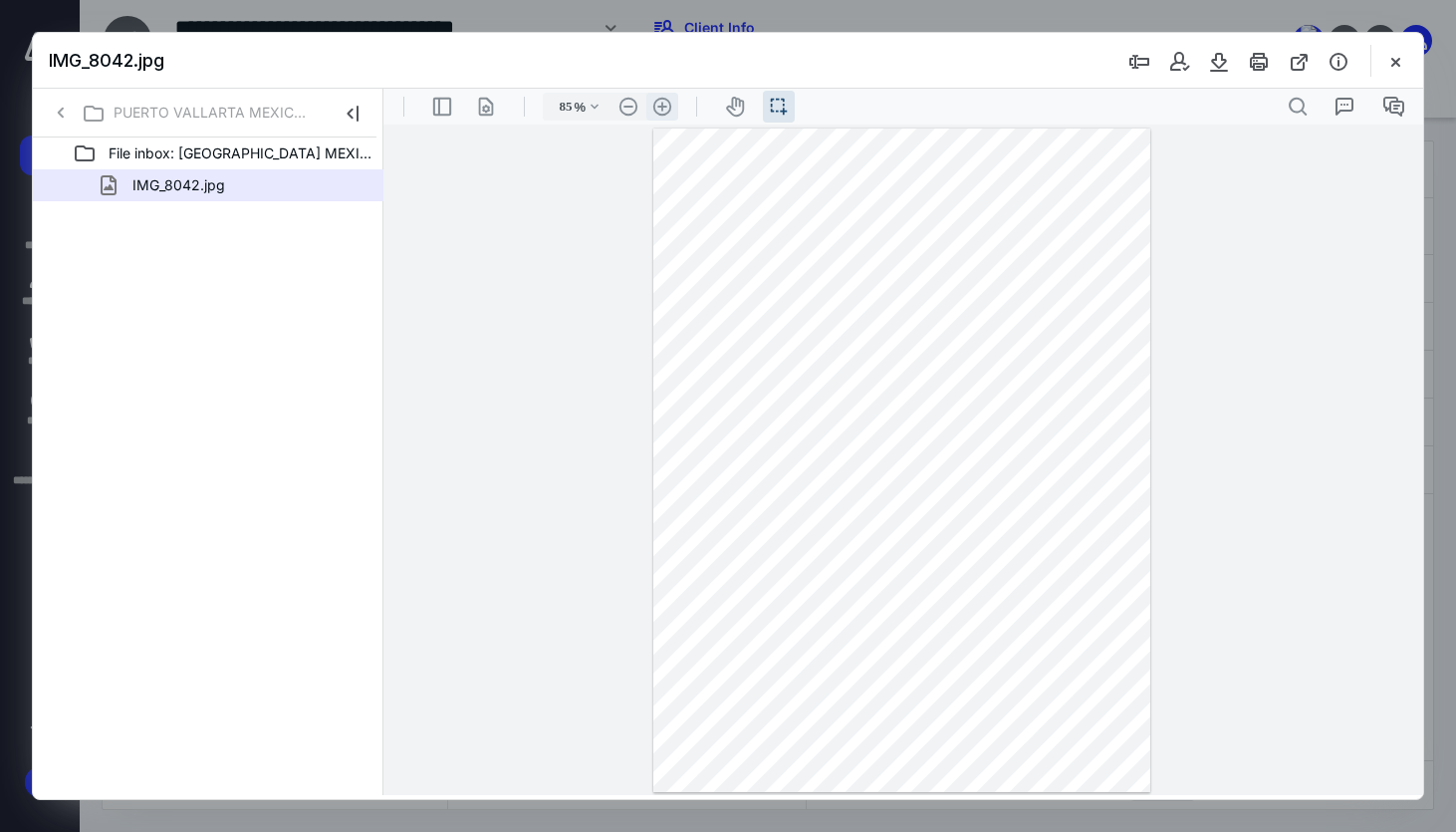 click on ".cls-1{fill:#abb0c4;} icon - header - zoom - in - line" at bounding box center (662, 107) 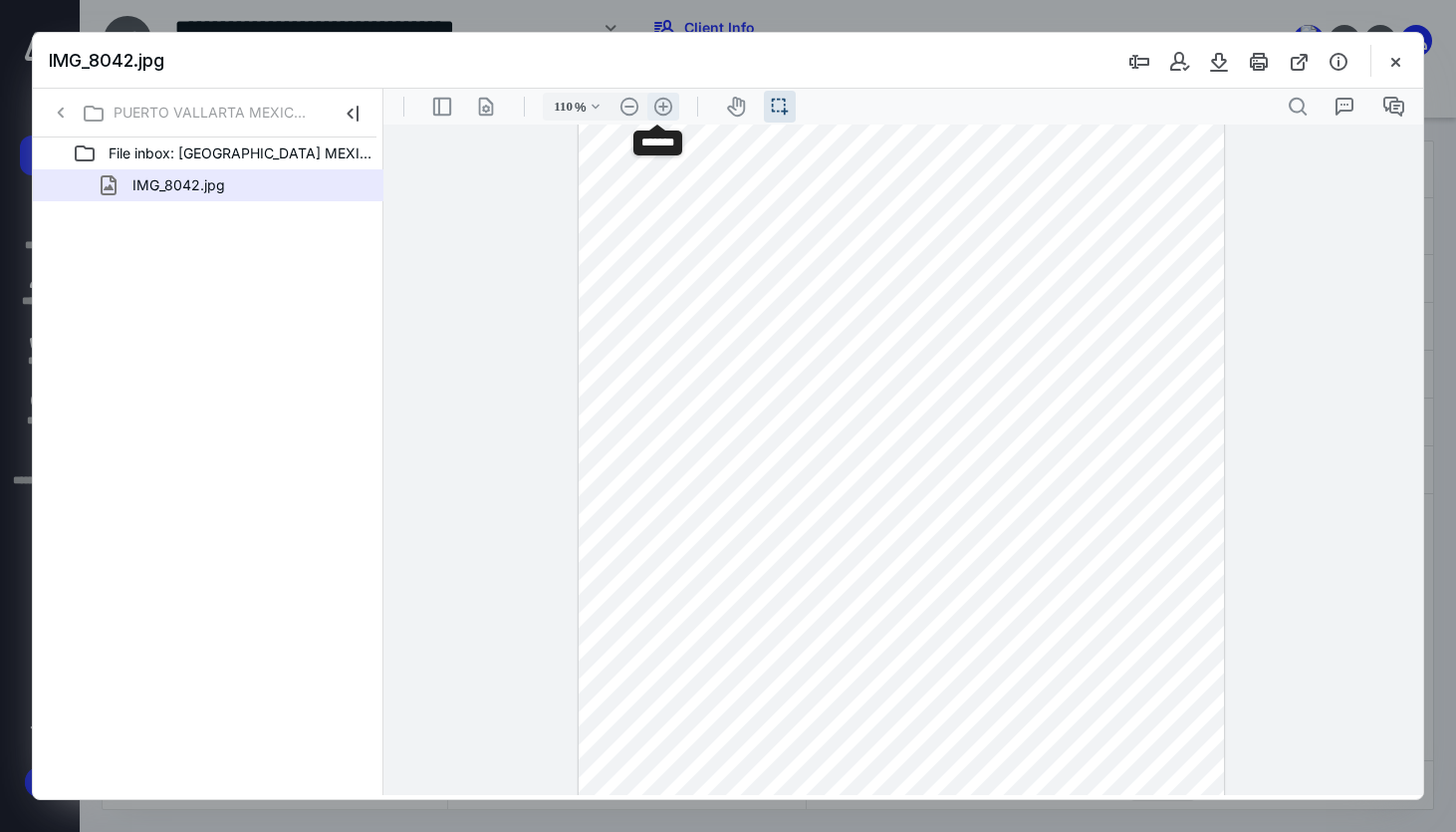 click on ".cls-1{fill:#abb0c4;} icon - header - zoom - in - line" at bounding box center (663, 107) 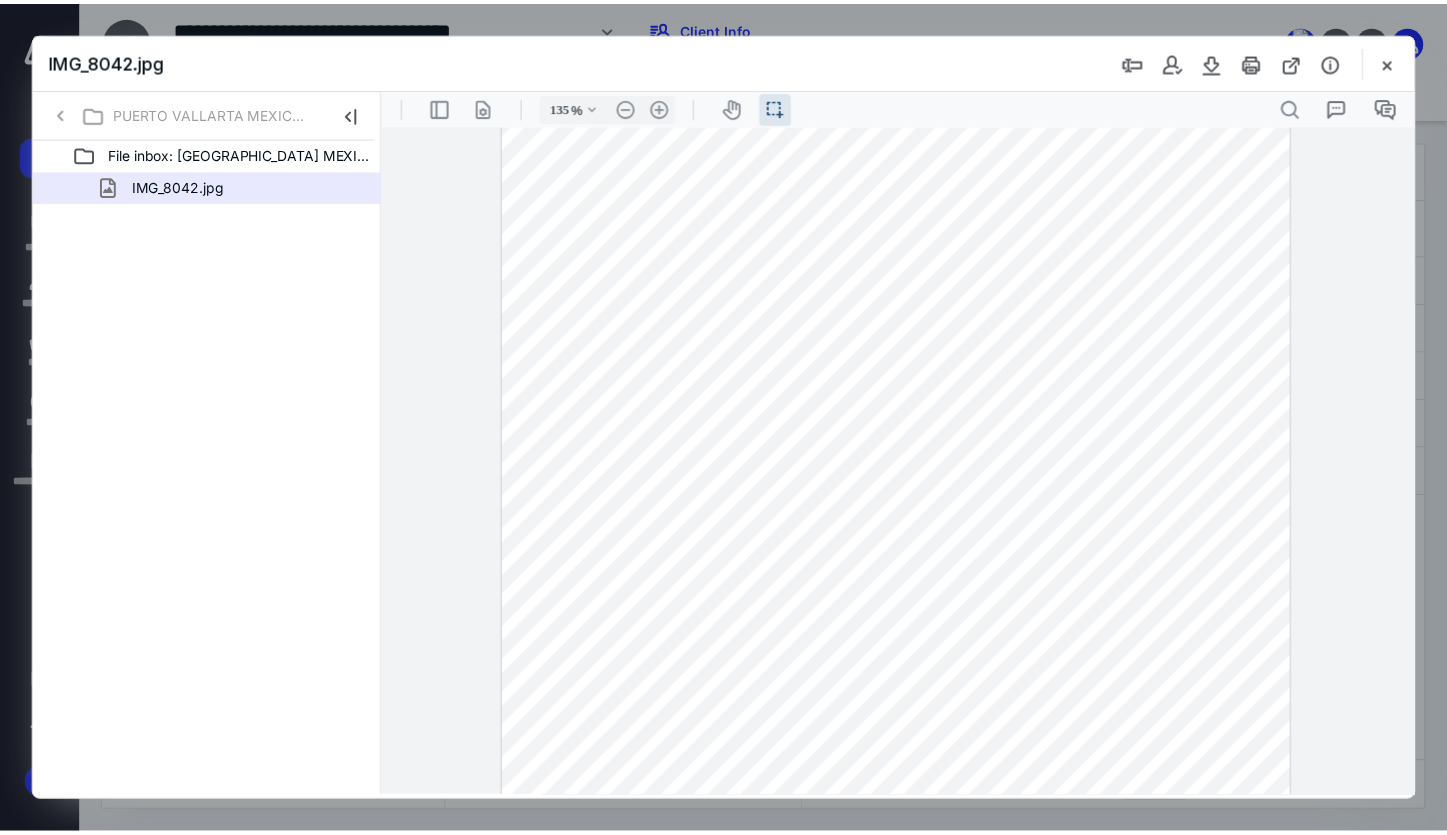 scroll, scrollTop: 356, scrollLeft: 0, axis: vertical 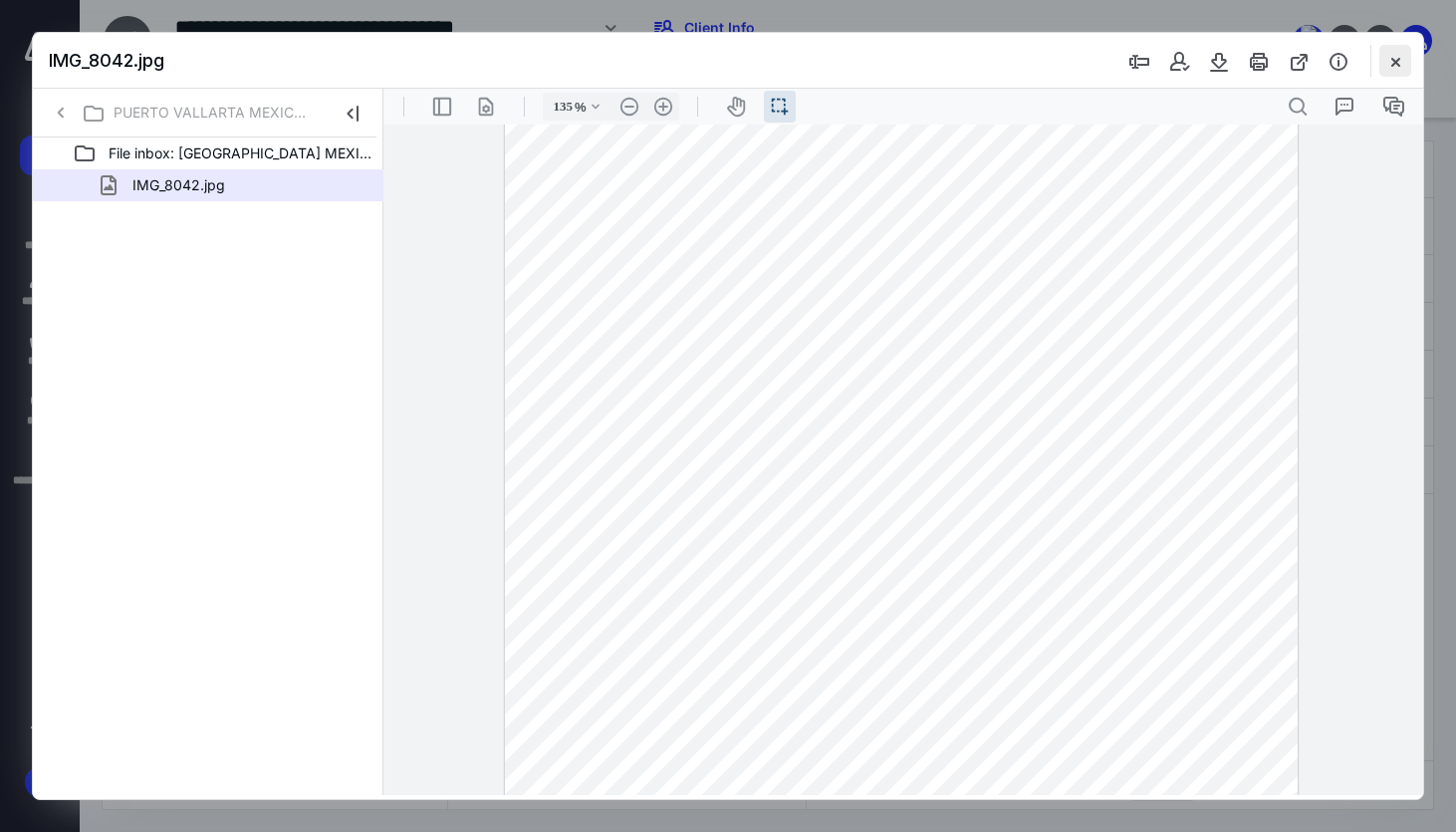 click at bounding box center (1395, 61) 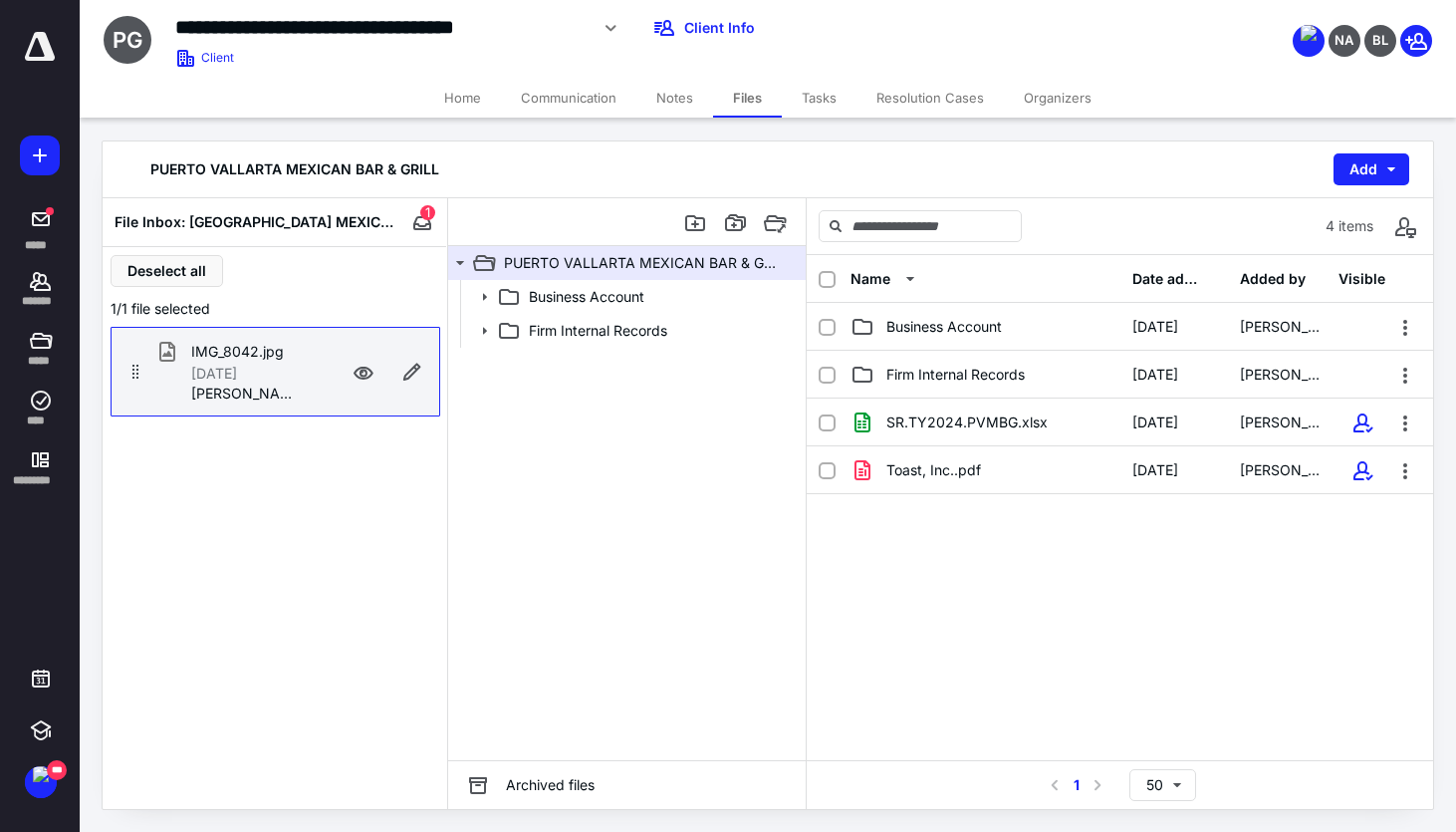click on "Home" at bounding box center [462, 98] 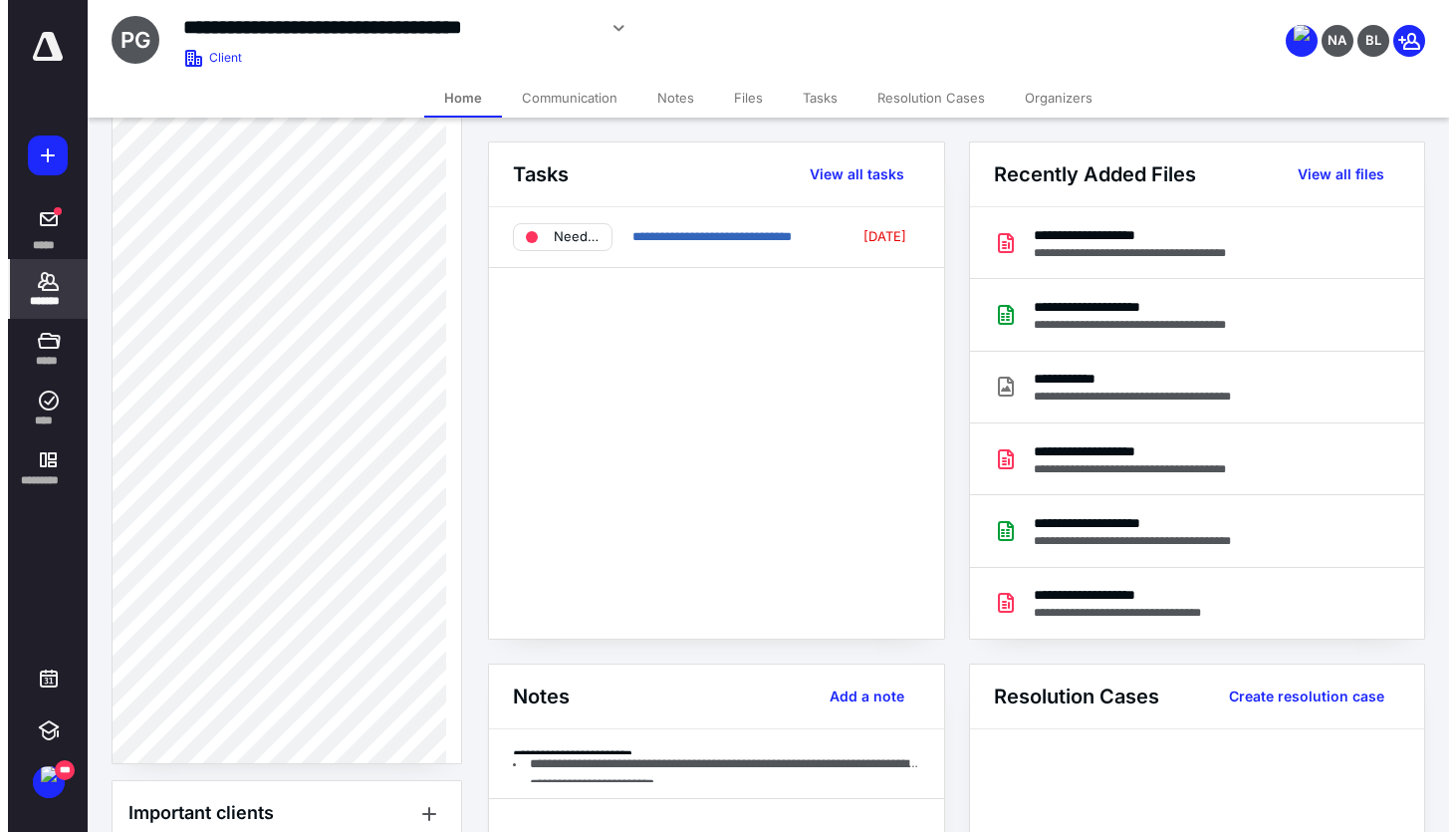 scroll, scrollTop: 811, scrollLeft: 0, axis: vertical 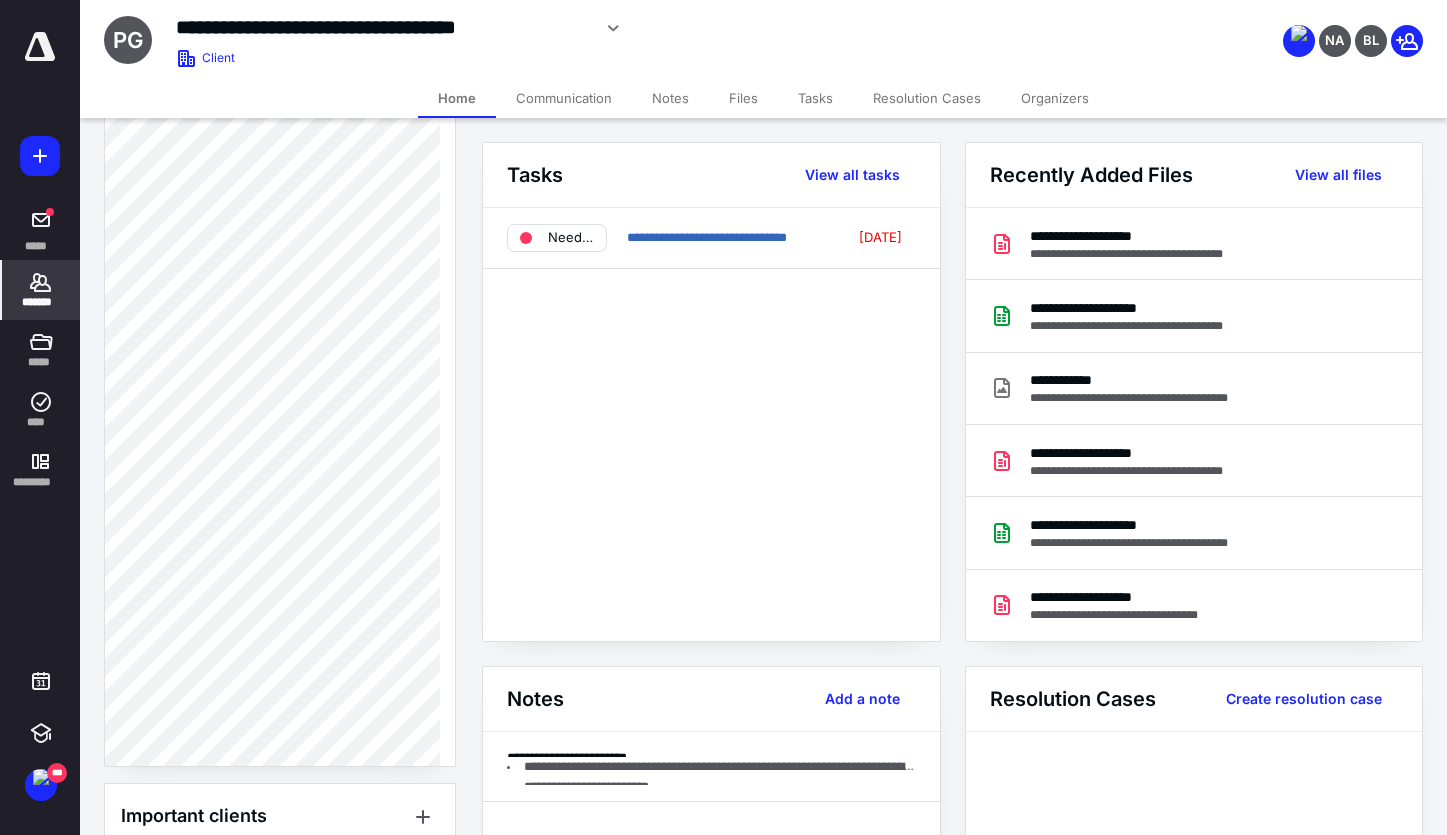 click on "Files" at bounding box center [743, 98] 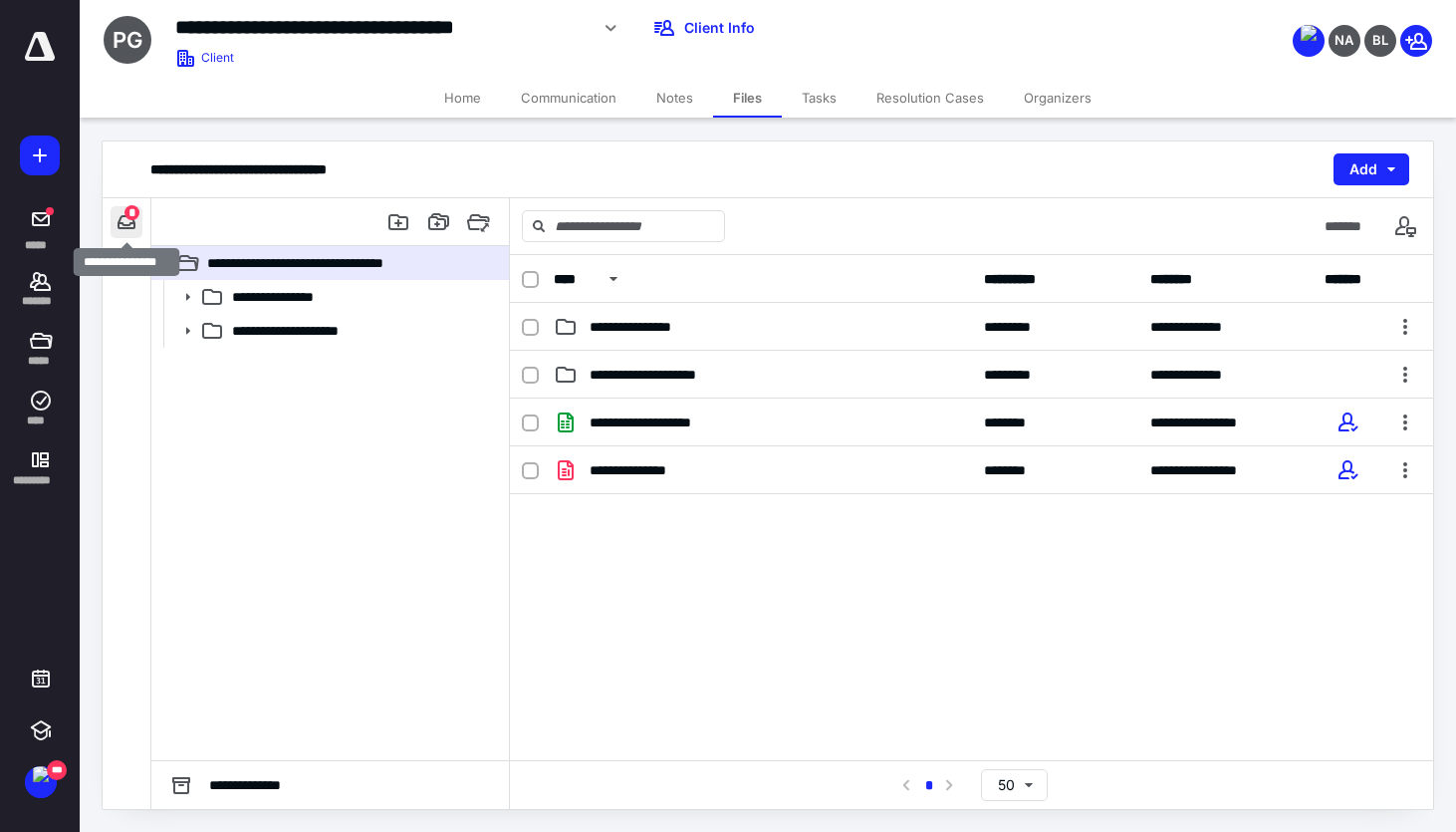 click at bounding box center [126, 222] 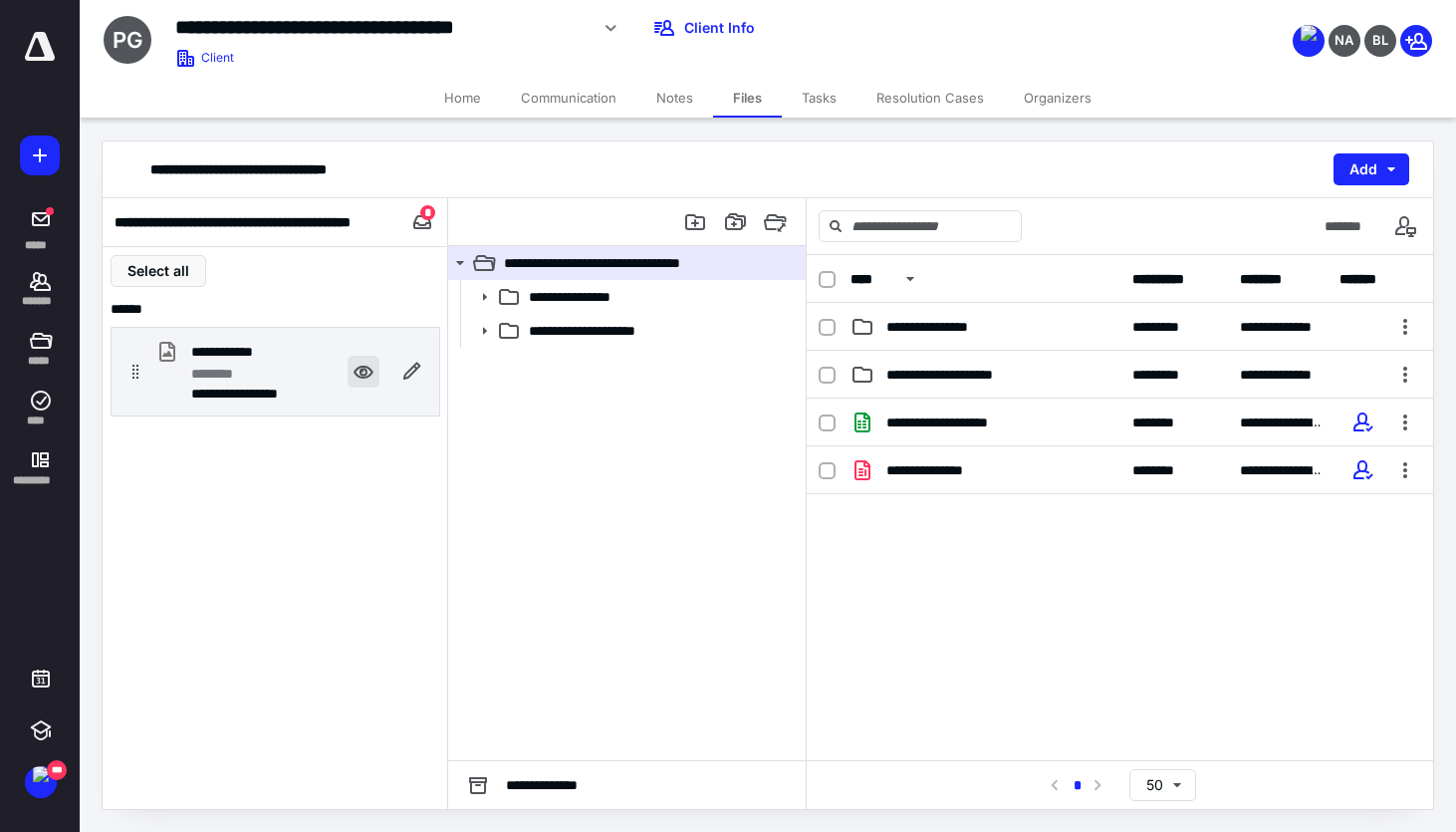 click at bounding box center (364, 372) 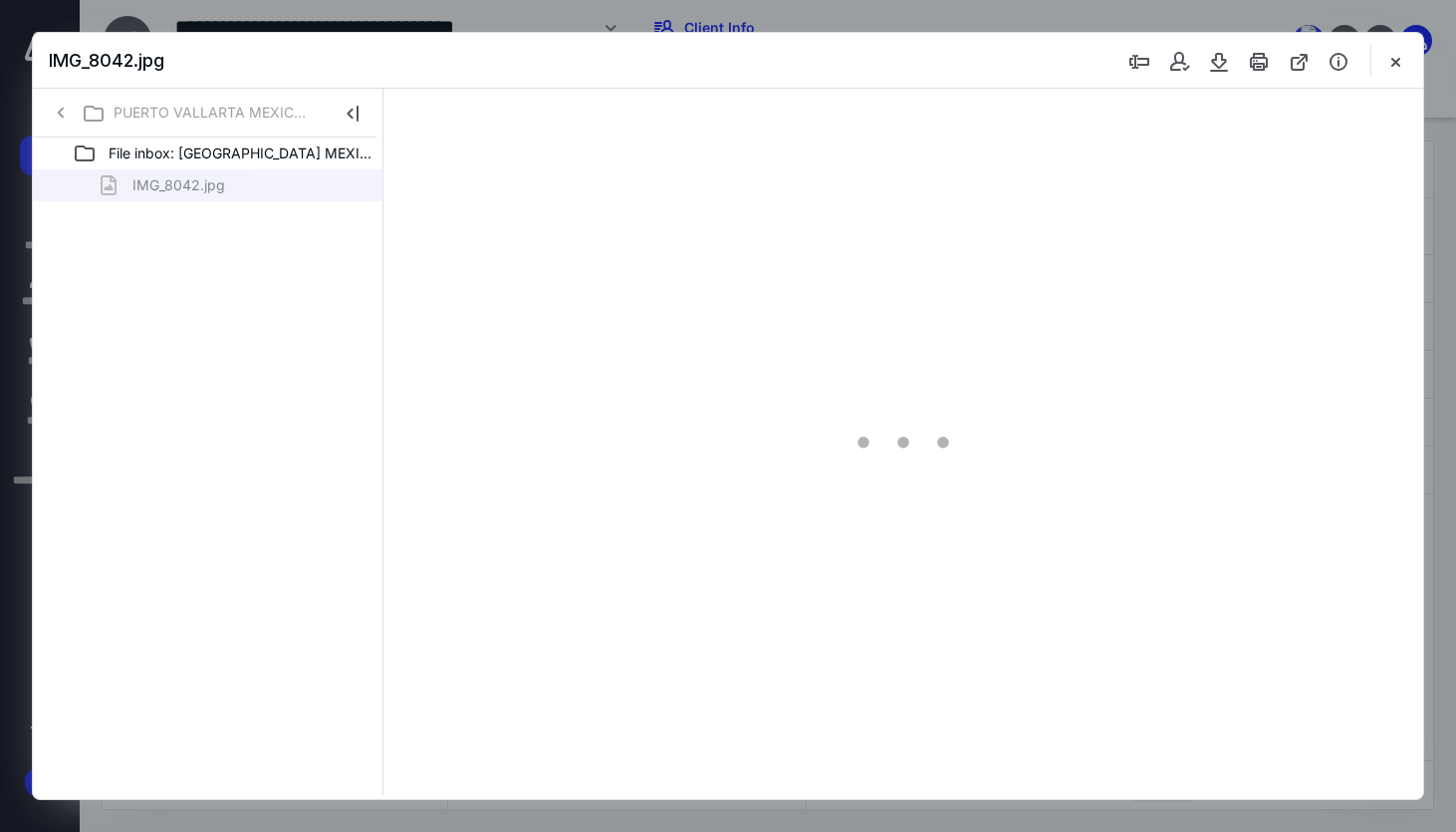 scroll, scrollTop: 0, scrollLeft: 0, axis: both 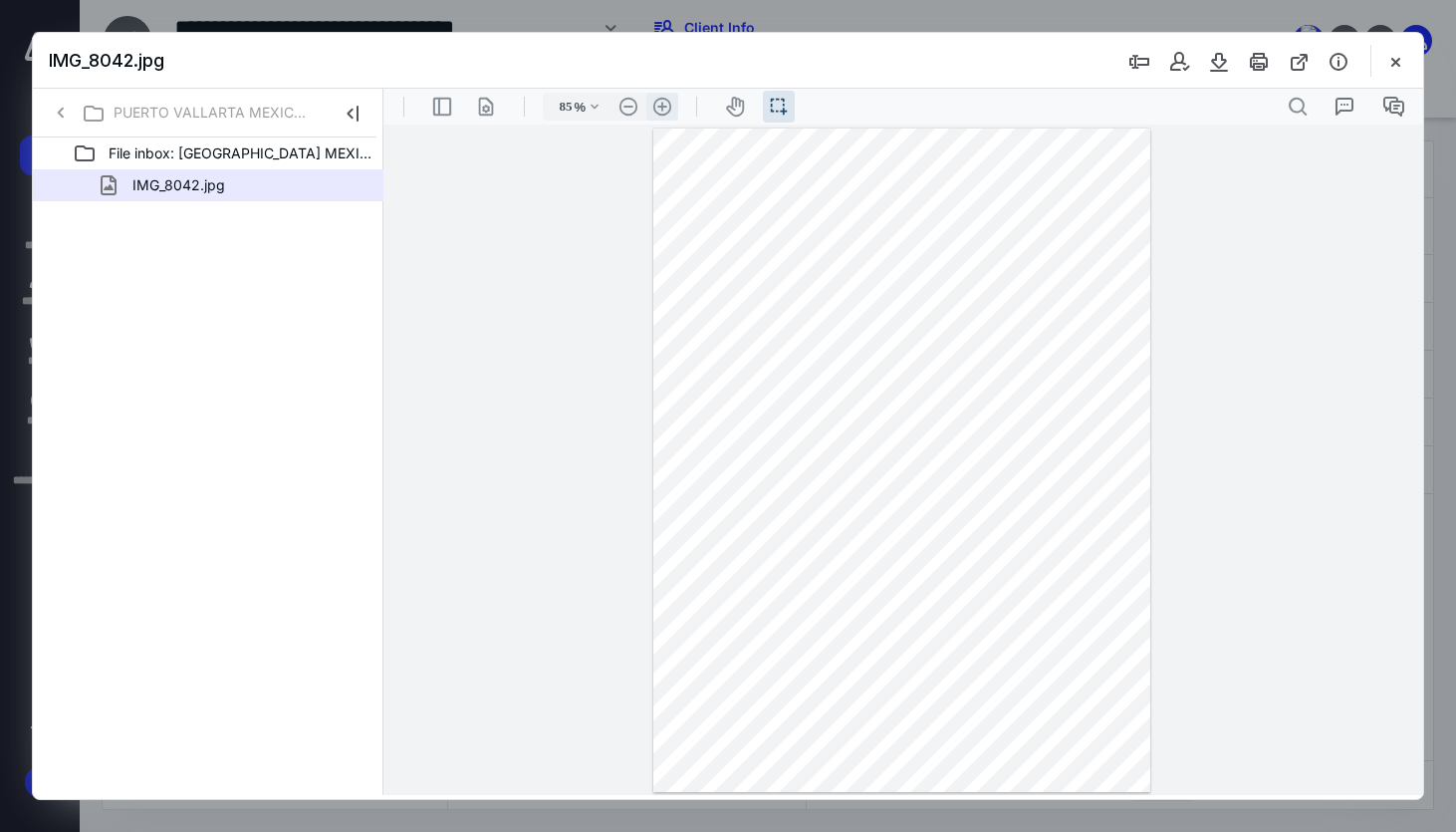 click on ".cls-1{fill:#abb0c4;} icon - header - zoom - in - line" at bounding box center (662, 107) 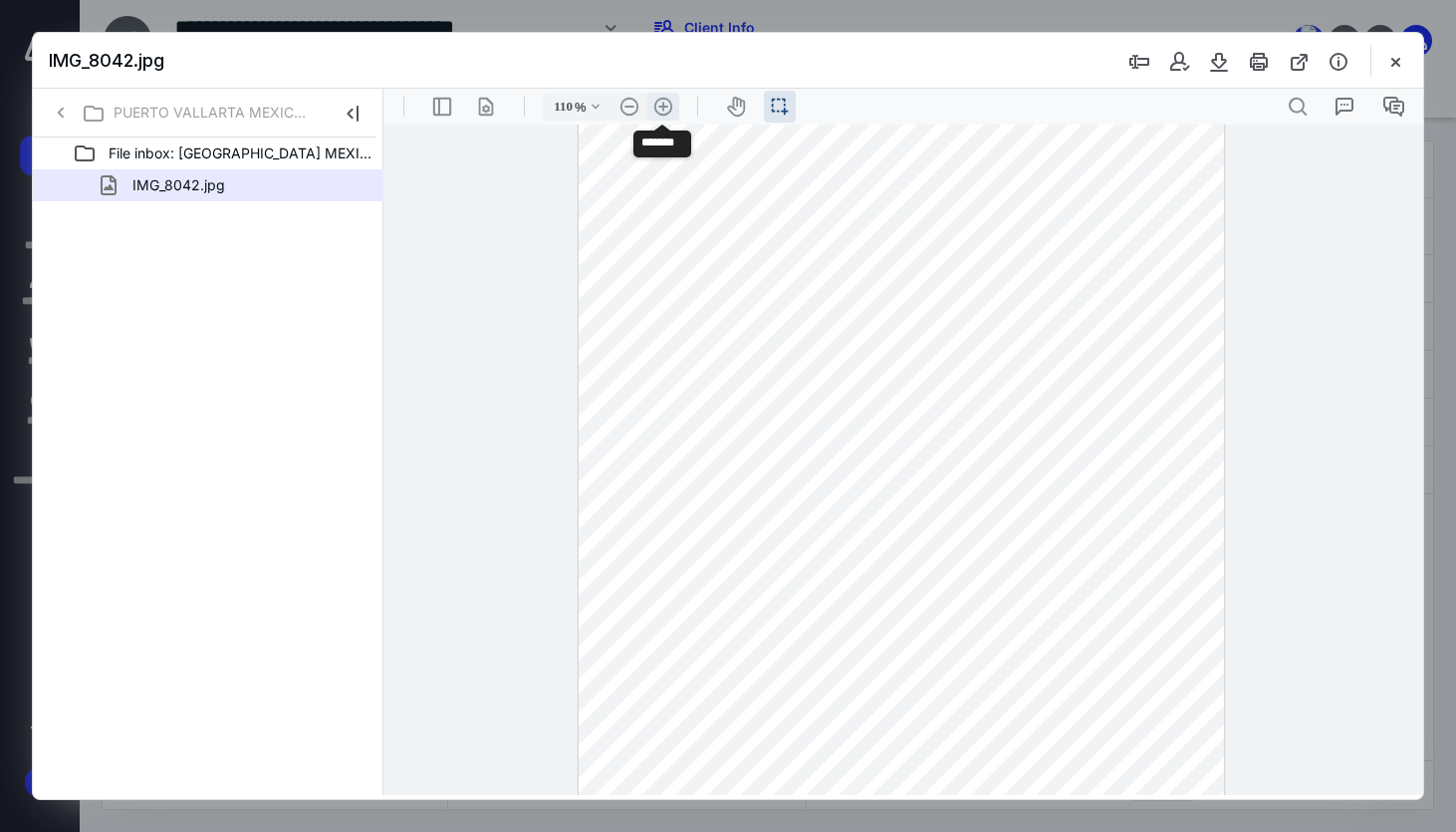 click on ".cls-1{fill:#abb0c4;} icon - header - zoom - in - line" at bounding box center [663, 107] 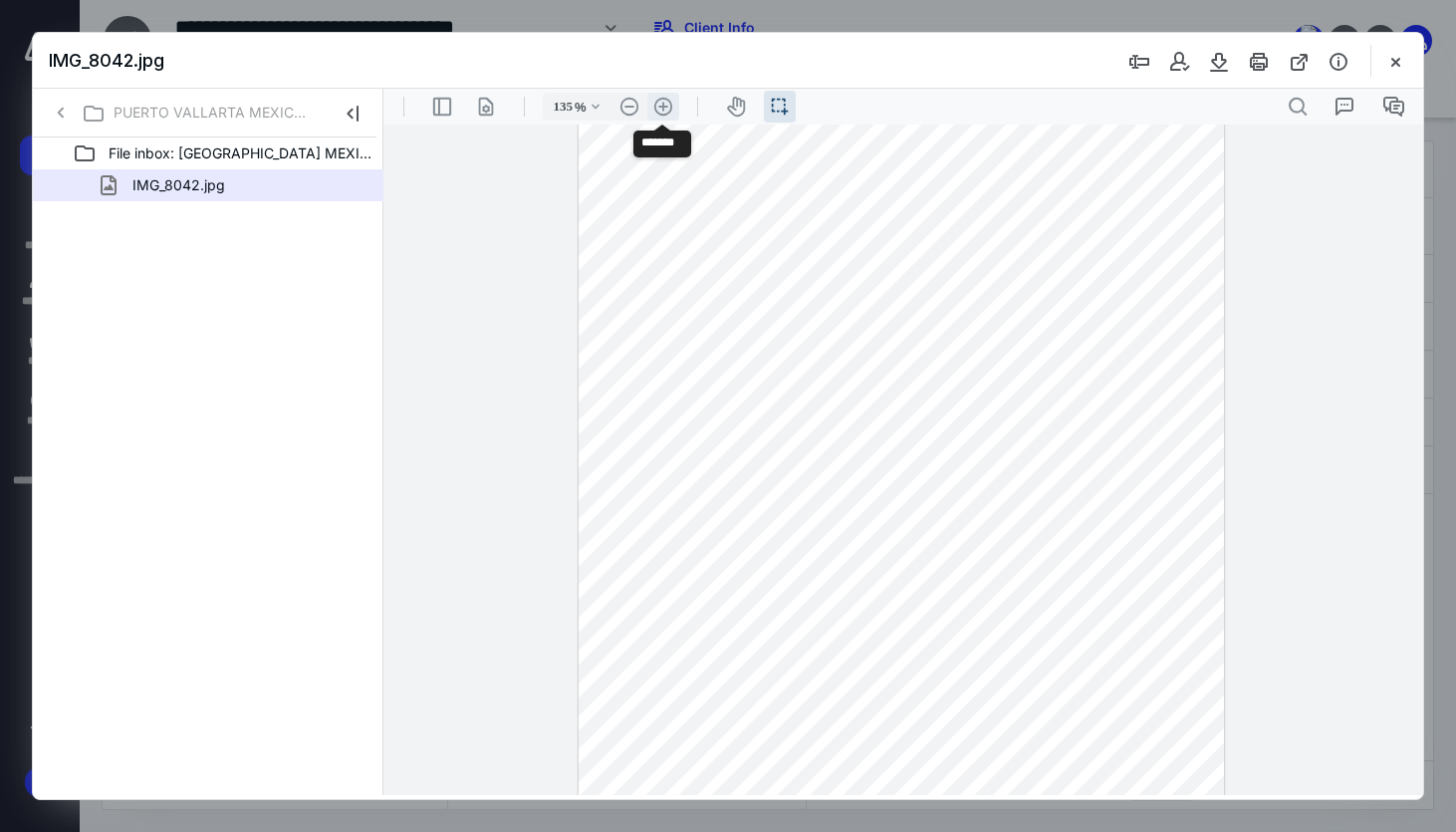 click on ".cls-1{fill:#abb0c4;} icon - header - zoom - in - line" at bounding box center [663, 107] 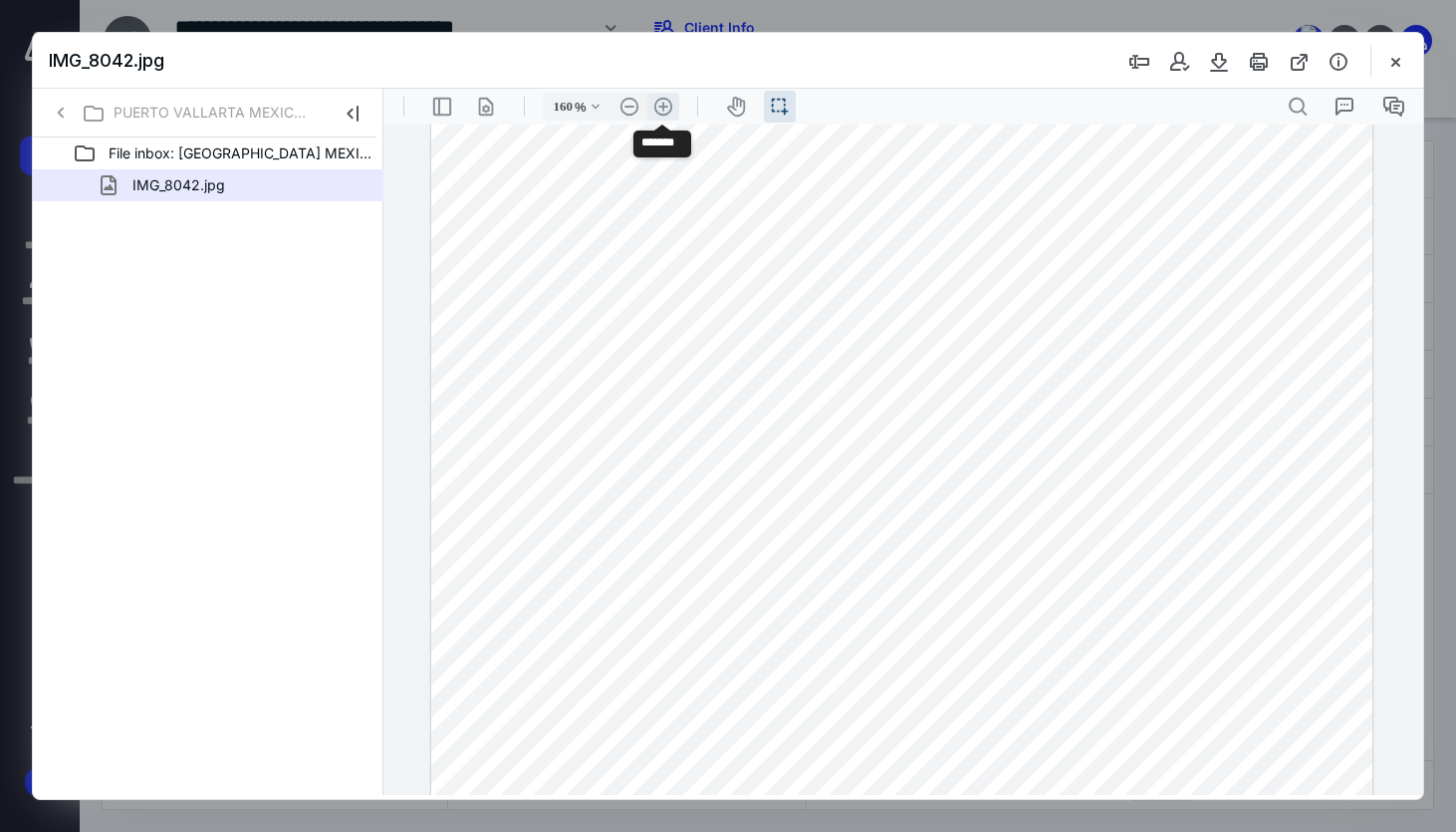 scroll, scrollTop: 281, scrollLeft: 0, axis: vertical 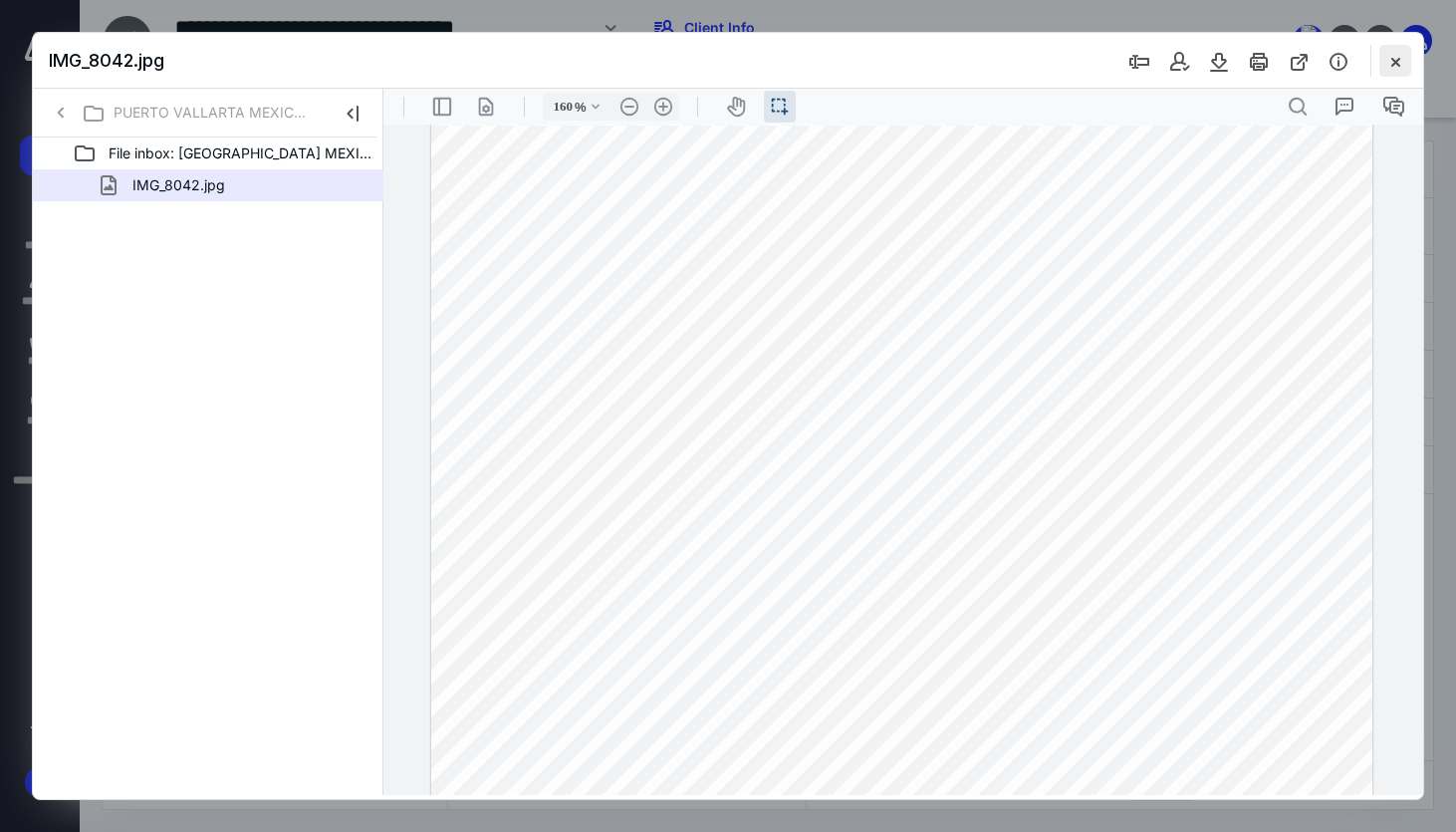 click at bounding box center [1395, 61] 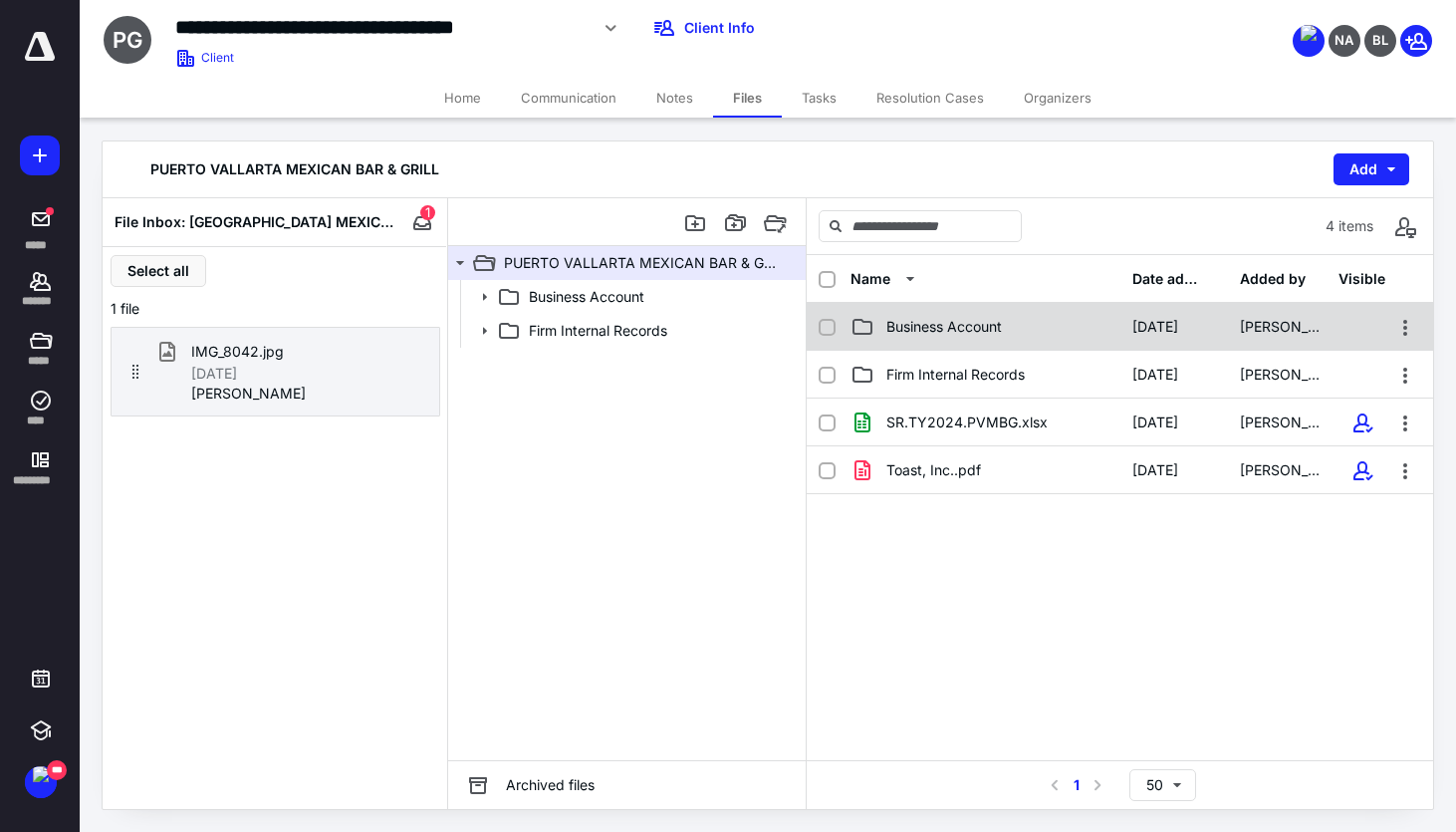 click on "Business Account 1/28/2019 Janice Anthony" at bounding box center (1119, 327) 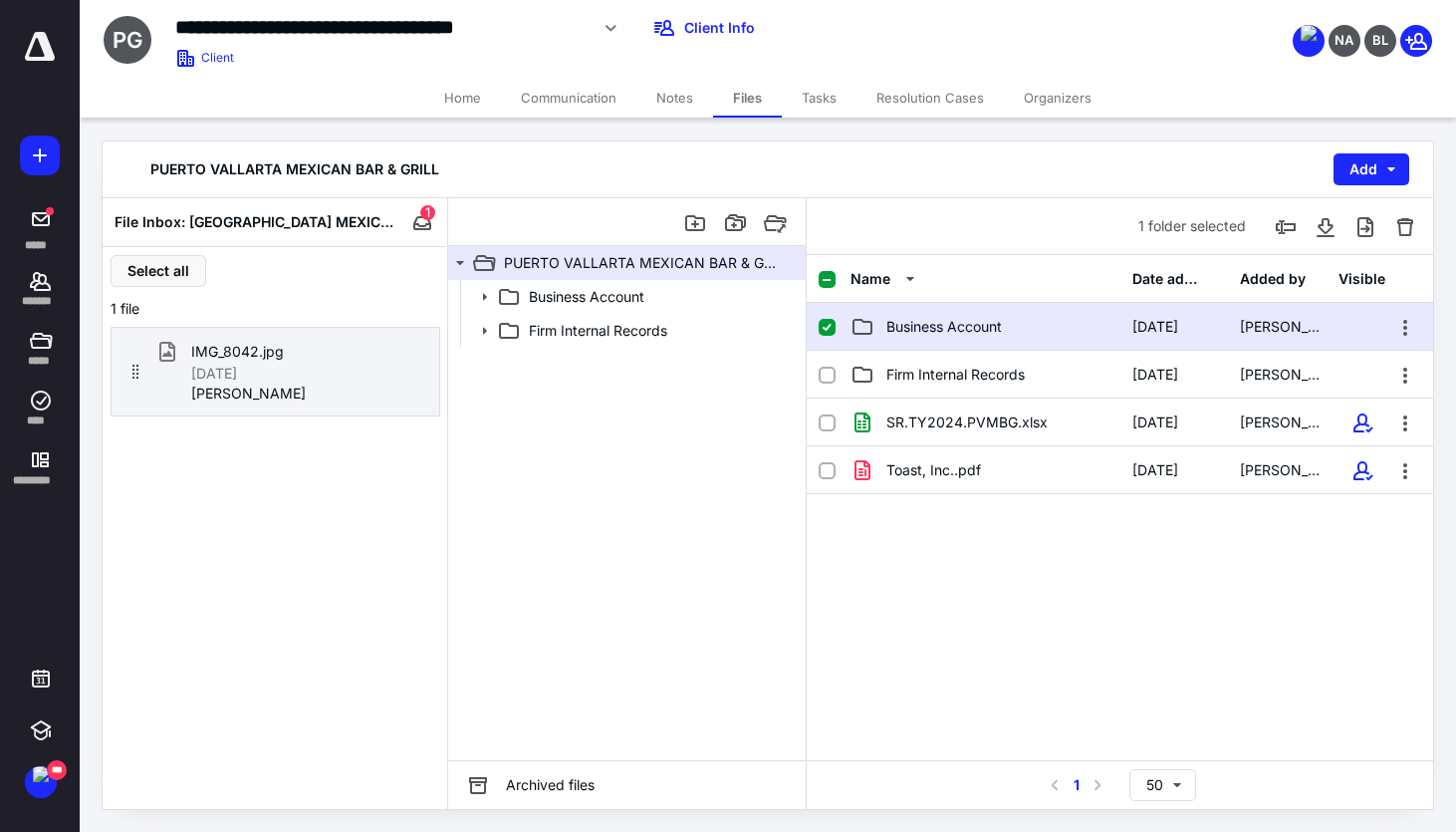 click on "Business Account 1/28/2019 Janice Anthony" at bounding box center (1119, 327) 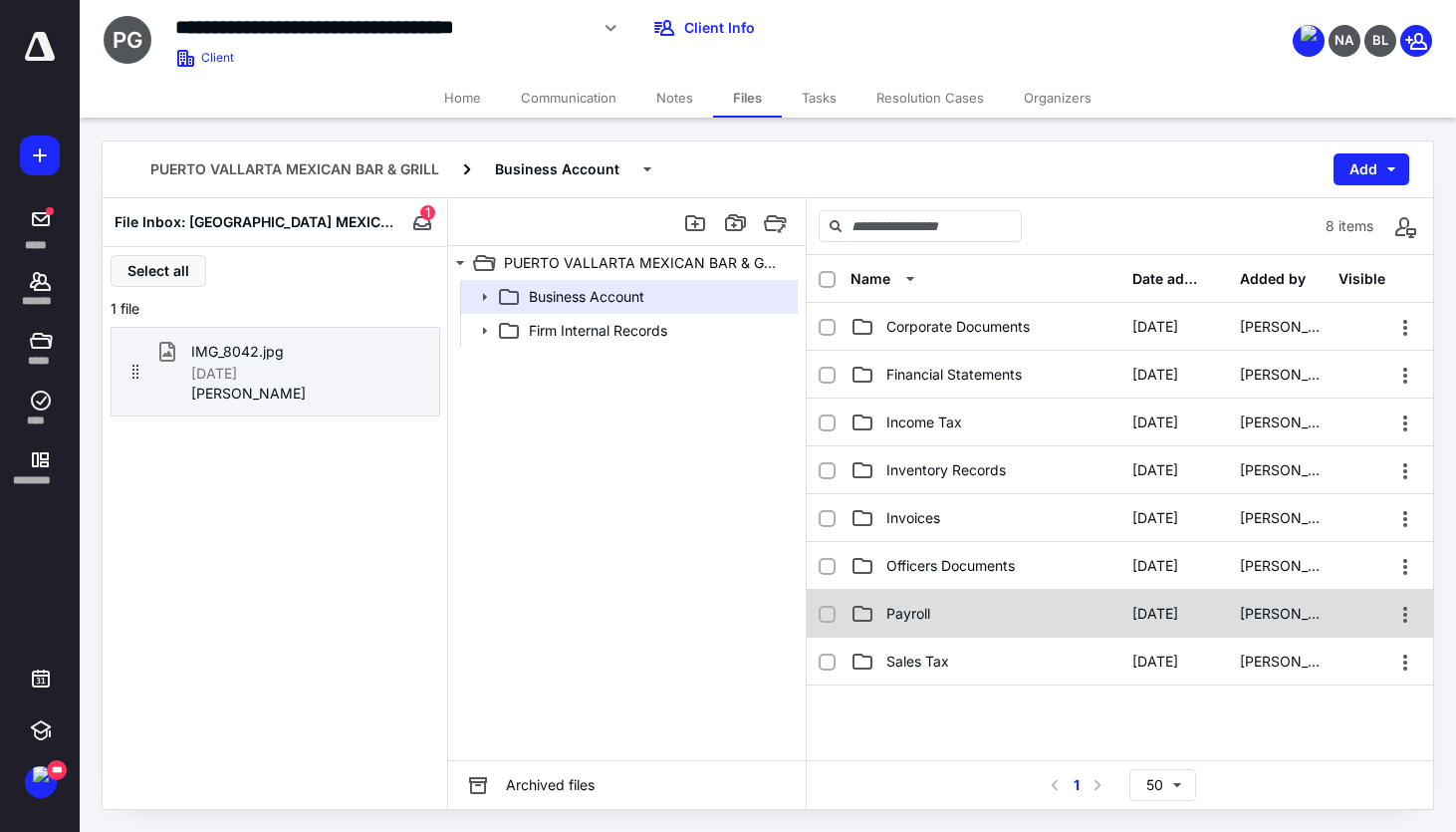 scroll, scrollTop: 224, scrollLeft: 0, axis: vertical 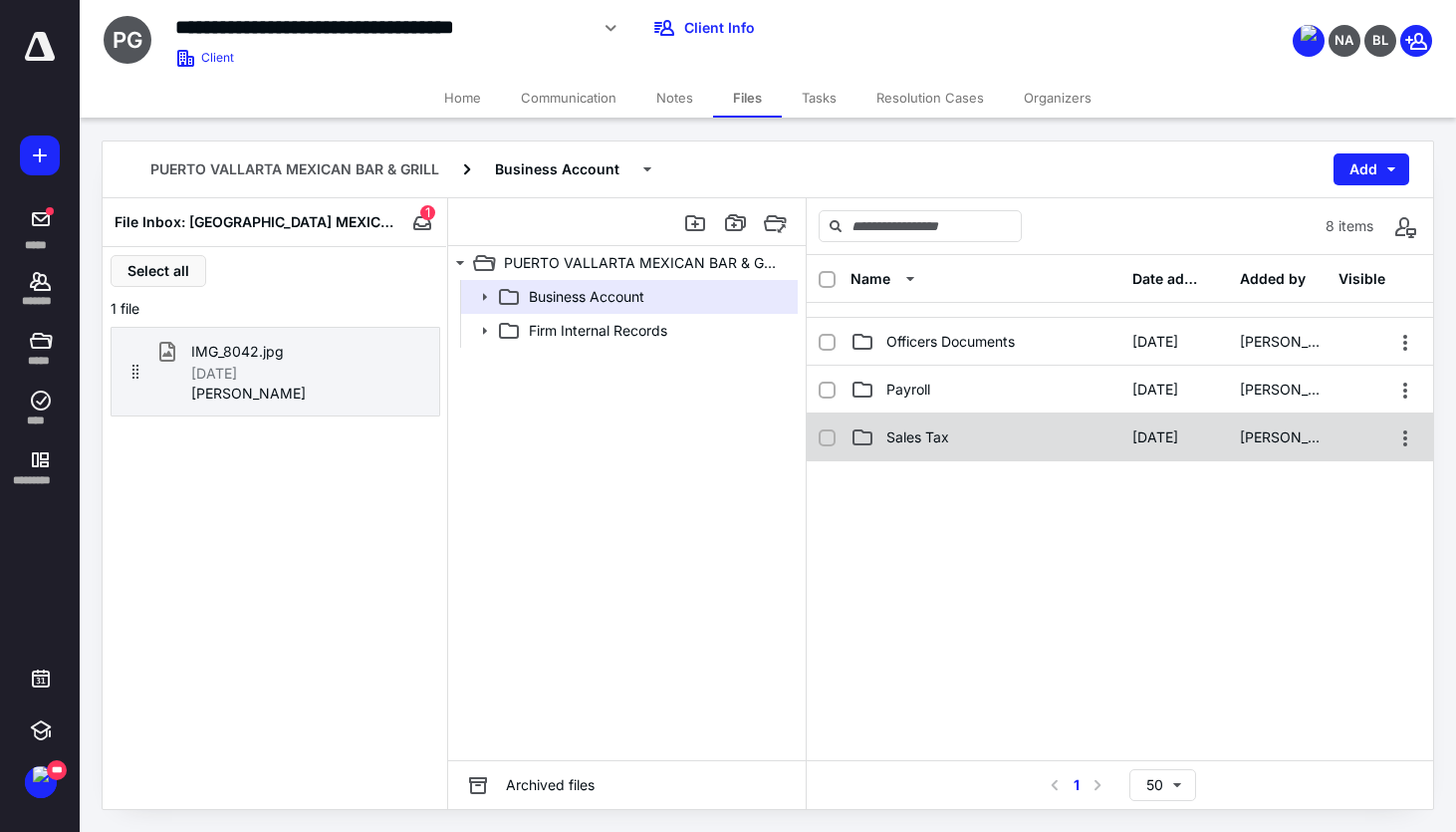 click on "Sales Tax" at bounding box center [985, 437] 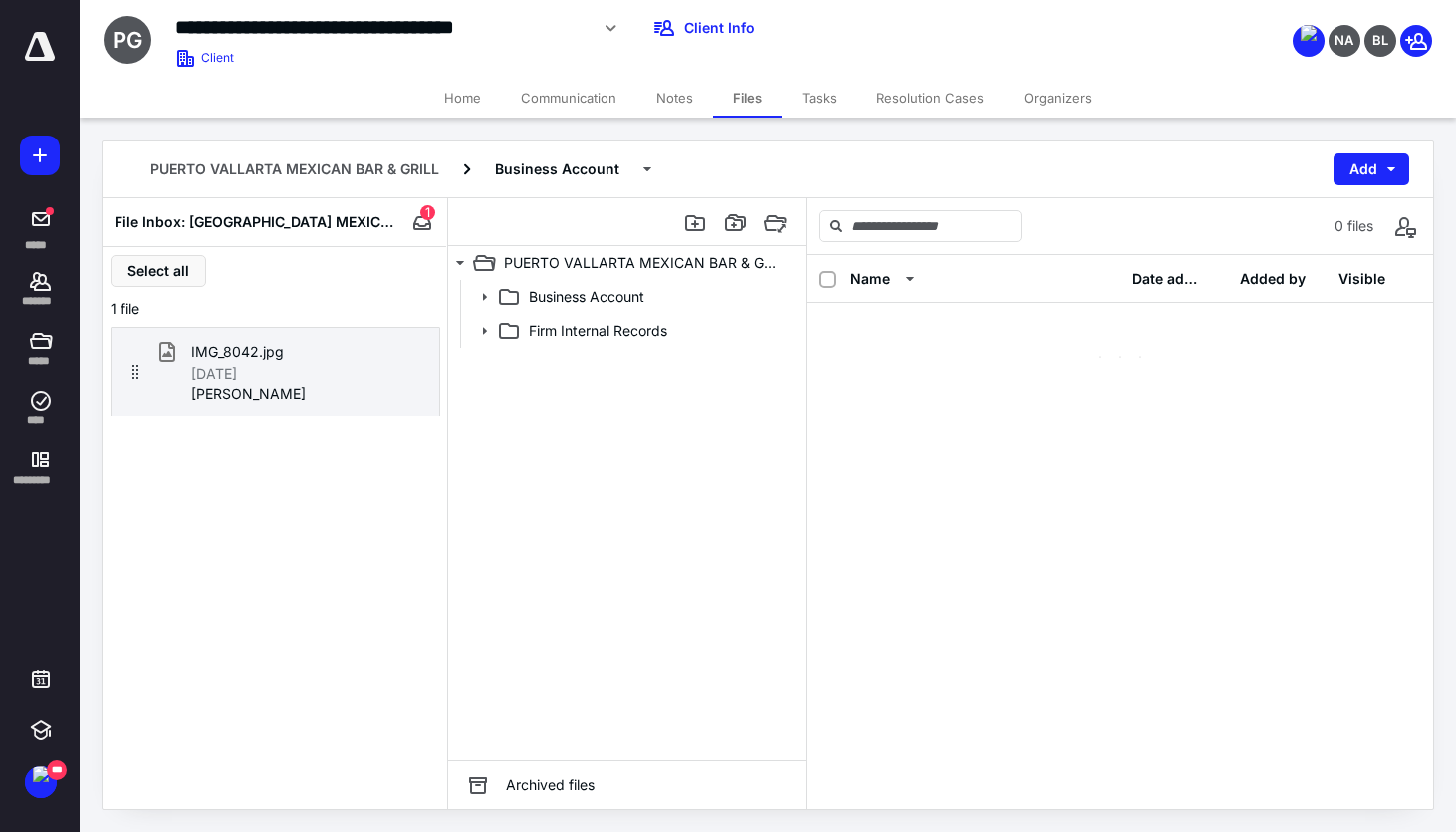 scroll, scrollTop: 0, scrollLeft: 0, axis: both 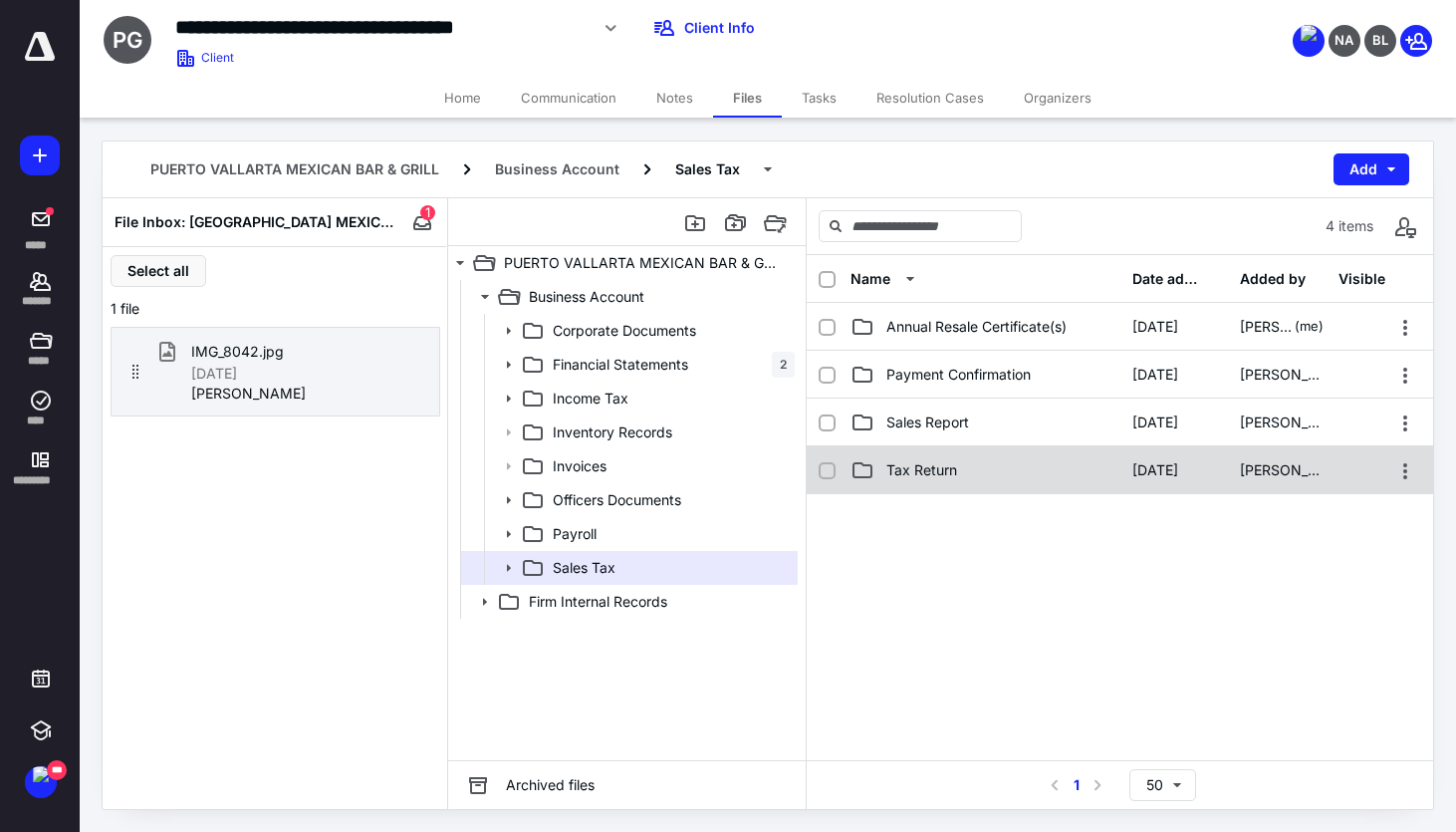 click on "Tax Return" at bounding box center [985, 470] 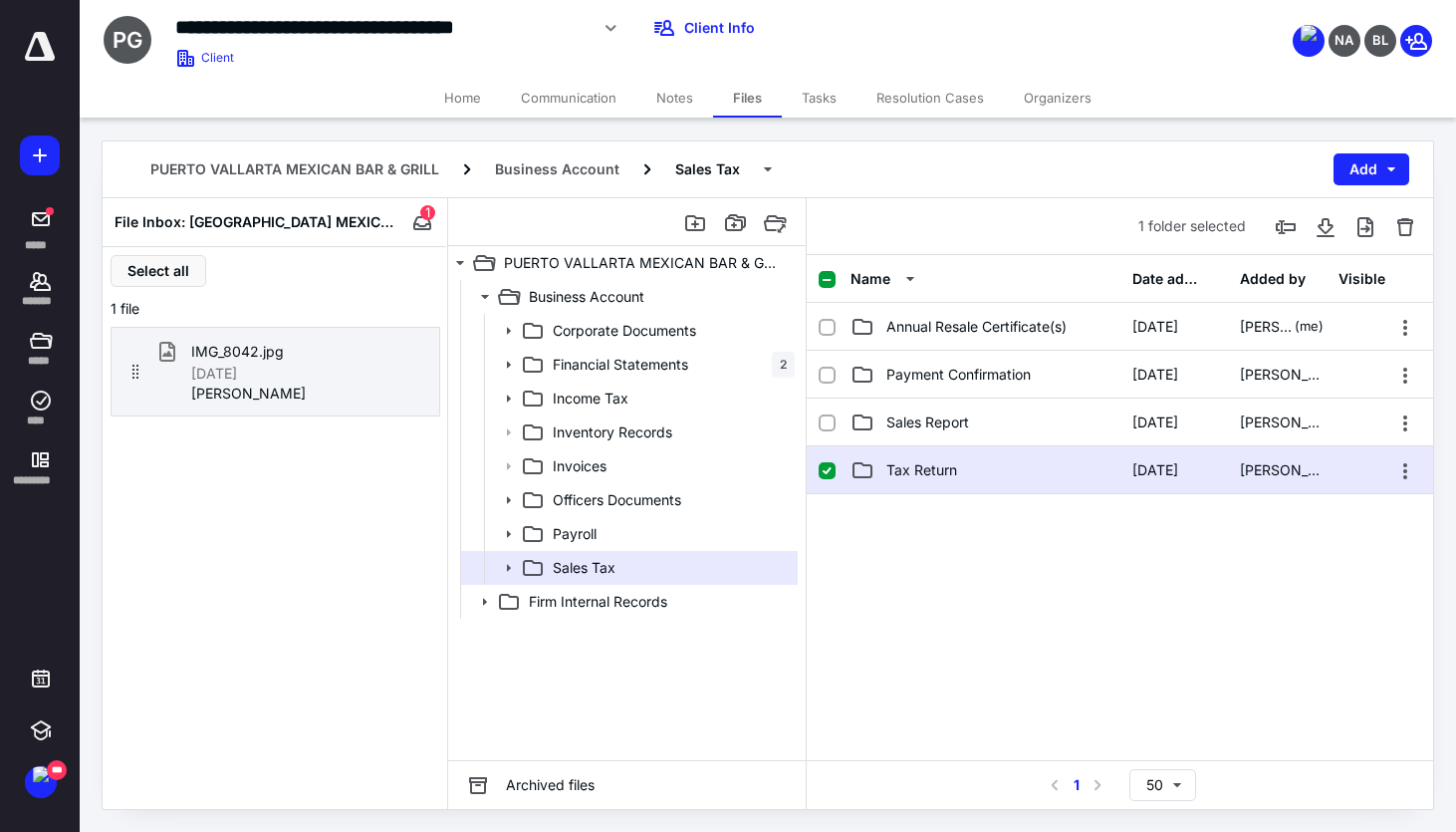 click on "Tax Return" at bounding box center [985, 470] 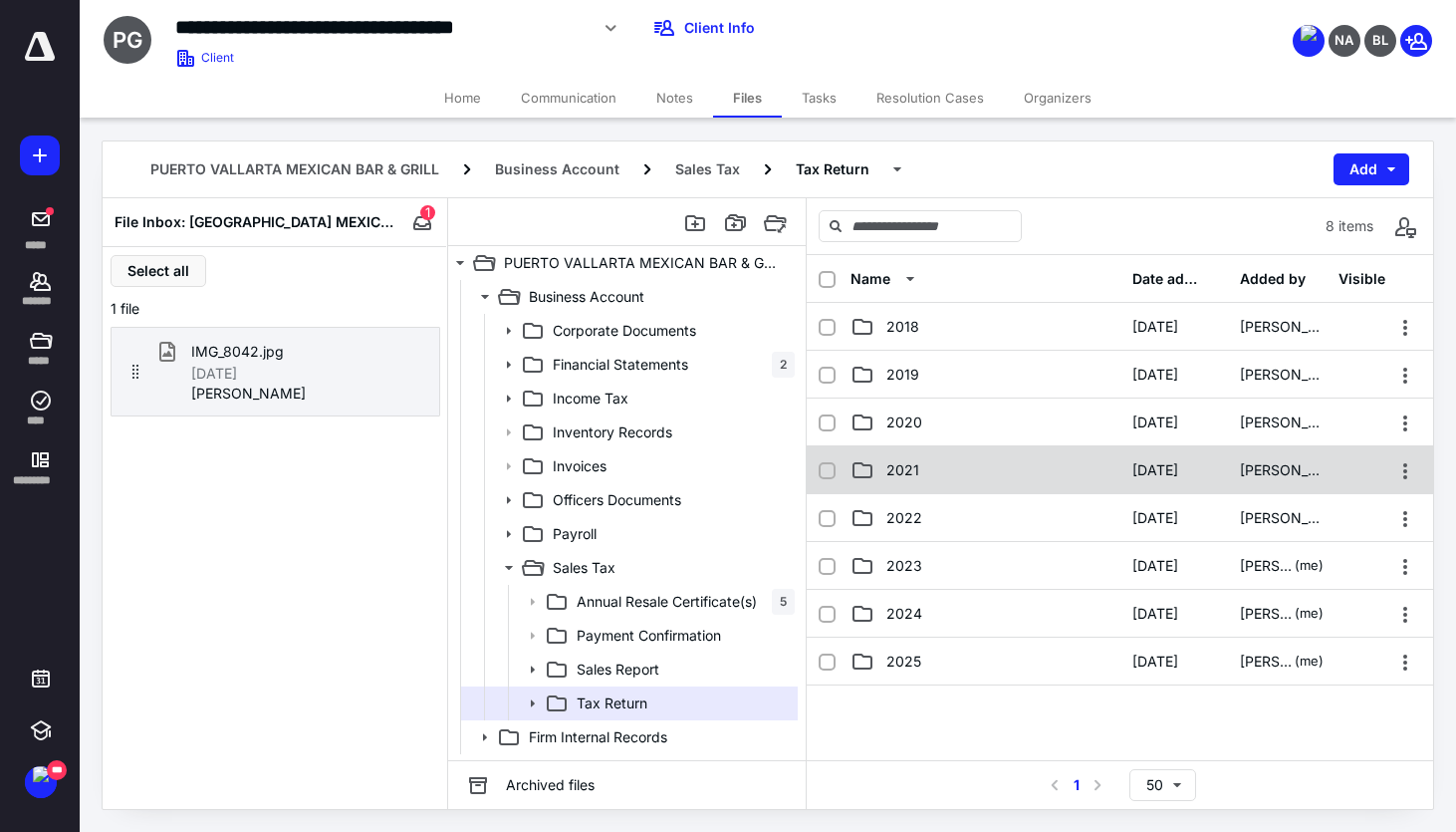 scroll, scrollTop: 62, scrollLeft: 0, axis: vertical 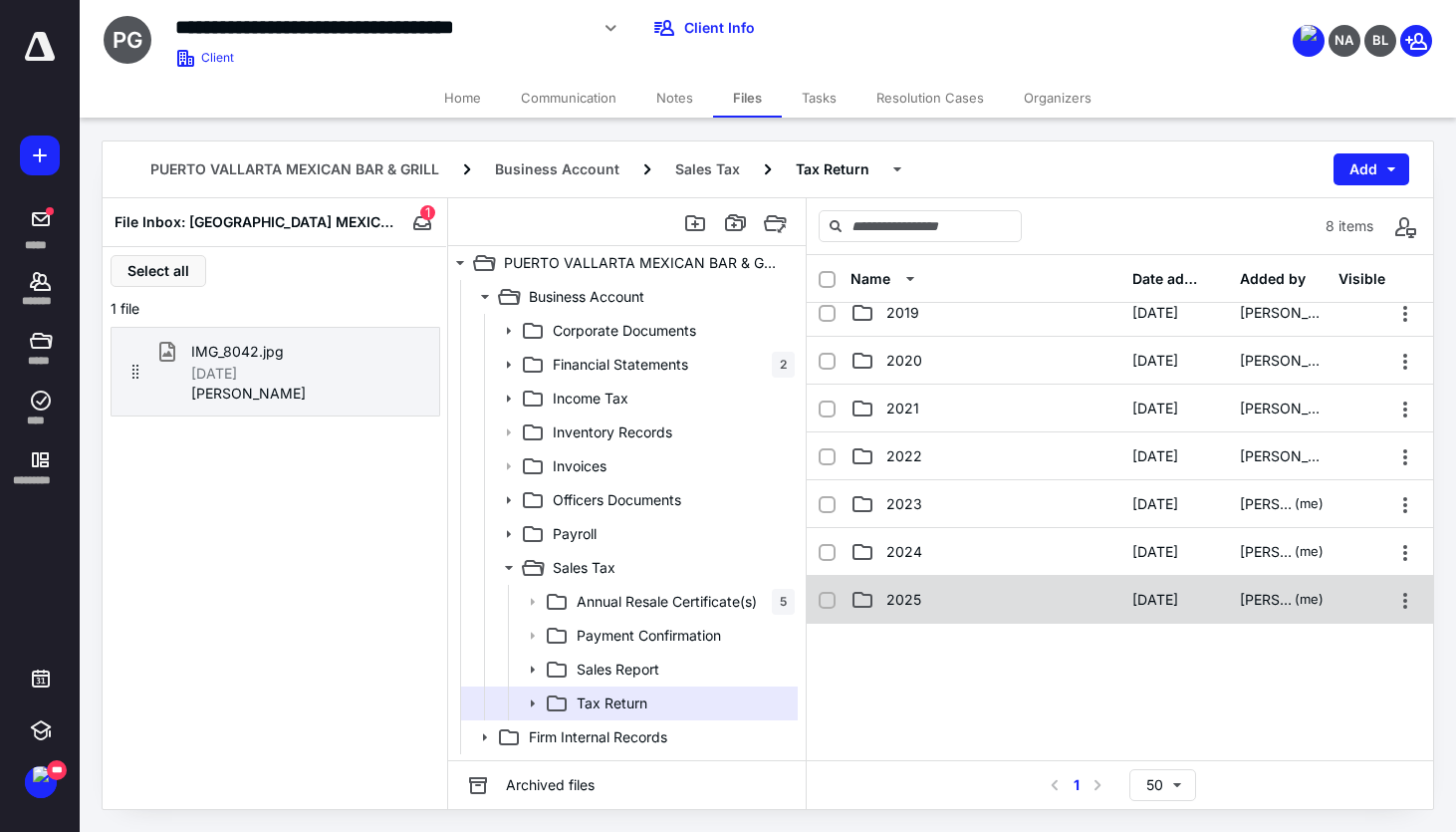 click on "2025" at bounding box center [985, 600] 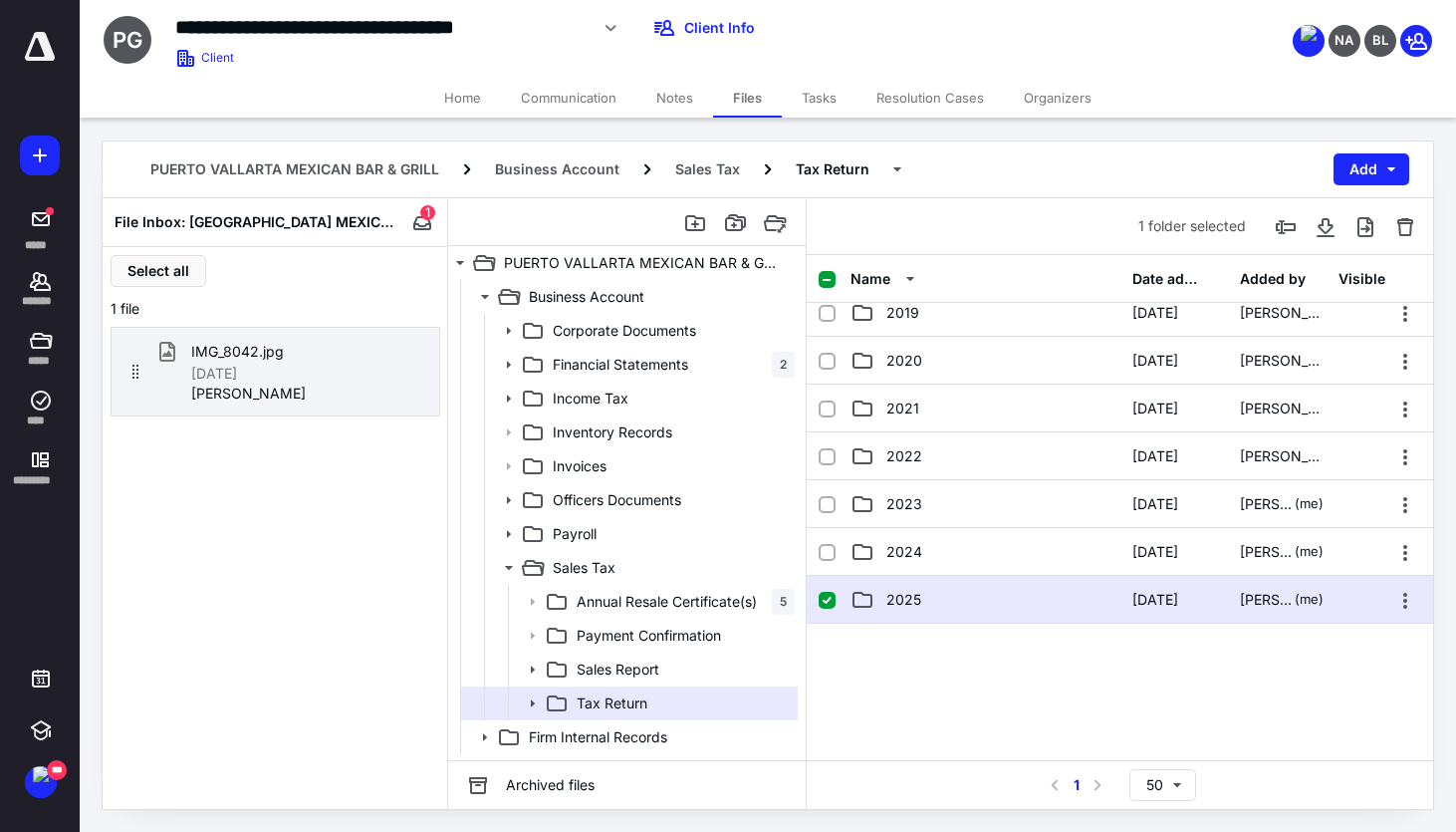 click on "2025" at bounding box center (985, 600) 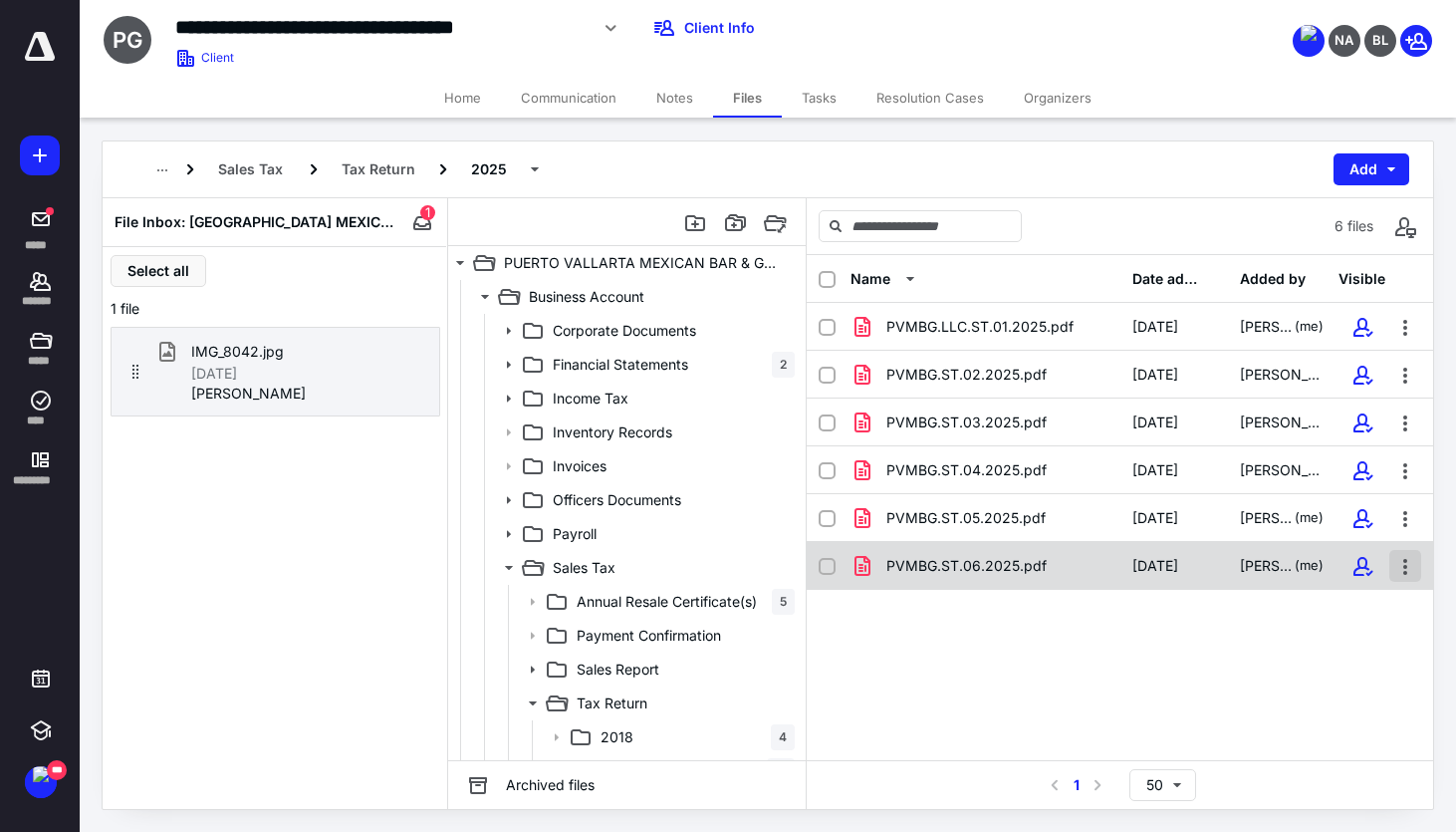 click at bounding box center [1405, 566] 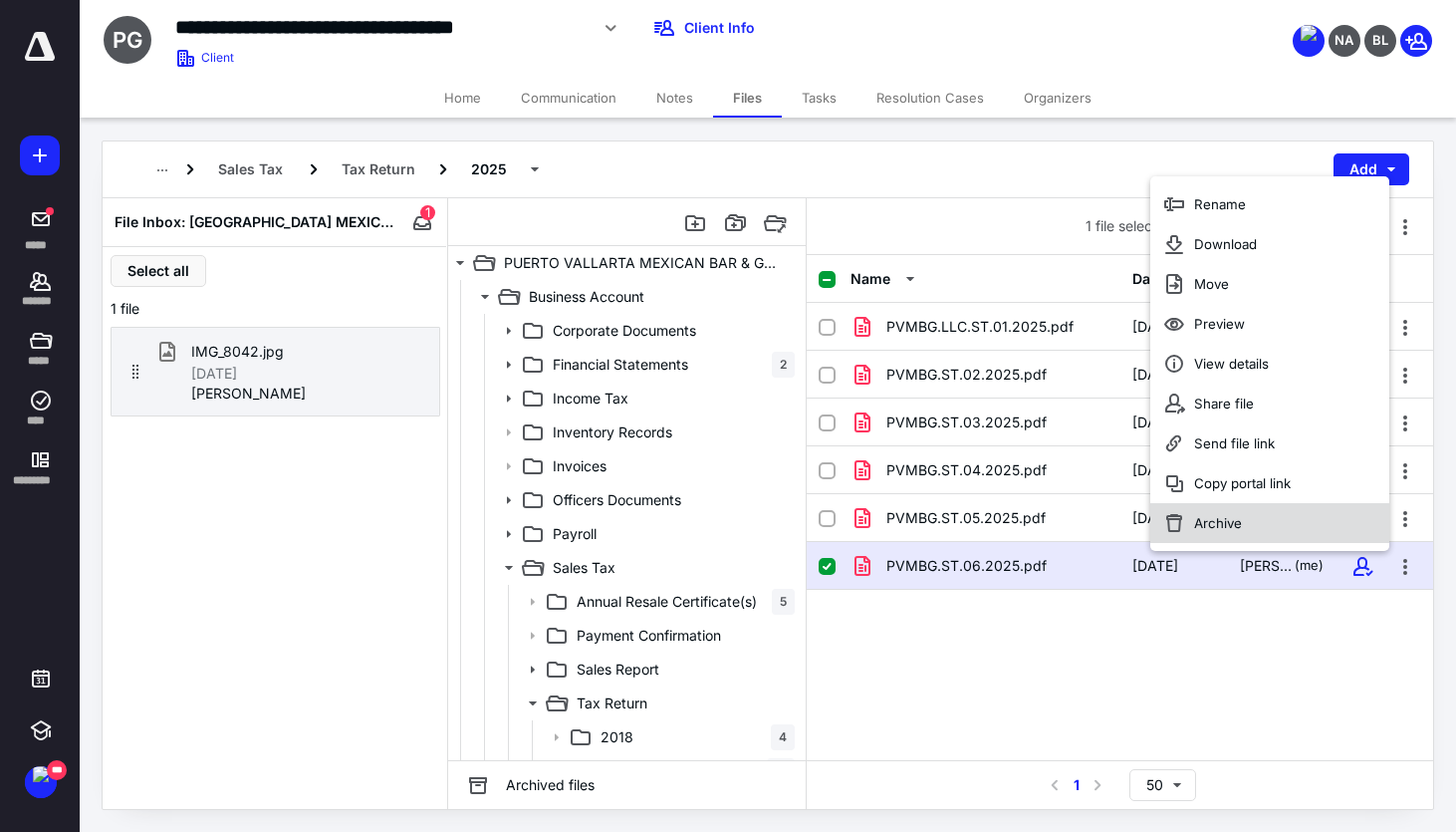 click on "Archive" at bounding box center (1270, 523) 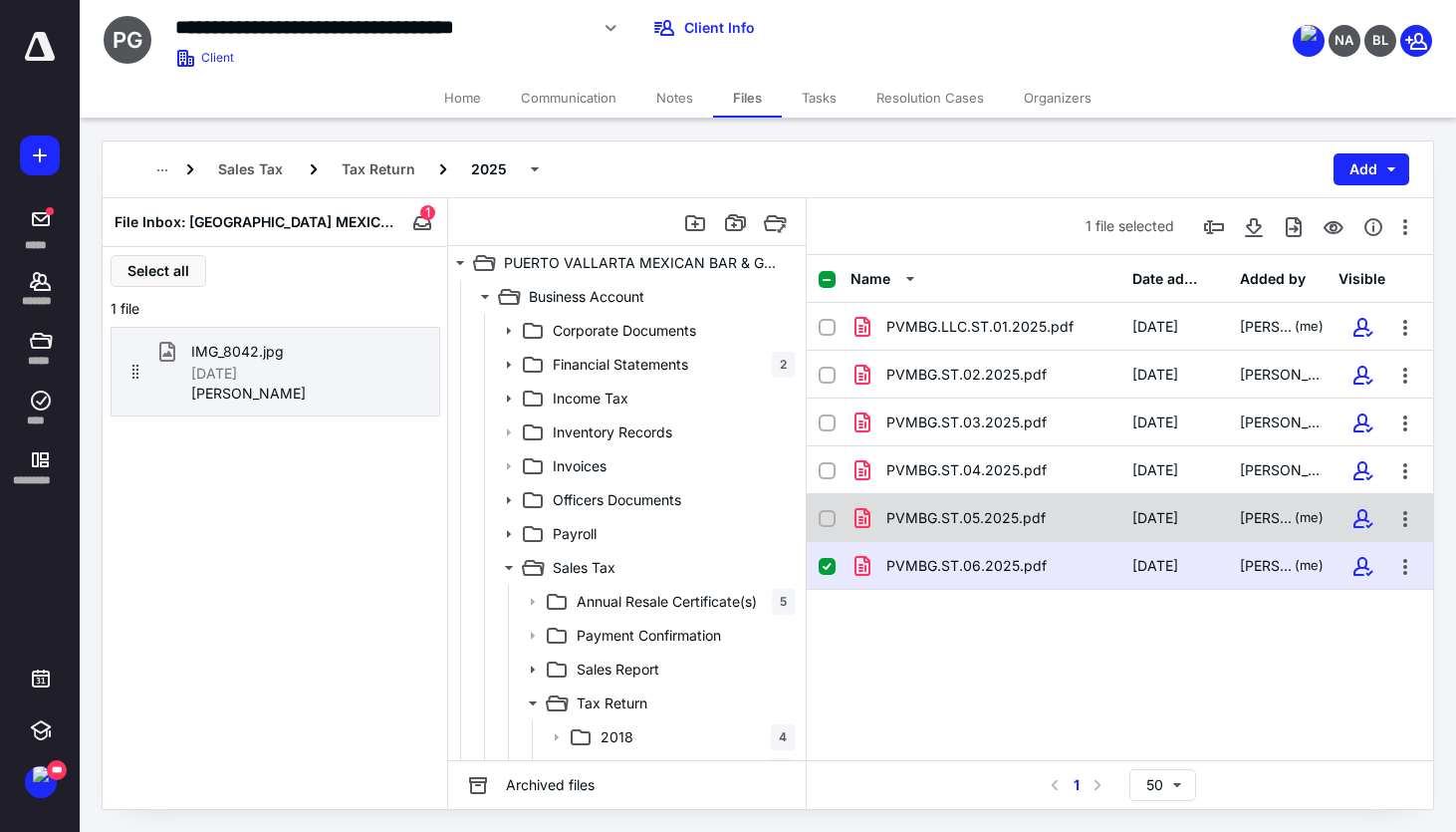 checkbox on "false" 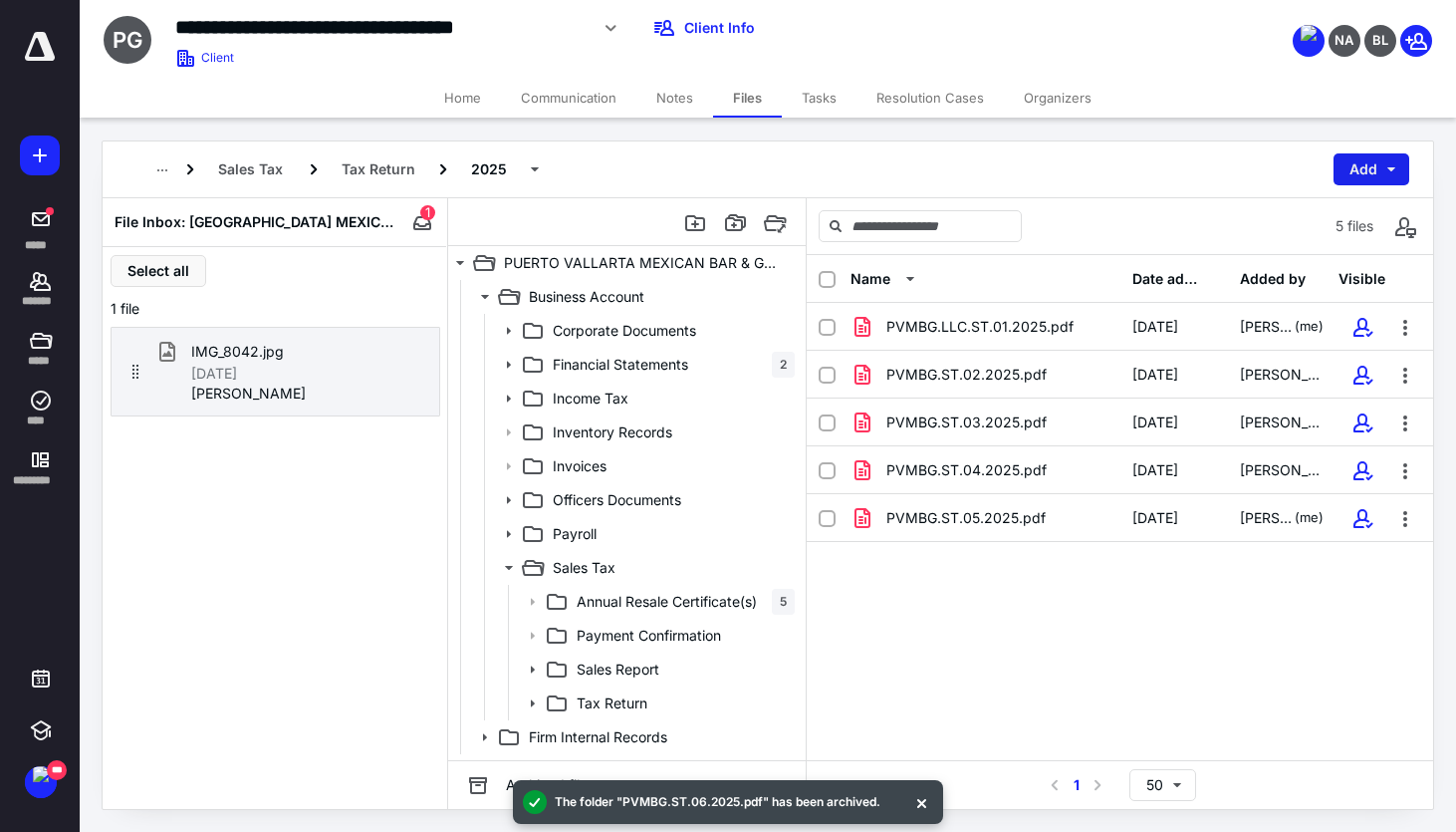 click on "Add" at bounding box center [1371, 169] 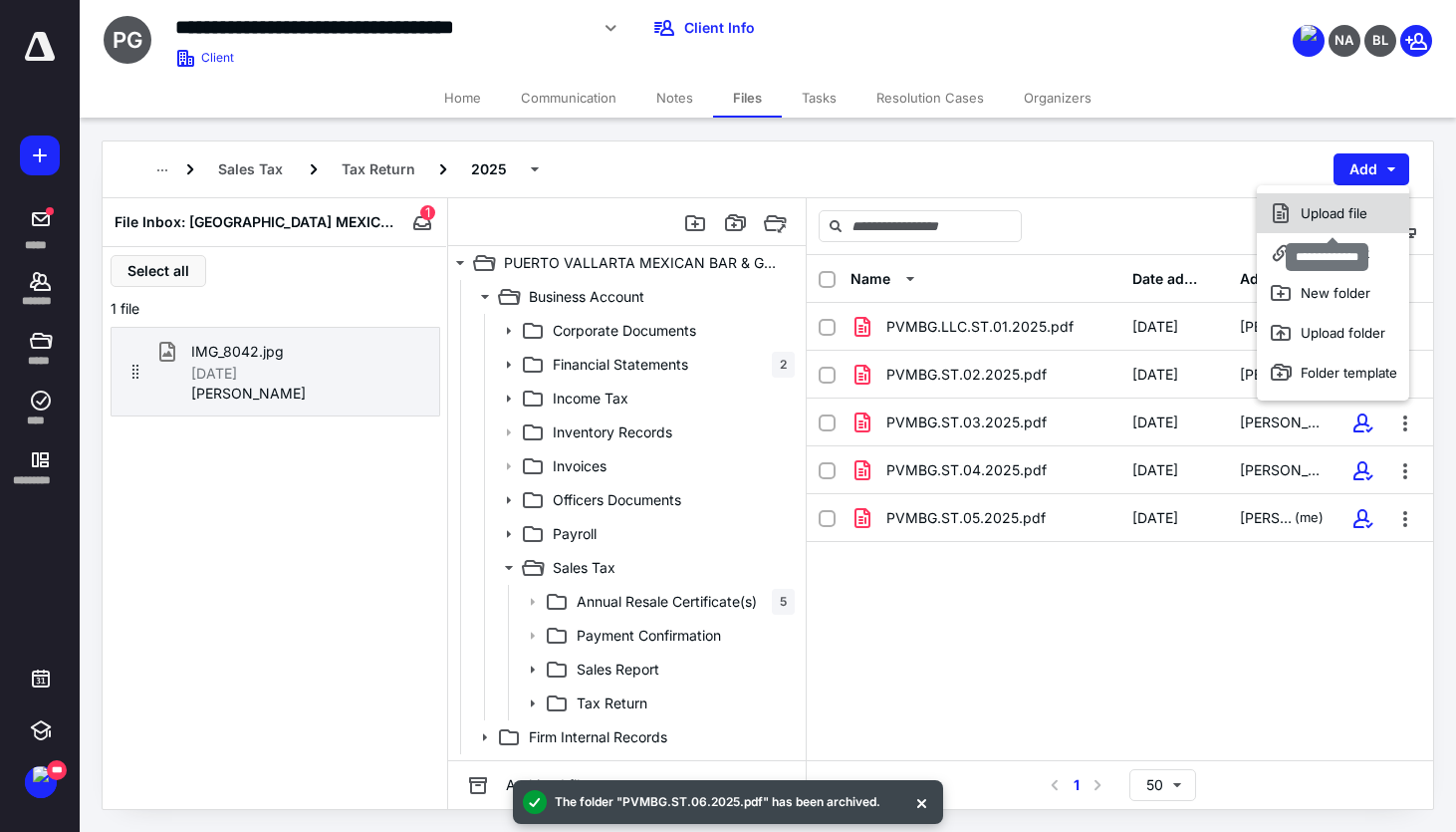 click on "Upload file" at bounding box center [1333, 213] 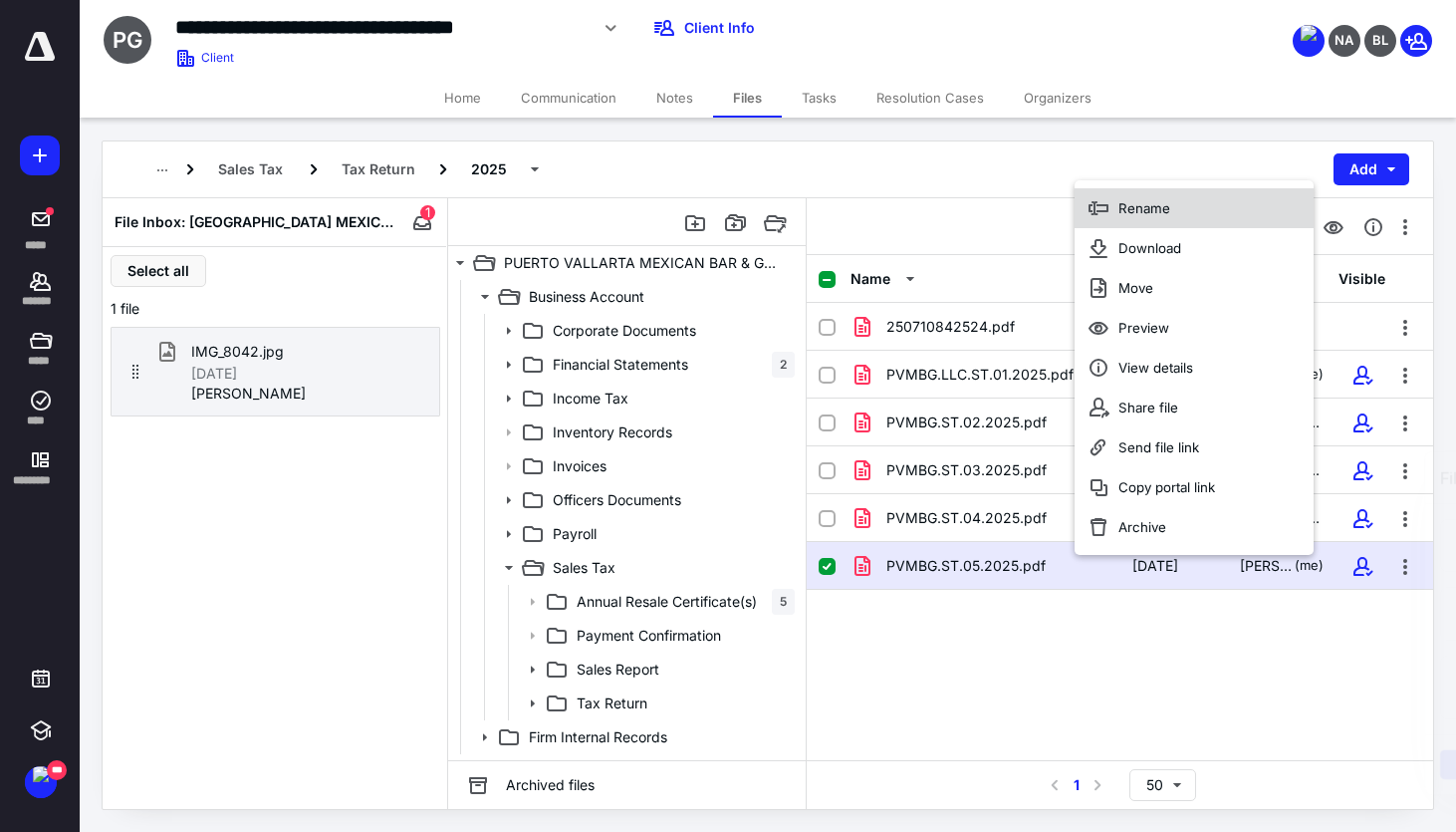 click on "Rename" at bounding box center [1144, 208] 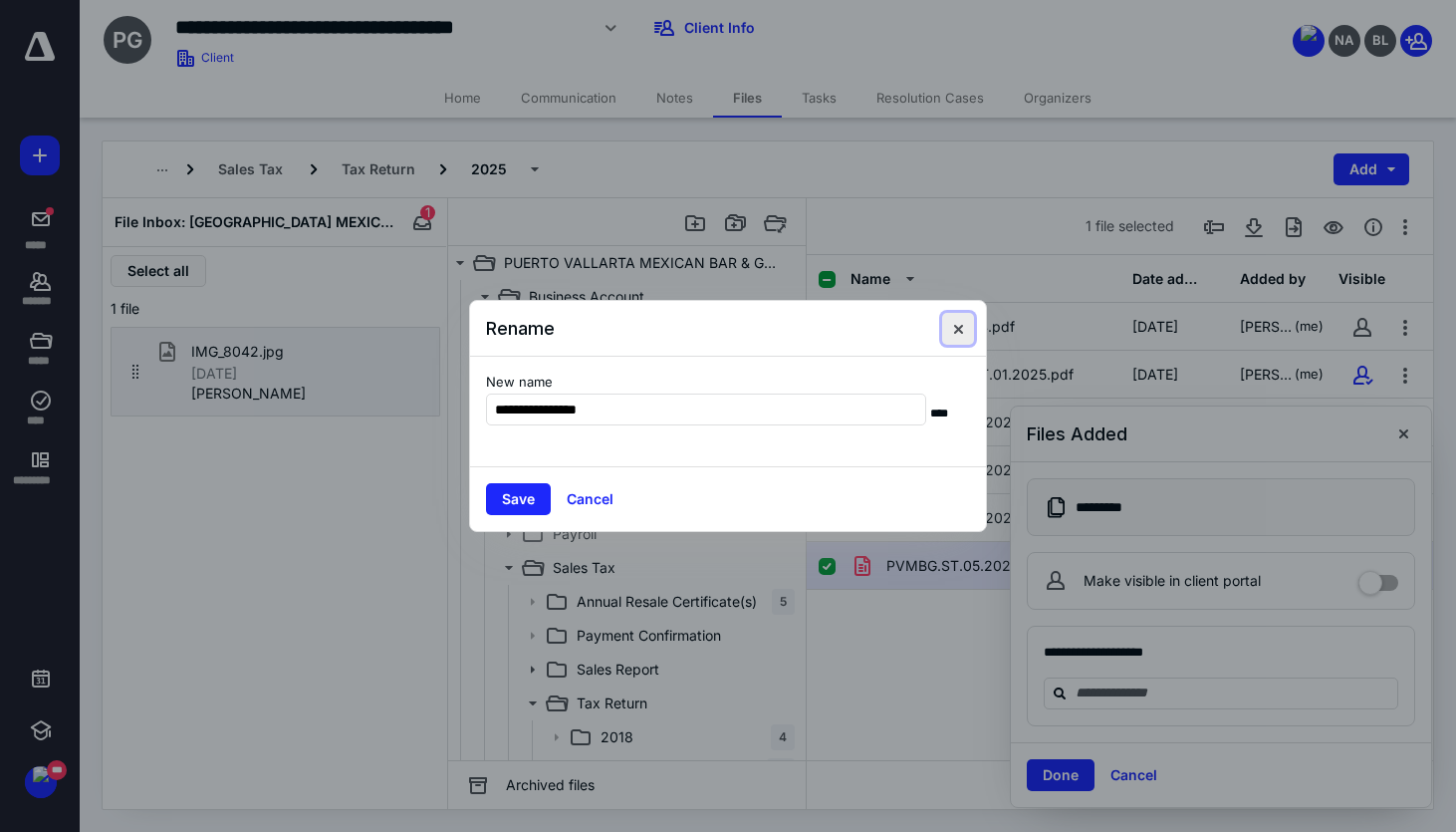 click at bounding box center [958, 329] 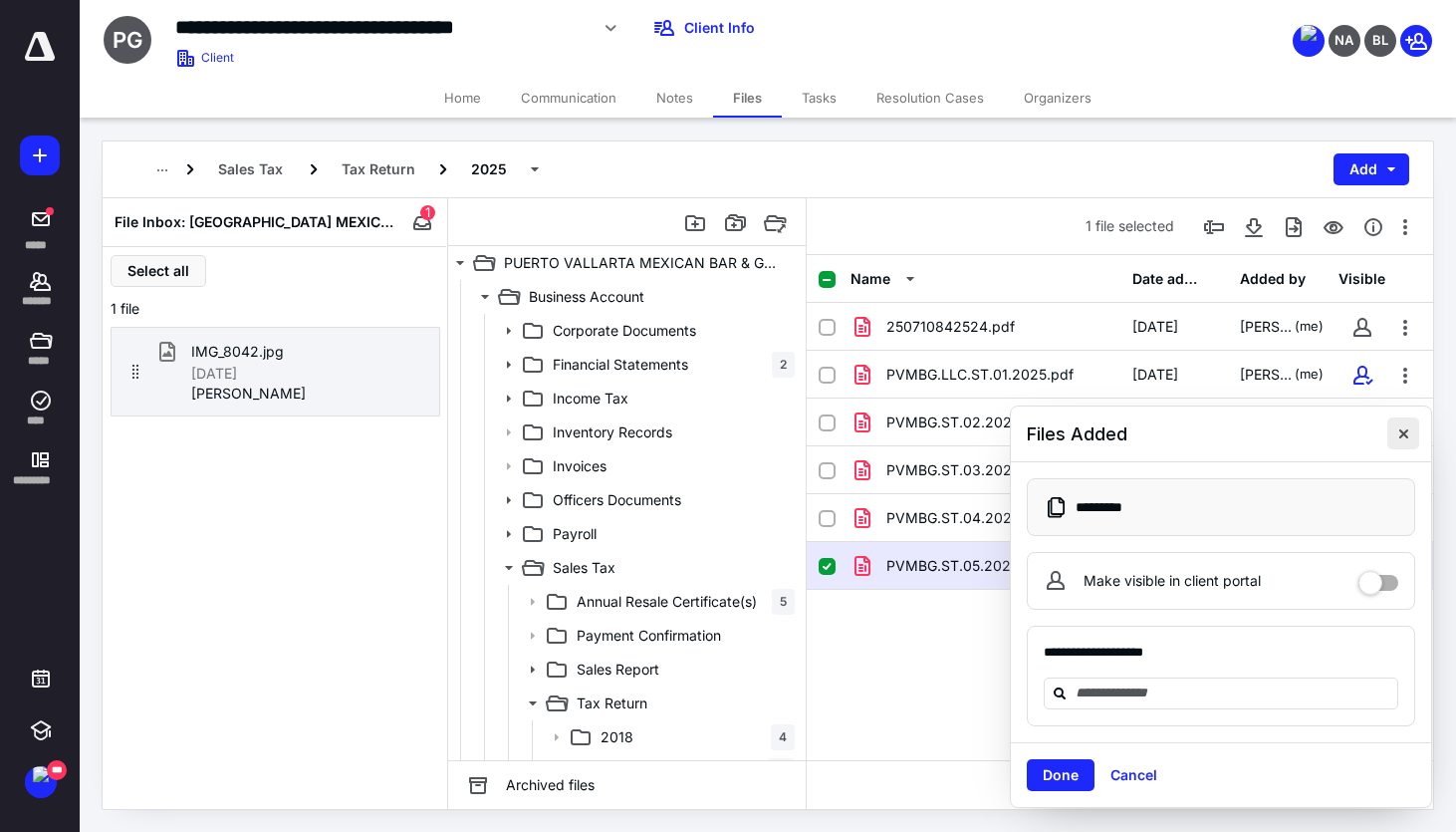 click at bounding box center (1403, 433) 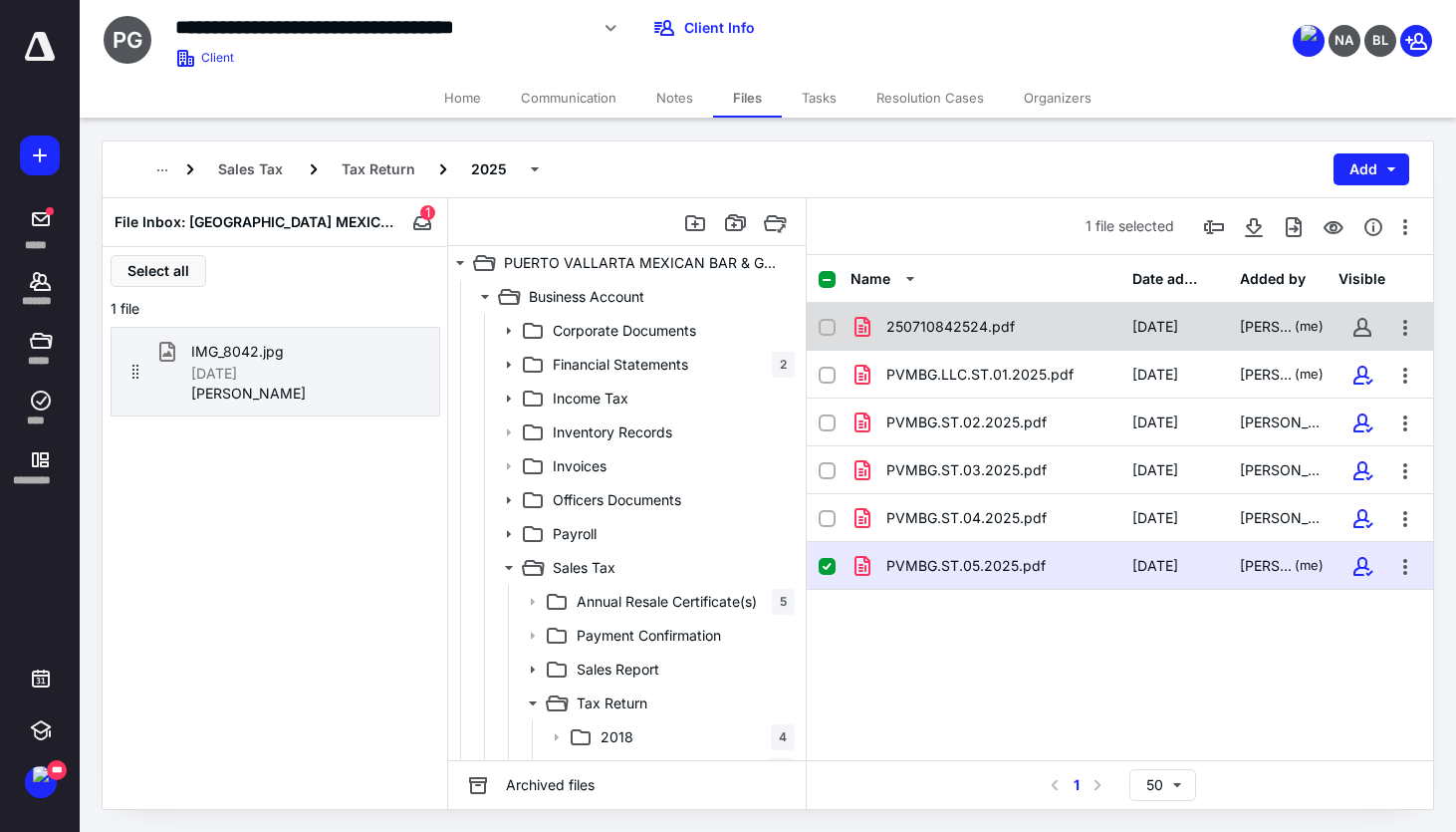 checkbox on "false" 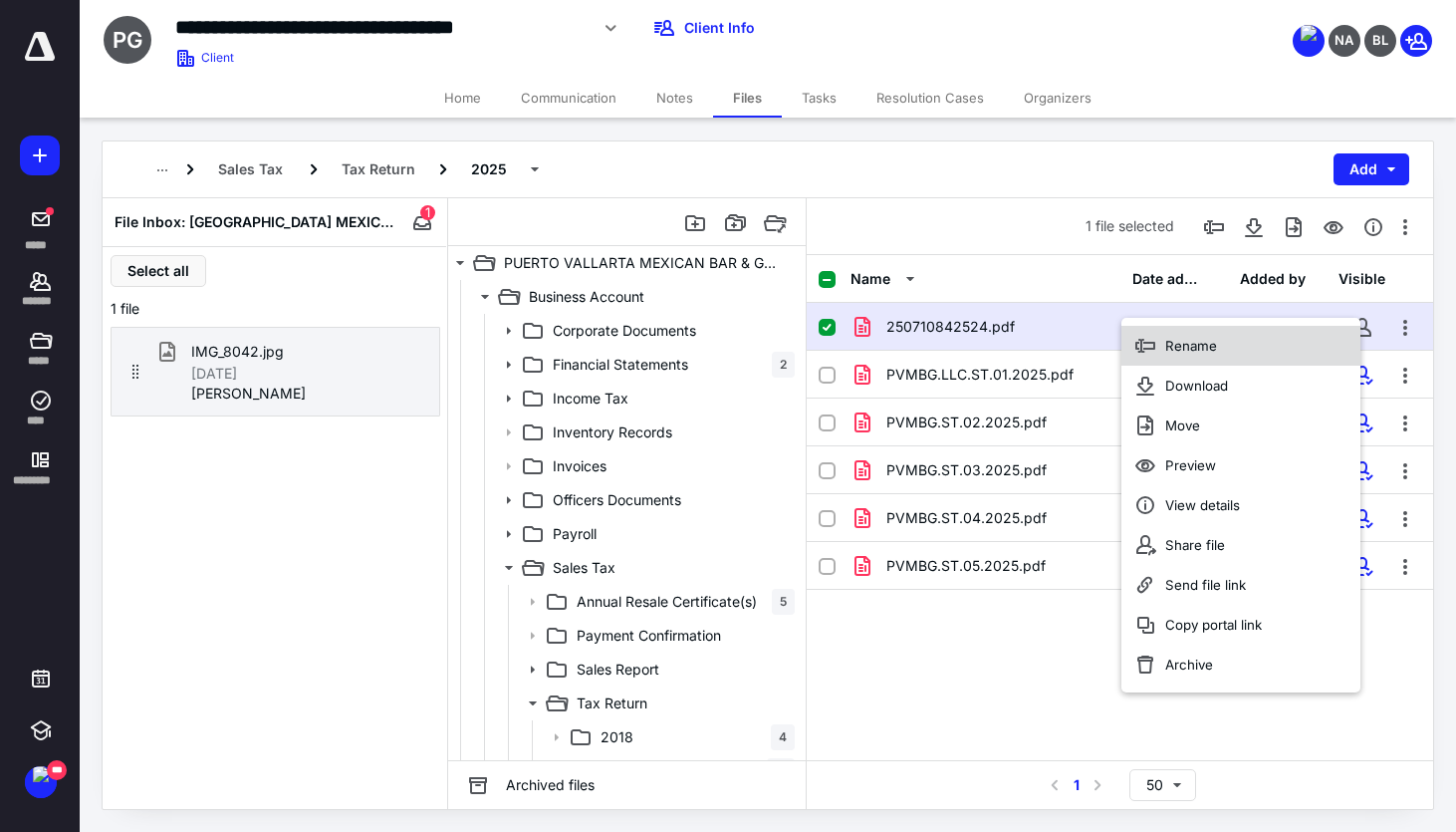 click on "Rename" at bounding box center [1241, 346] 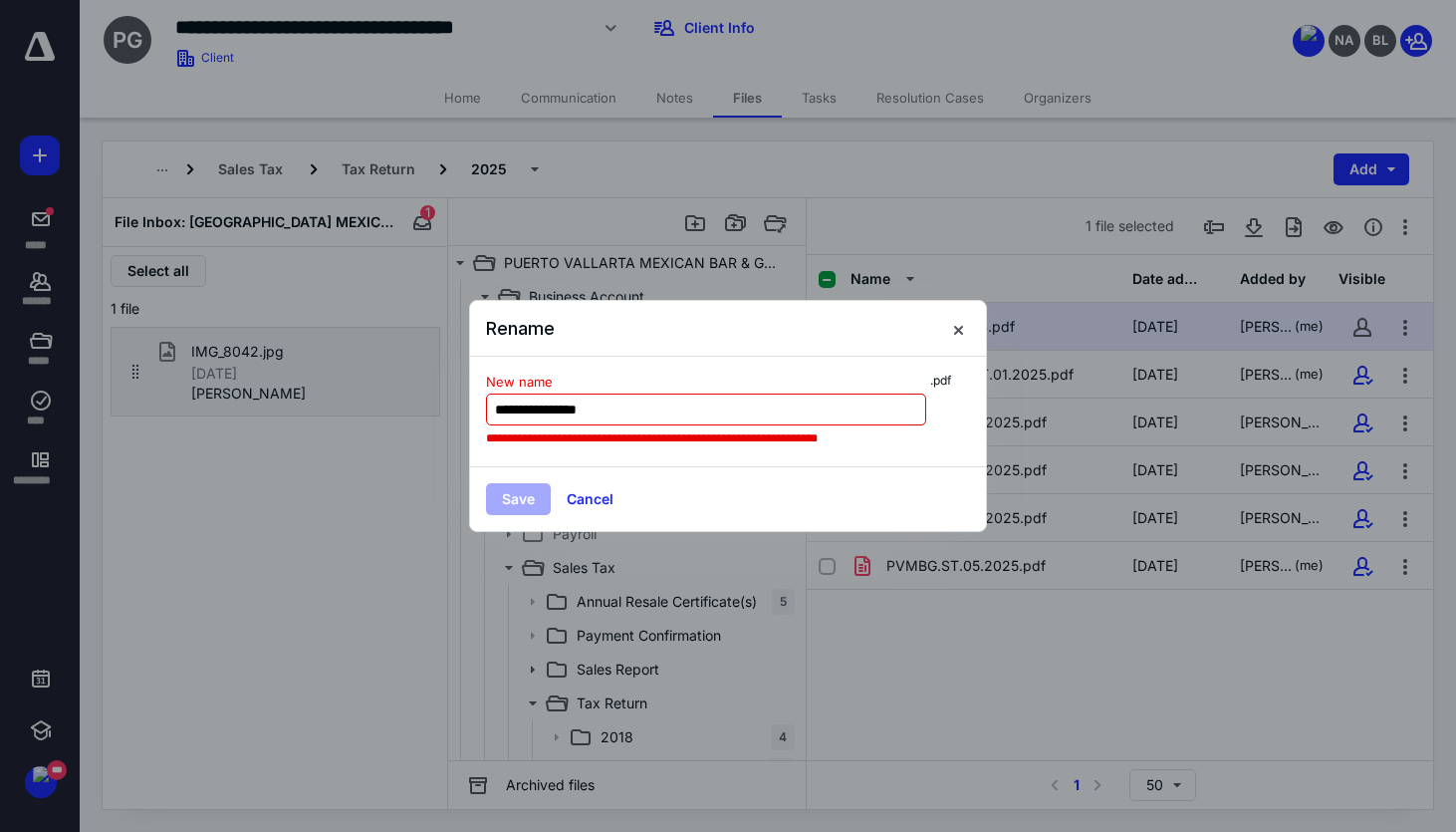 click on "**********" at bounding box center [706, 410] 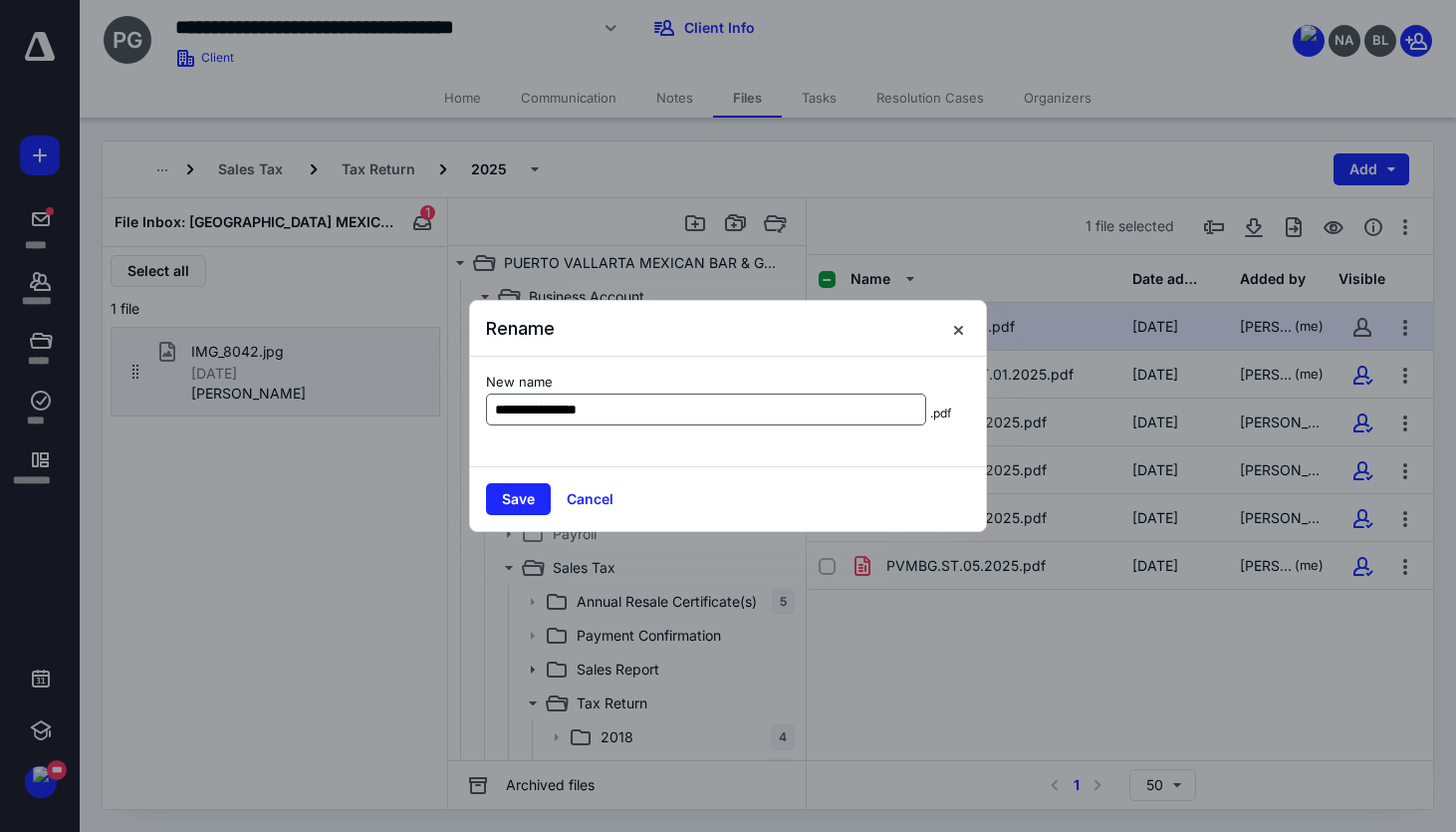 type on "**********" 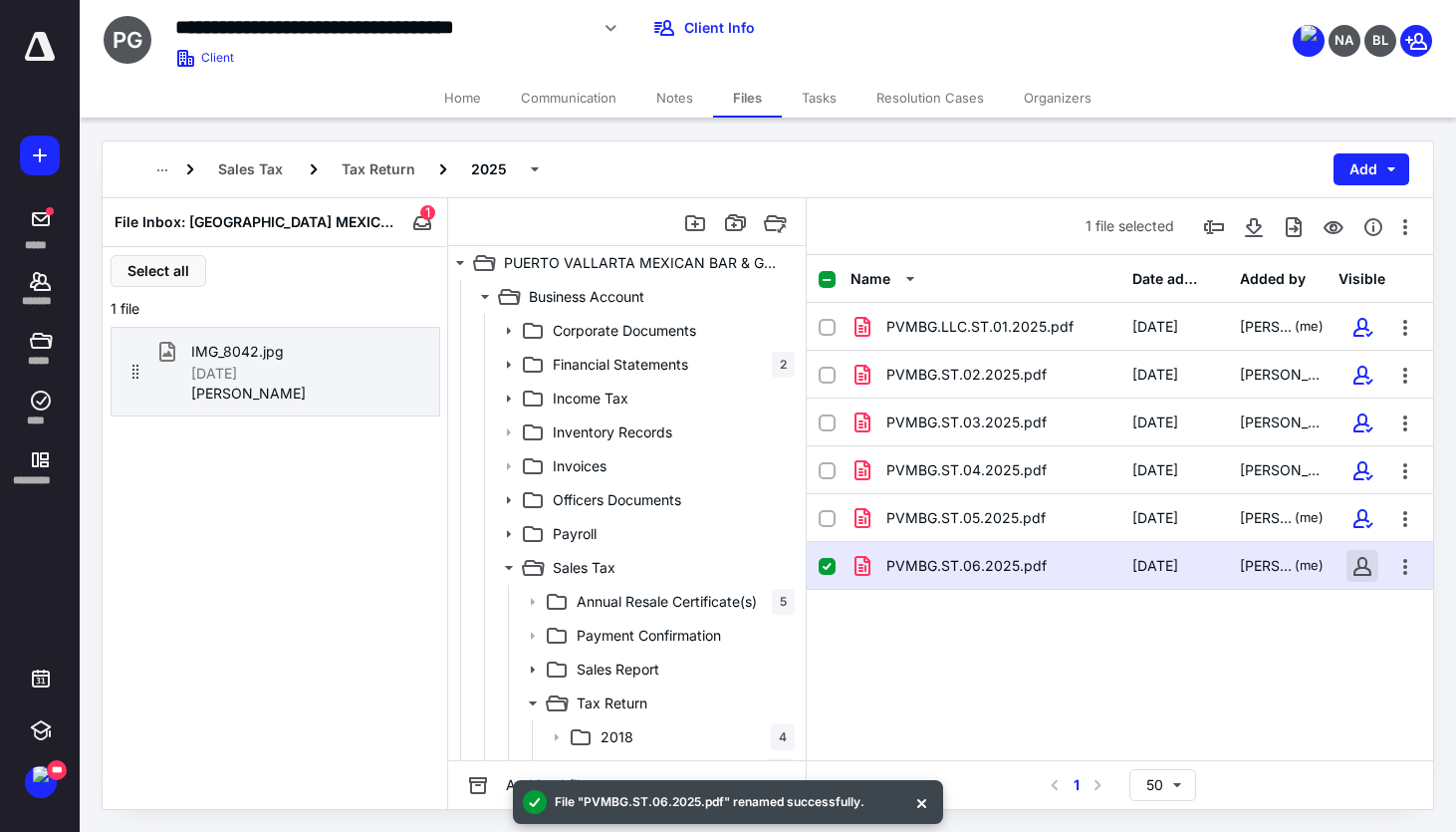 click at bounding box center (1362, 566) 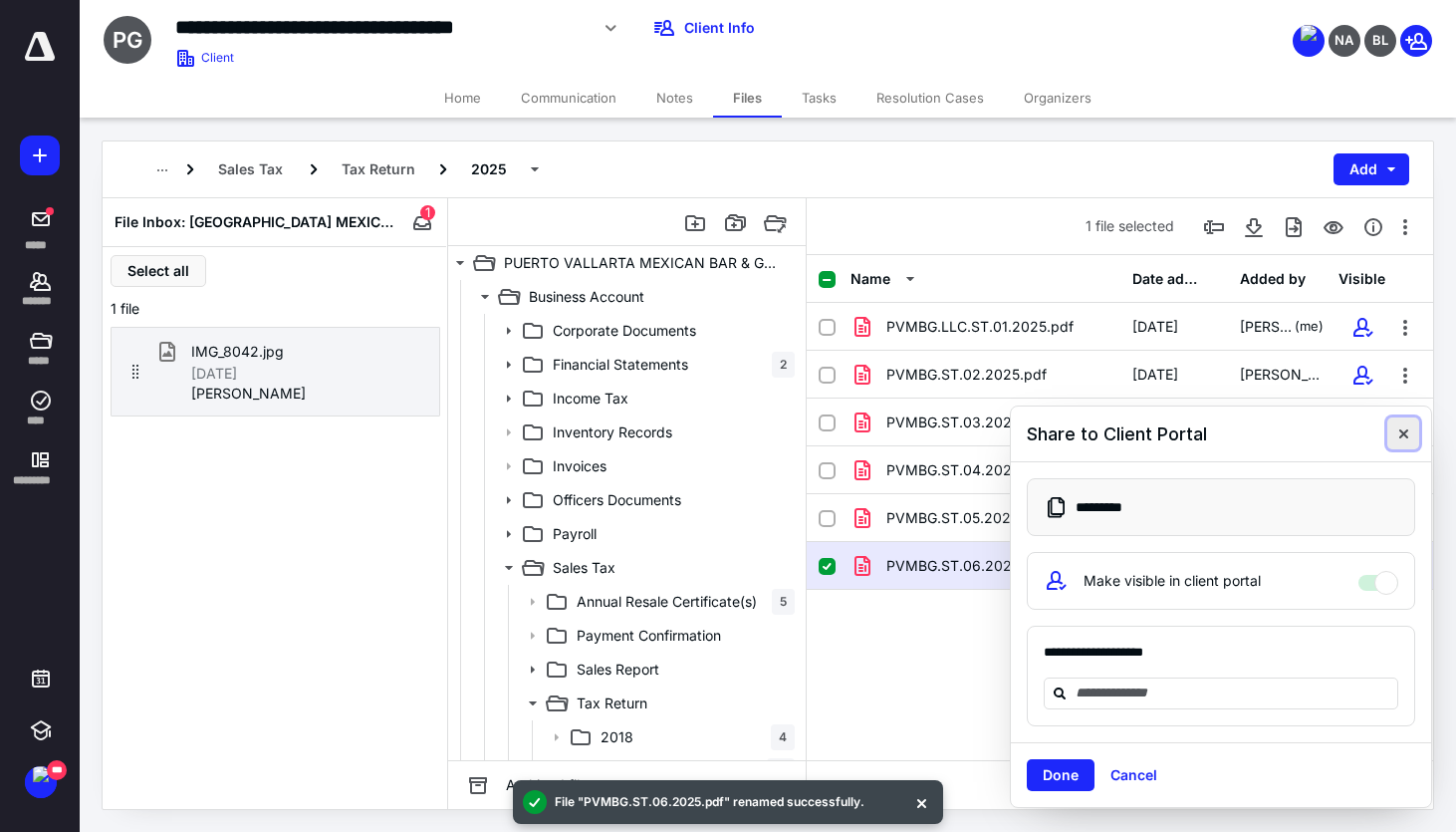 click at bounding box center (1403, 433) 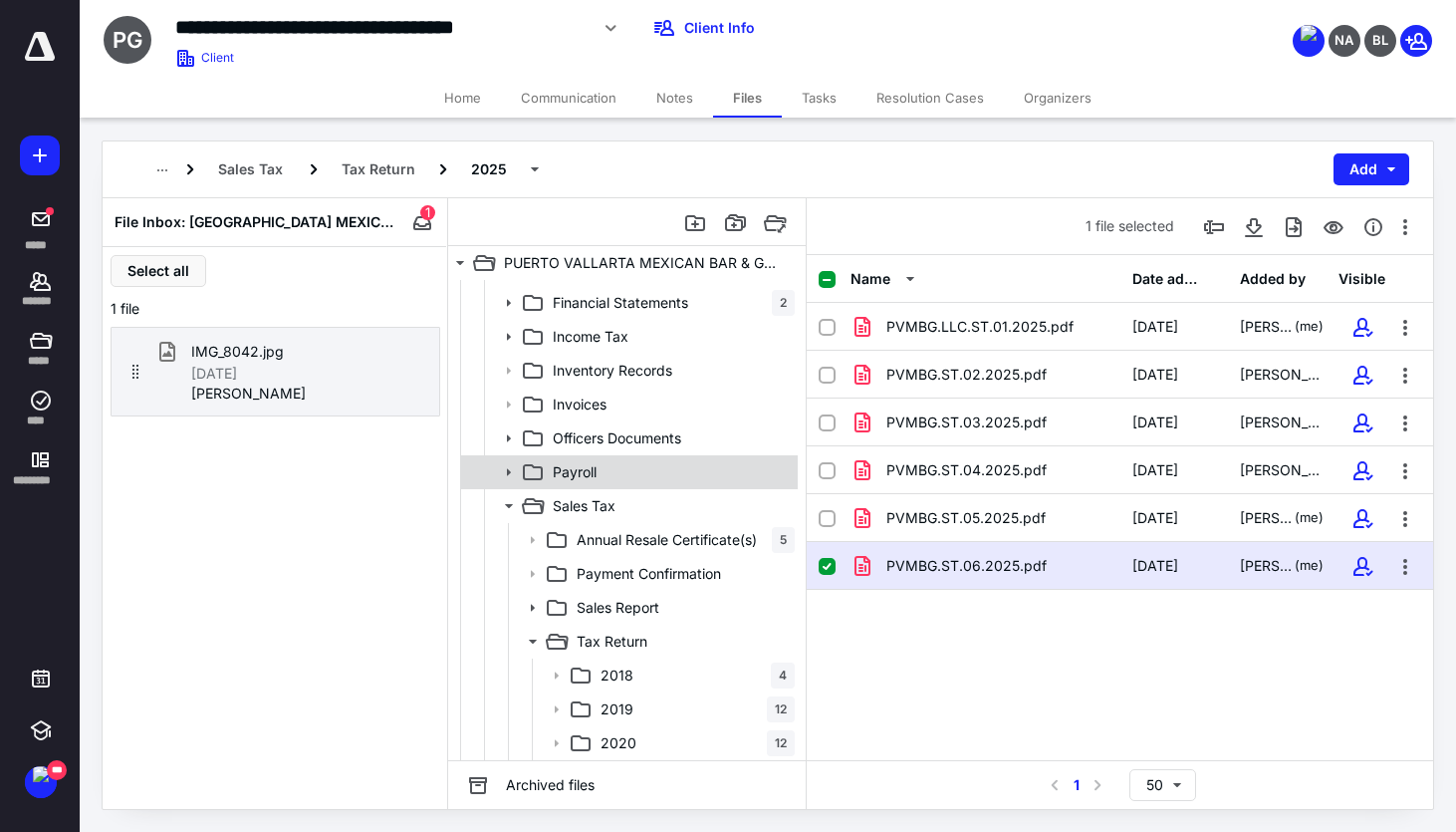 scroll, scrollTop: 0, scrollLeft: 0, axis: both 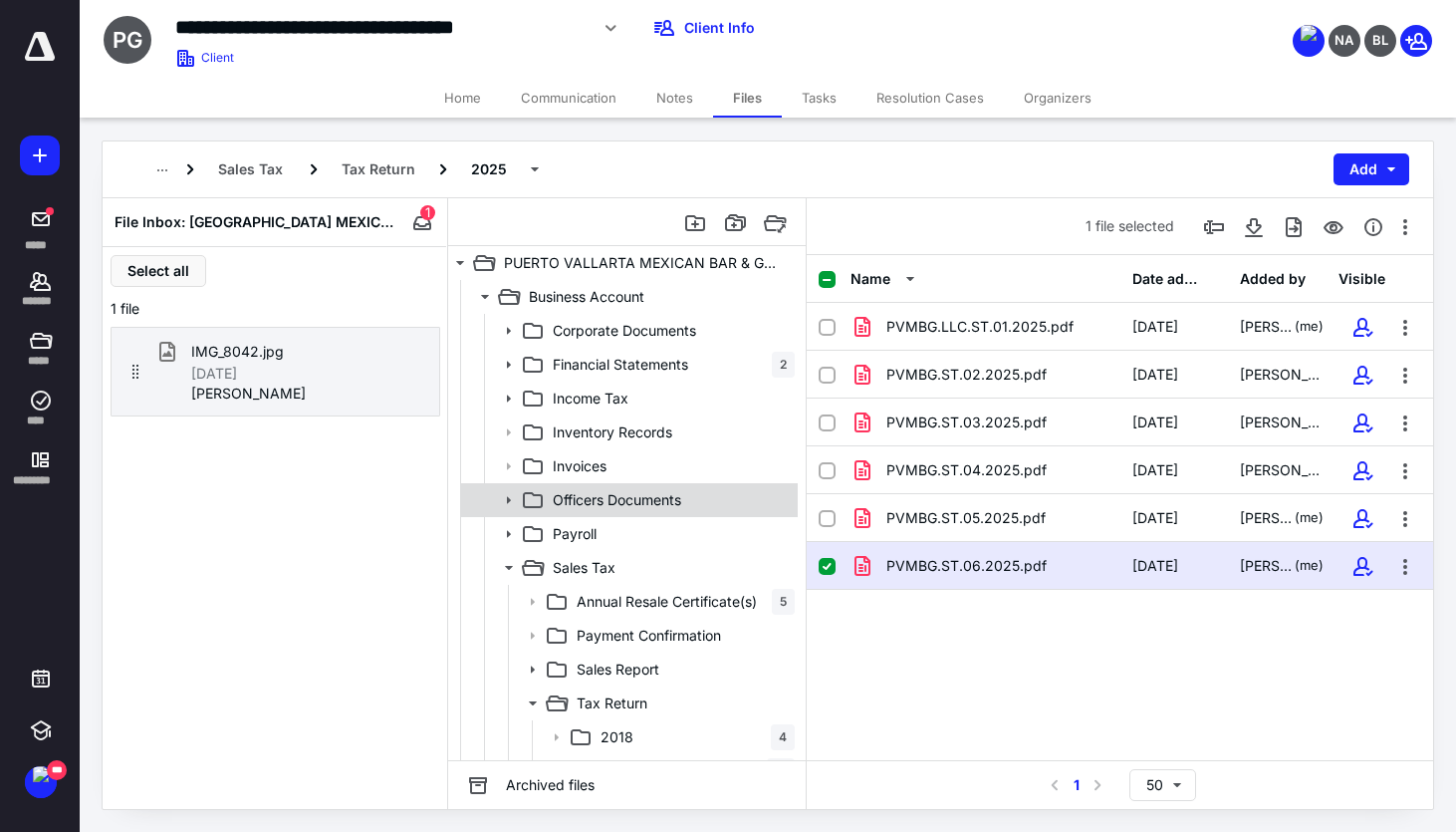 click 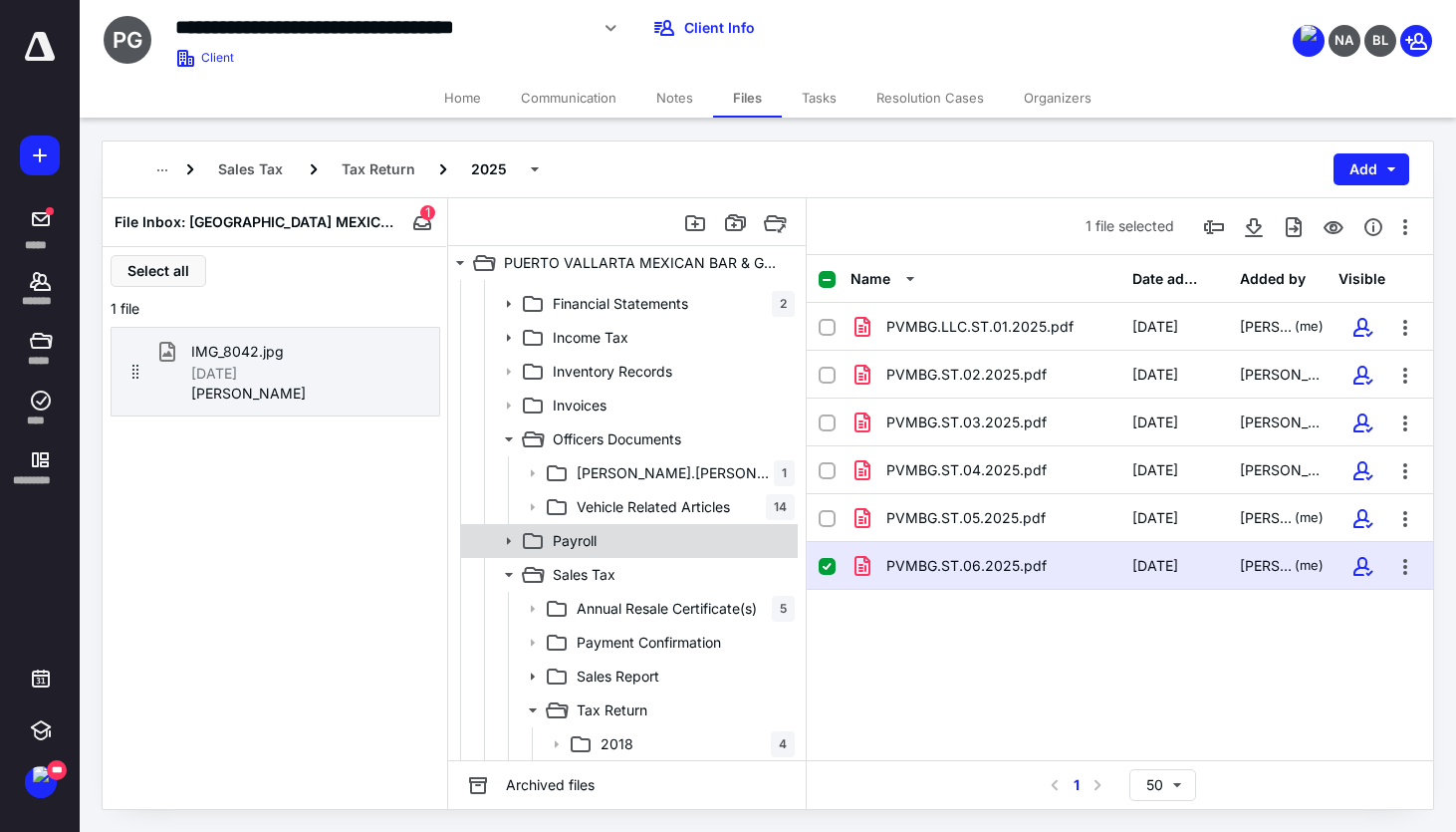 scroll, scrollTop: 62, scrollLeft: 0, axis: vertical 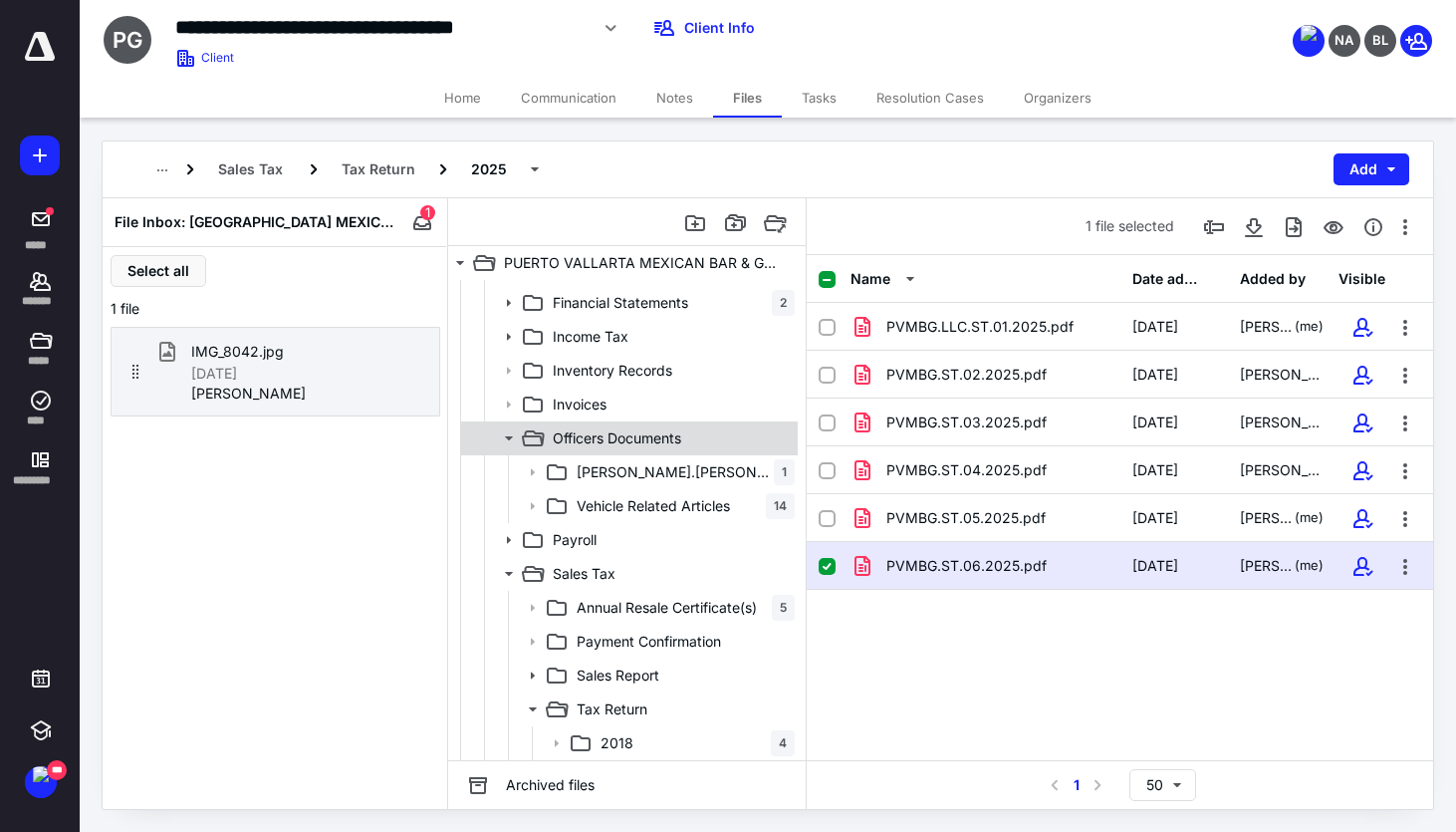 click 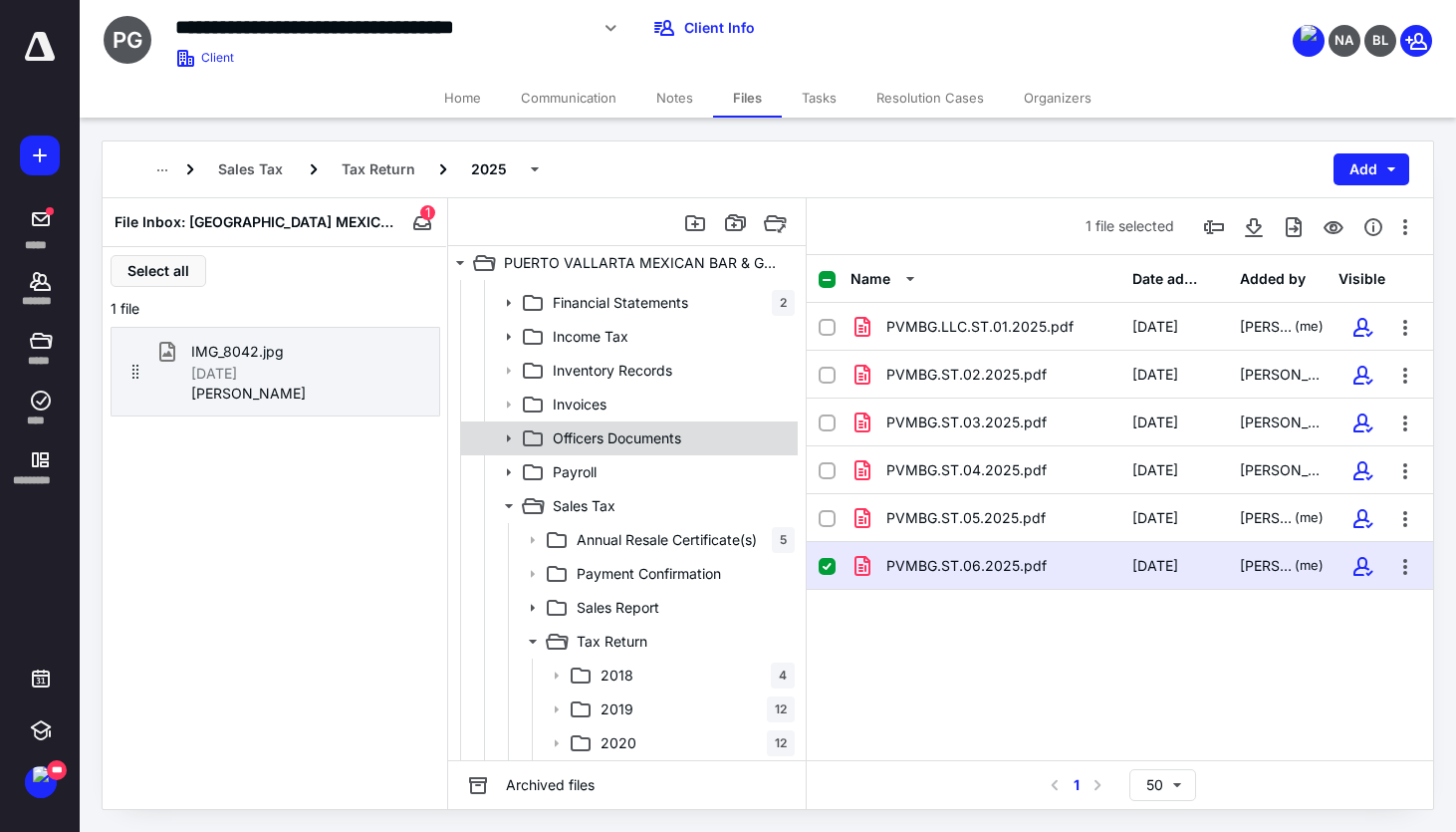 scroll, scrollTop: 0, scrollLeft: 0, axis: both 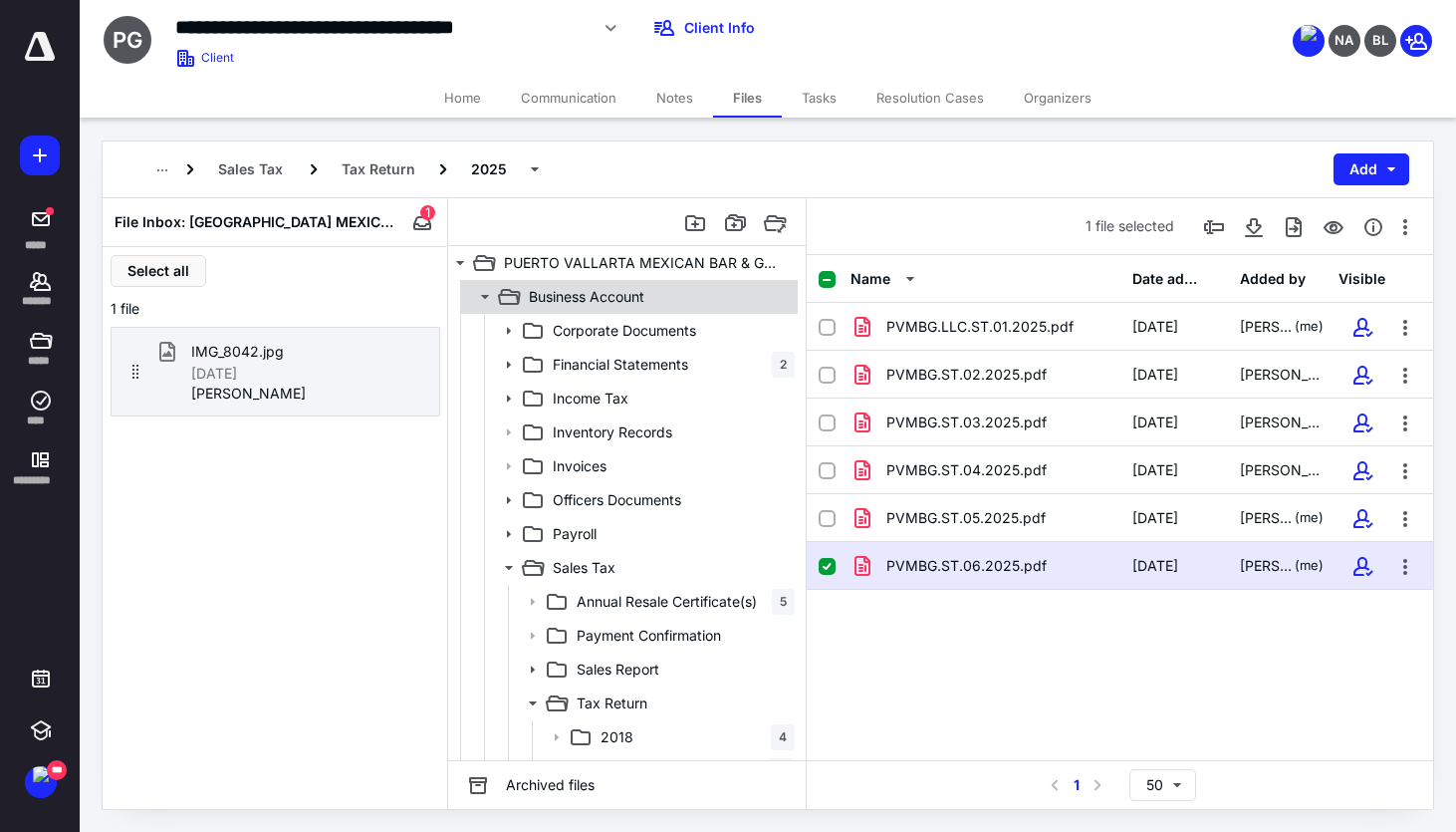 click 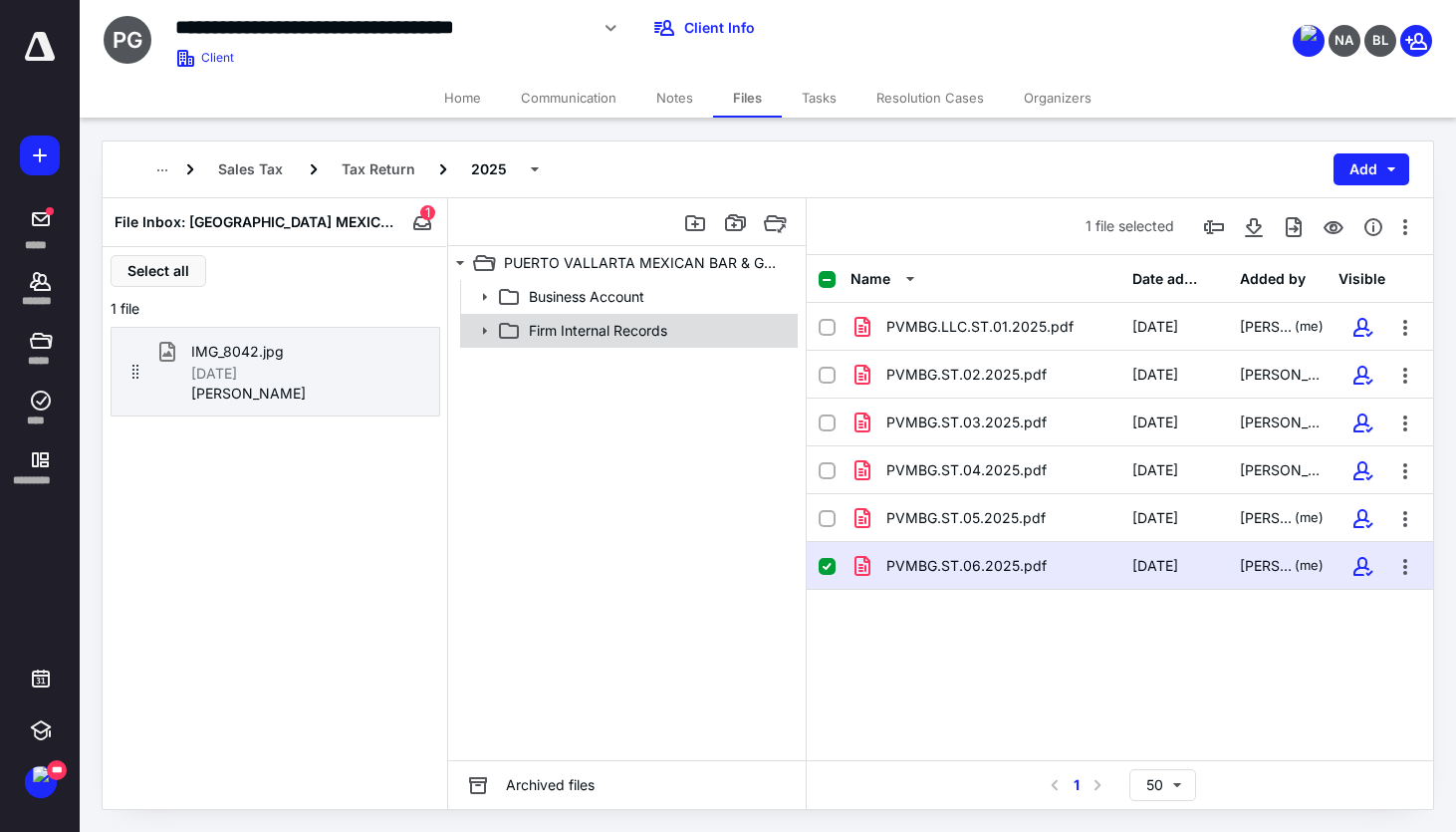 click 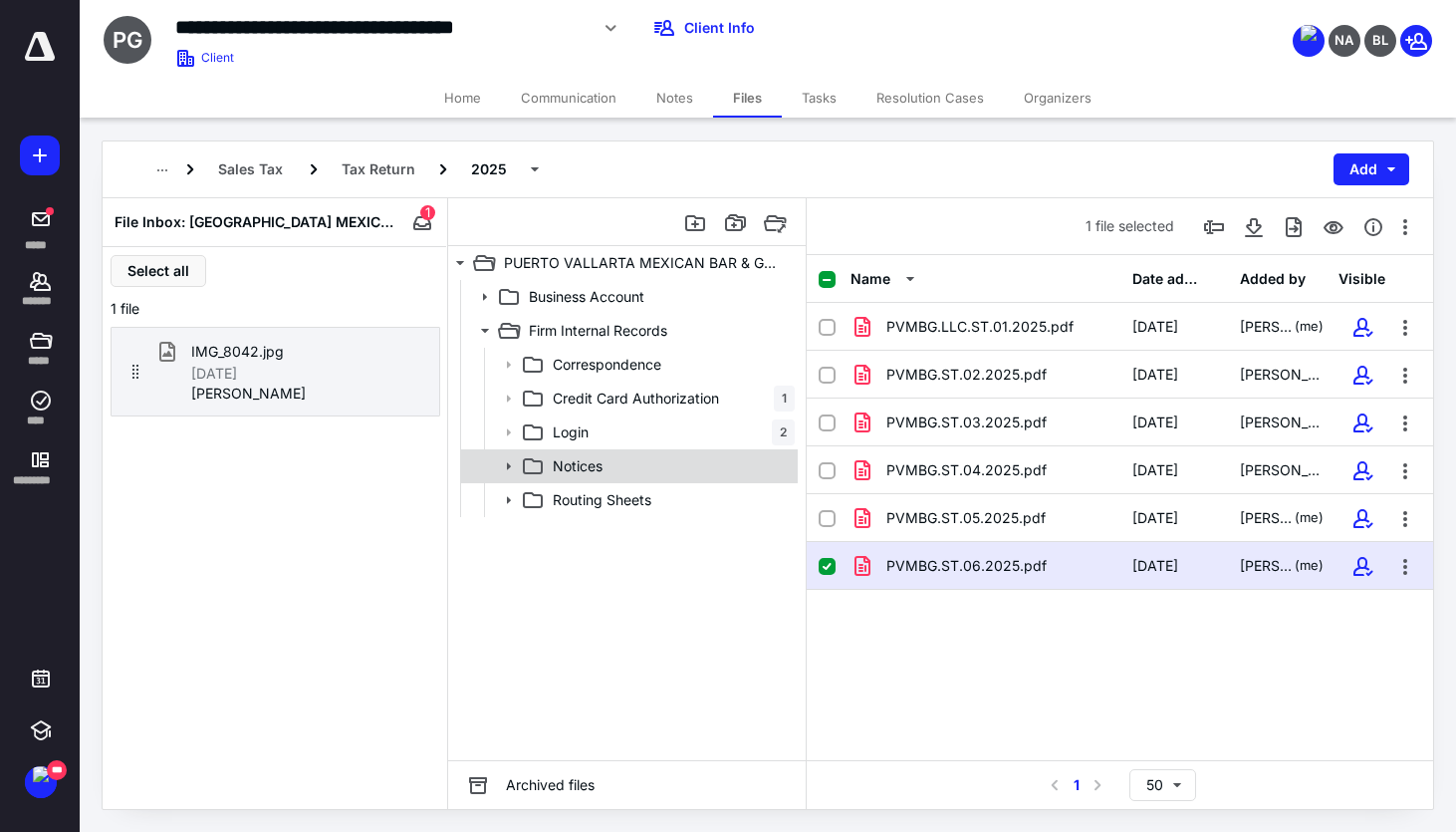 click on "Notices" at bounding box center [669, 466] 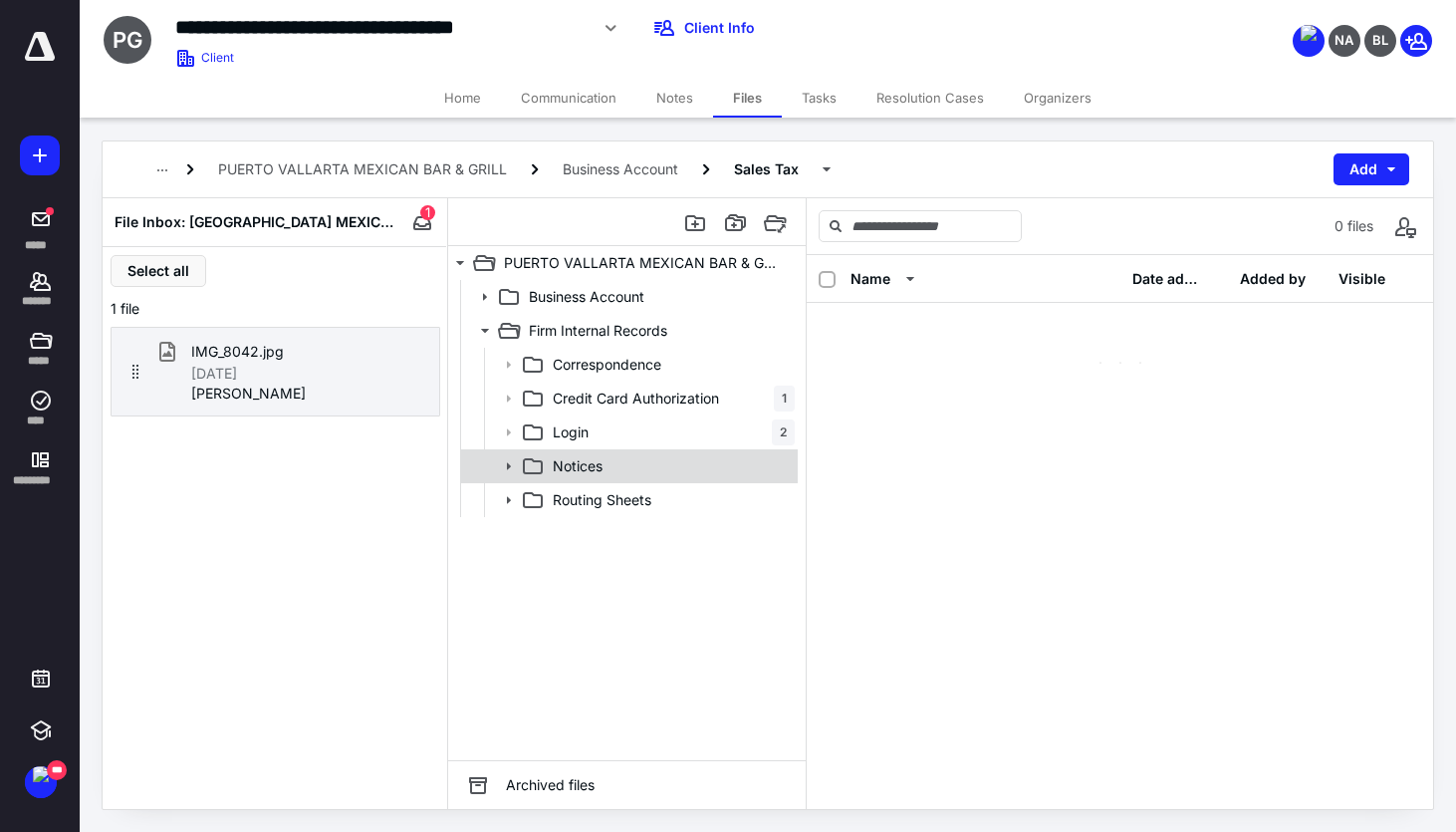 click on "Notices" at bounding box center [669, 466] 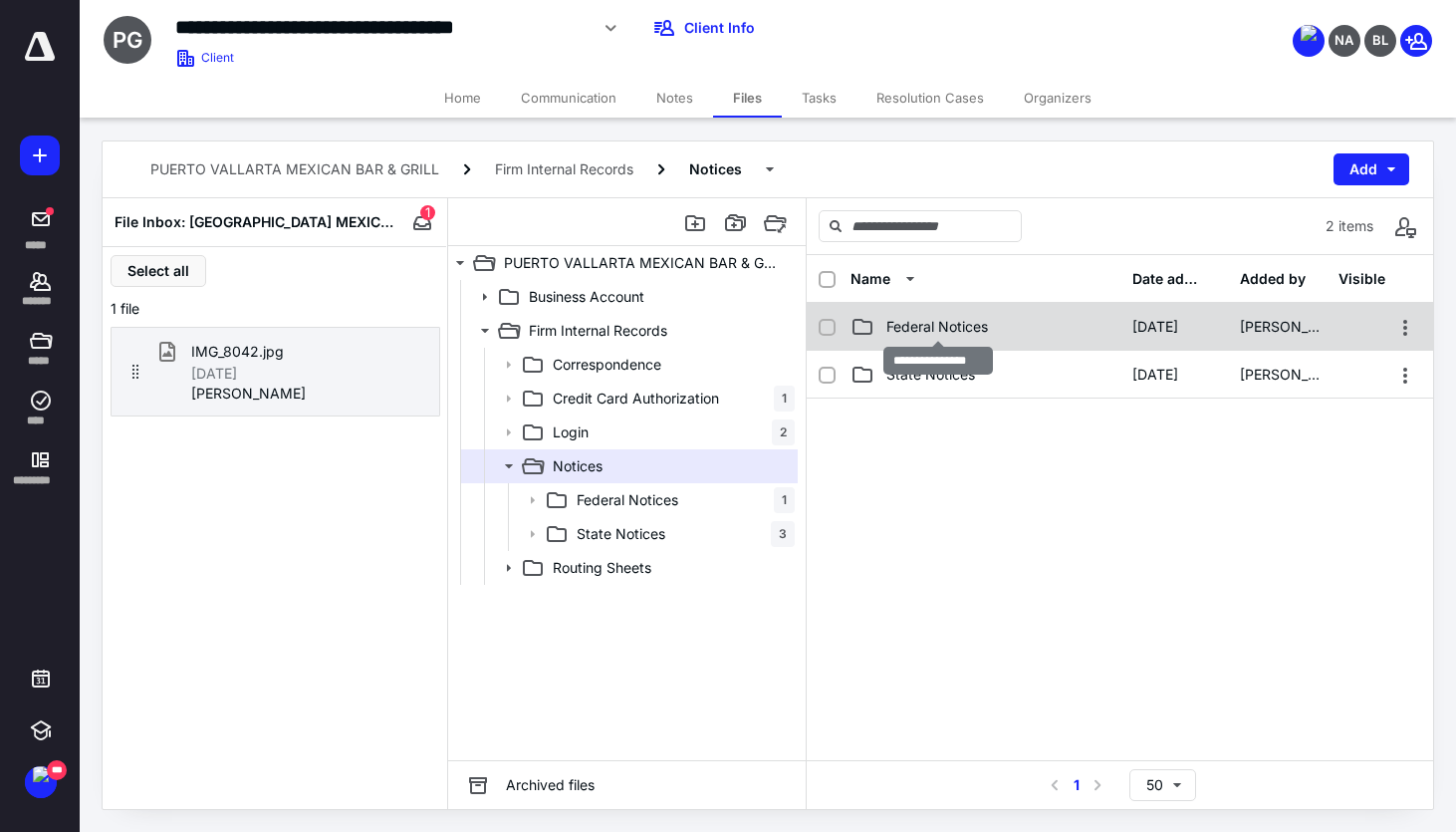 click on "Federal Notices" at bounding box center [937, 327] 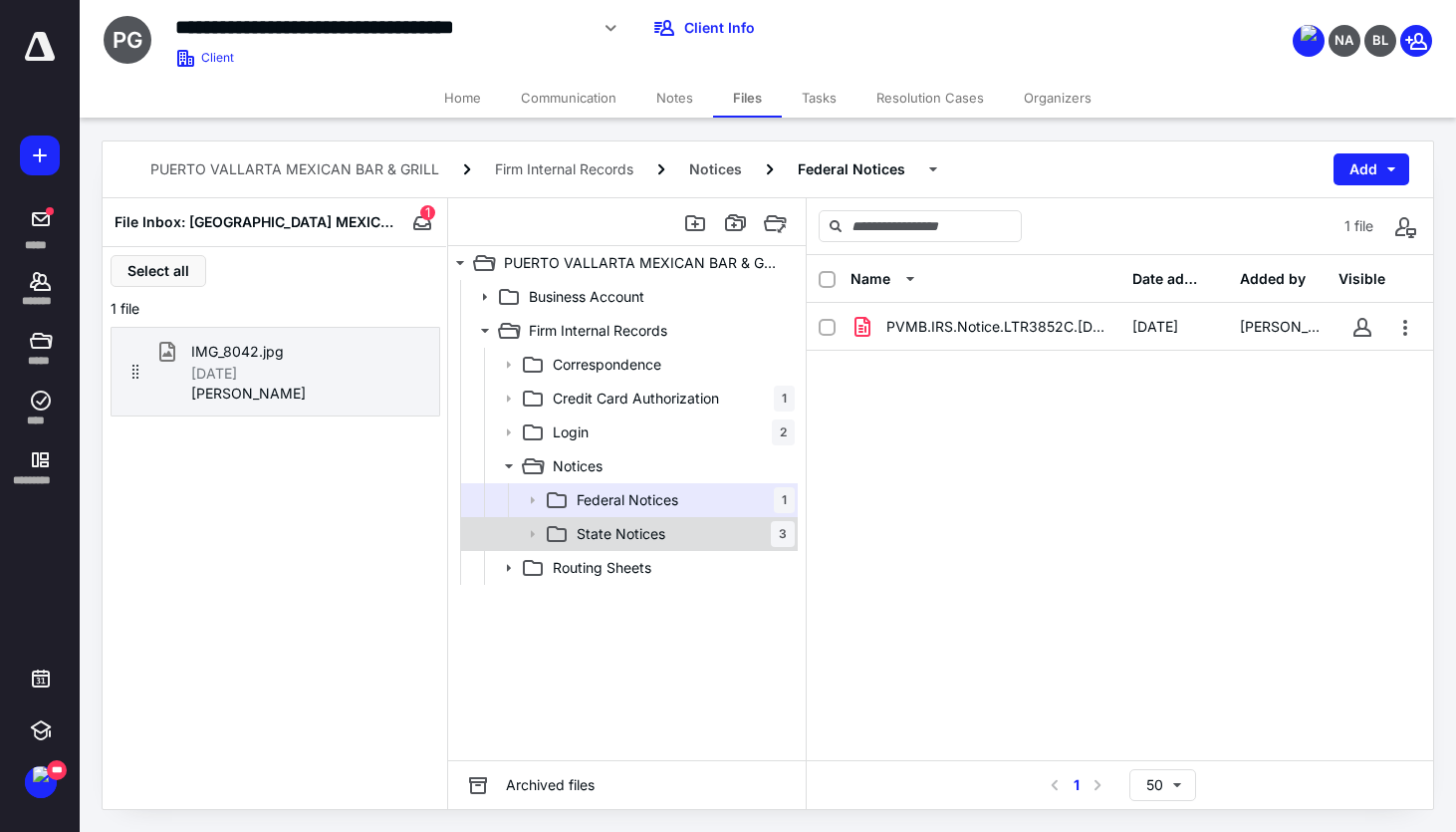 click on "State Notices 3" at bounding box center (681, 534) 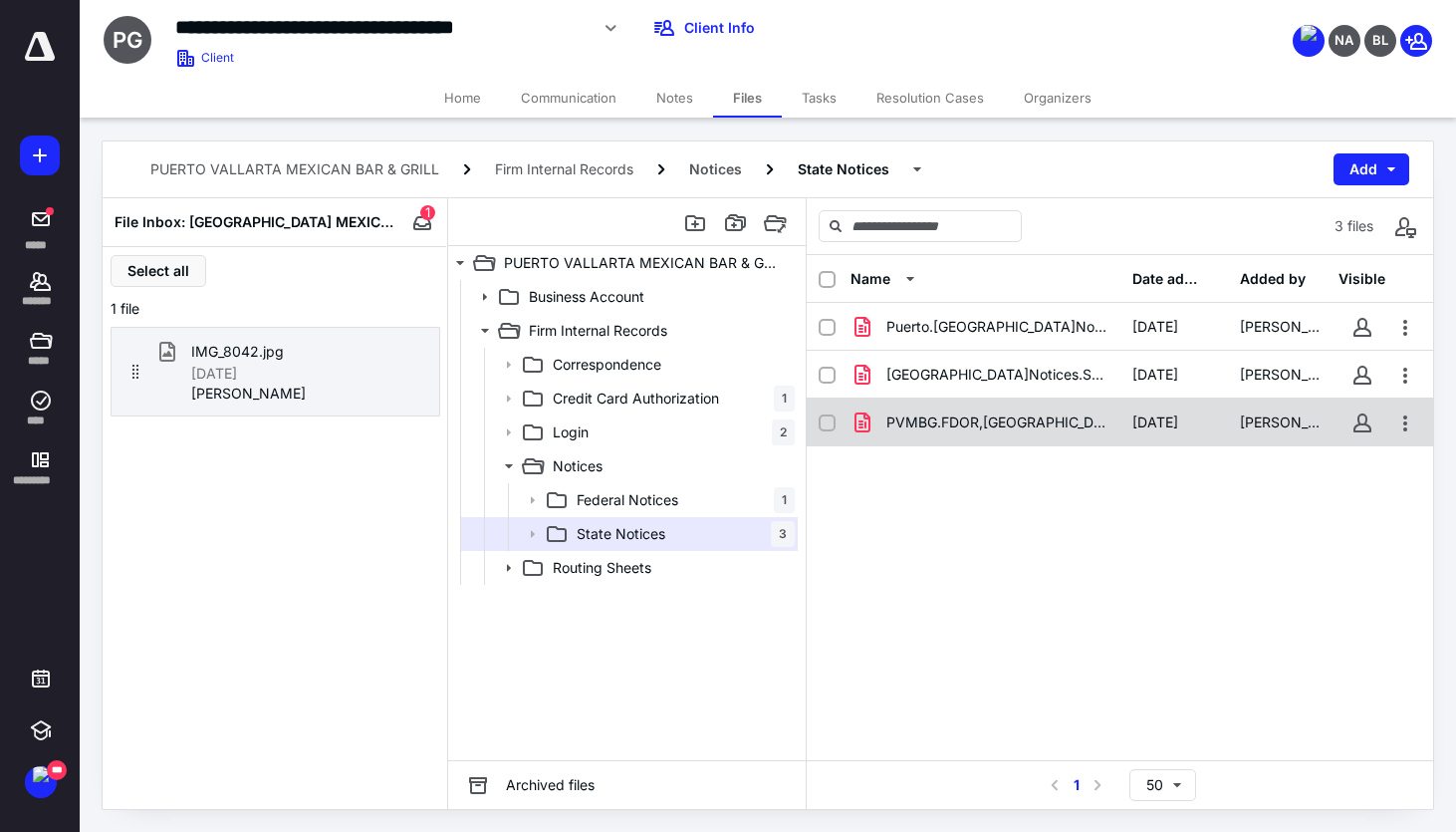 click on "PVMBG.FDOR,FL.Corp.Tax.Return.2018.pdf" at bounding box center (997, 422) 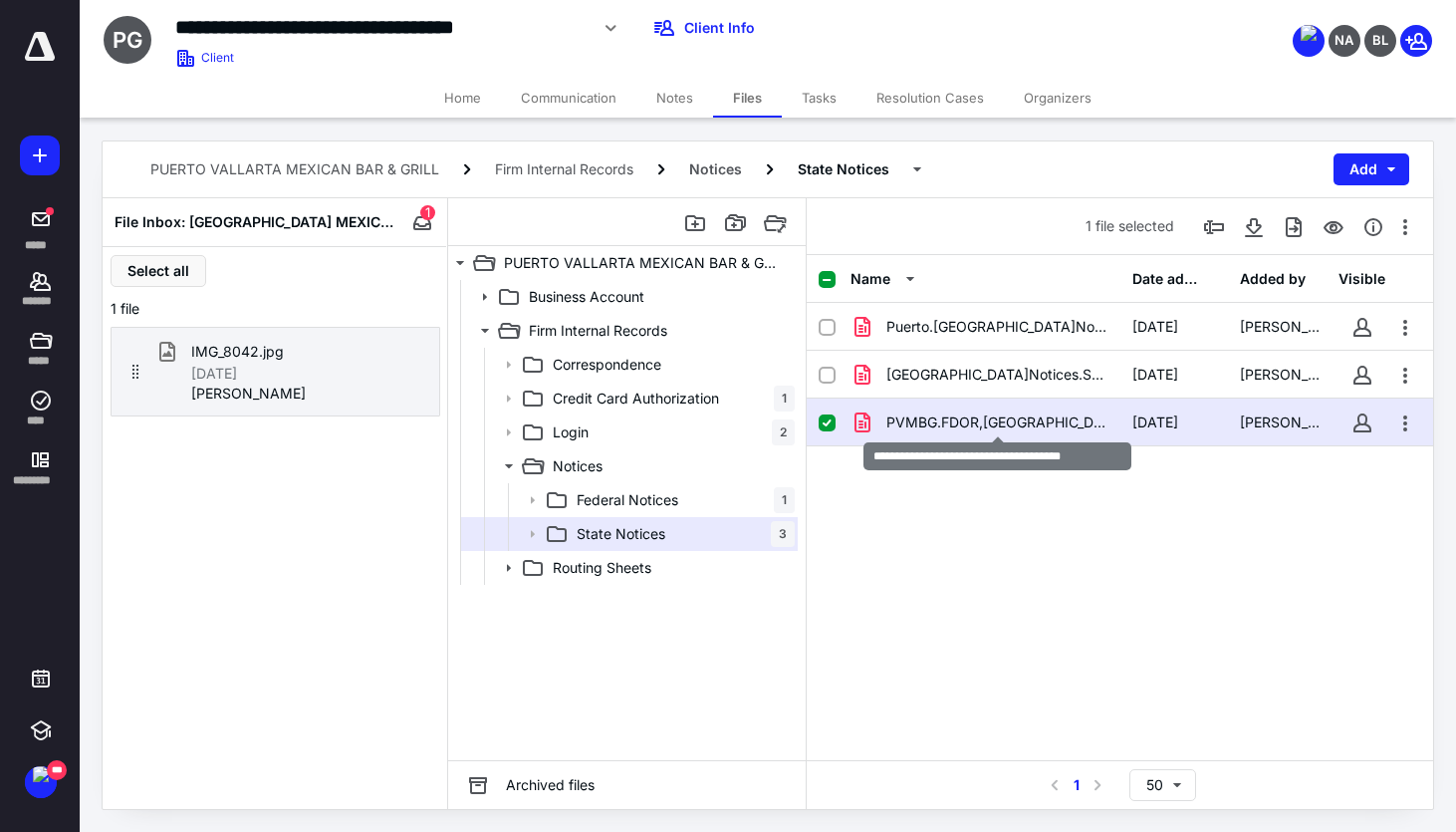 click on "PVMBG.FDOR,FL.Corp.Tax.Return.2018.pdf" at bounding box center (997, 422) 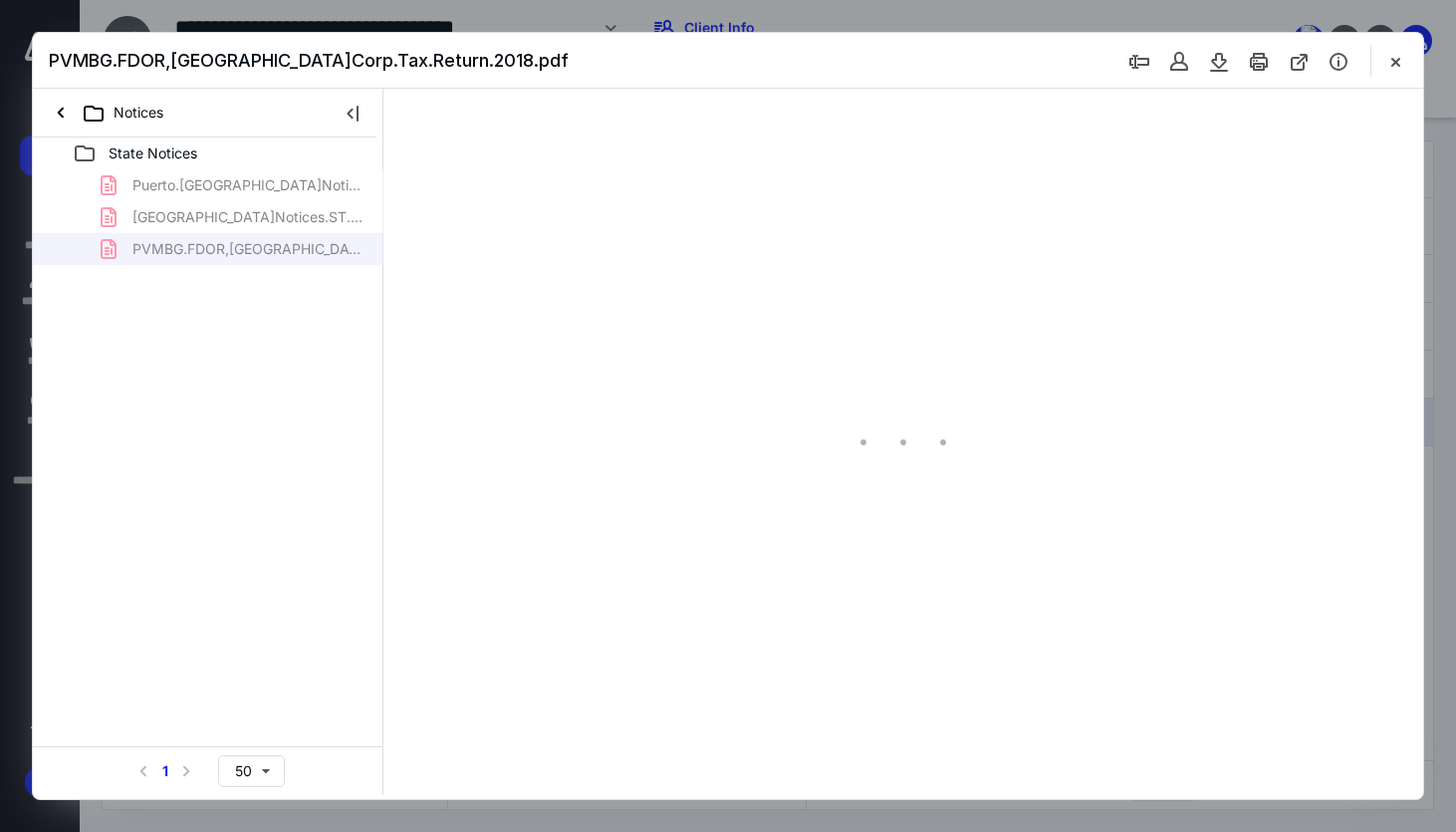 scroll, scrollTop: 0, scrollLeft: 0, axis: both 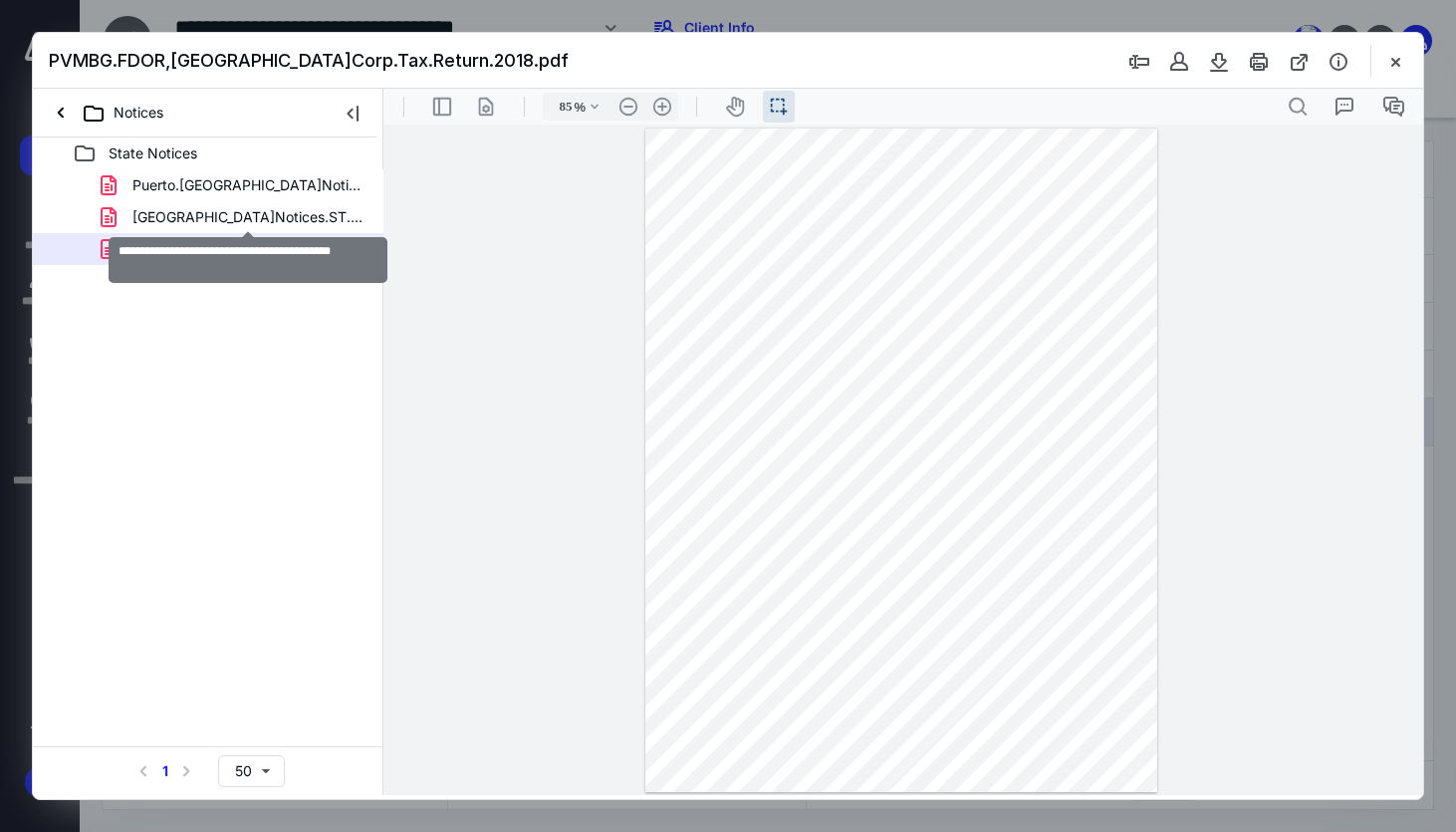 click on "Puerto.Vallarta.Notices.ST.FDOR.08.2018.pdf" at bounding box center (248, 217) 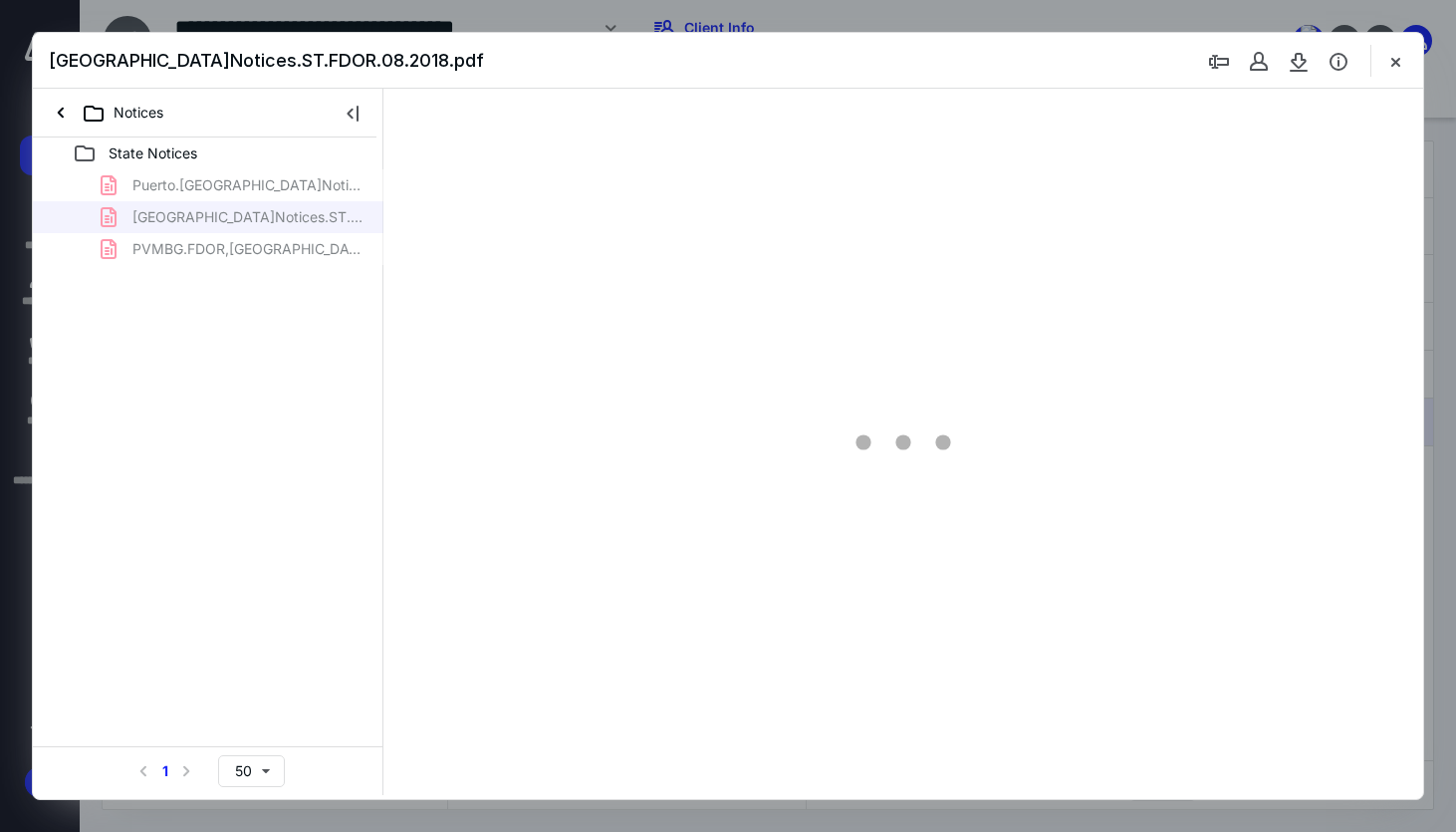 type on "85" 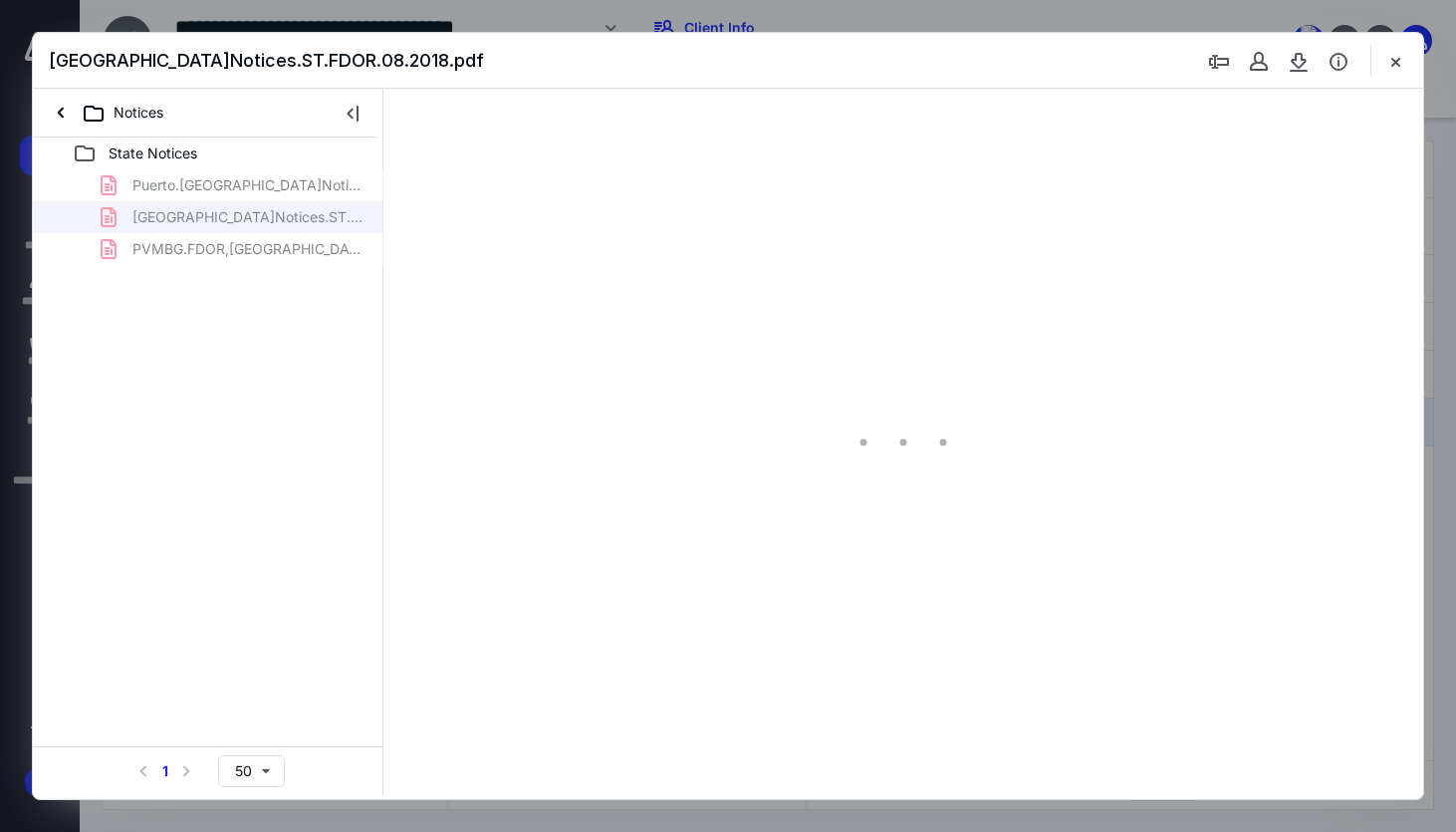 scroll, scrollTop: 39, scrollLeft: 0, axis: vertical 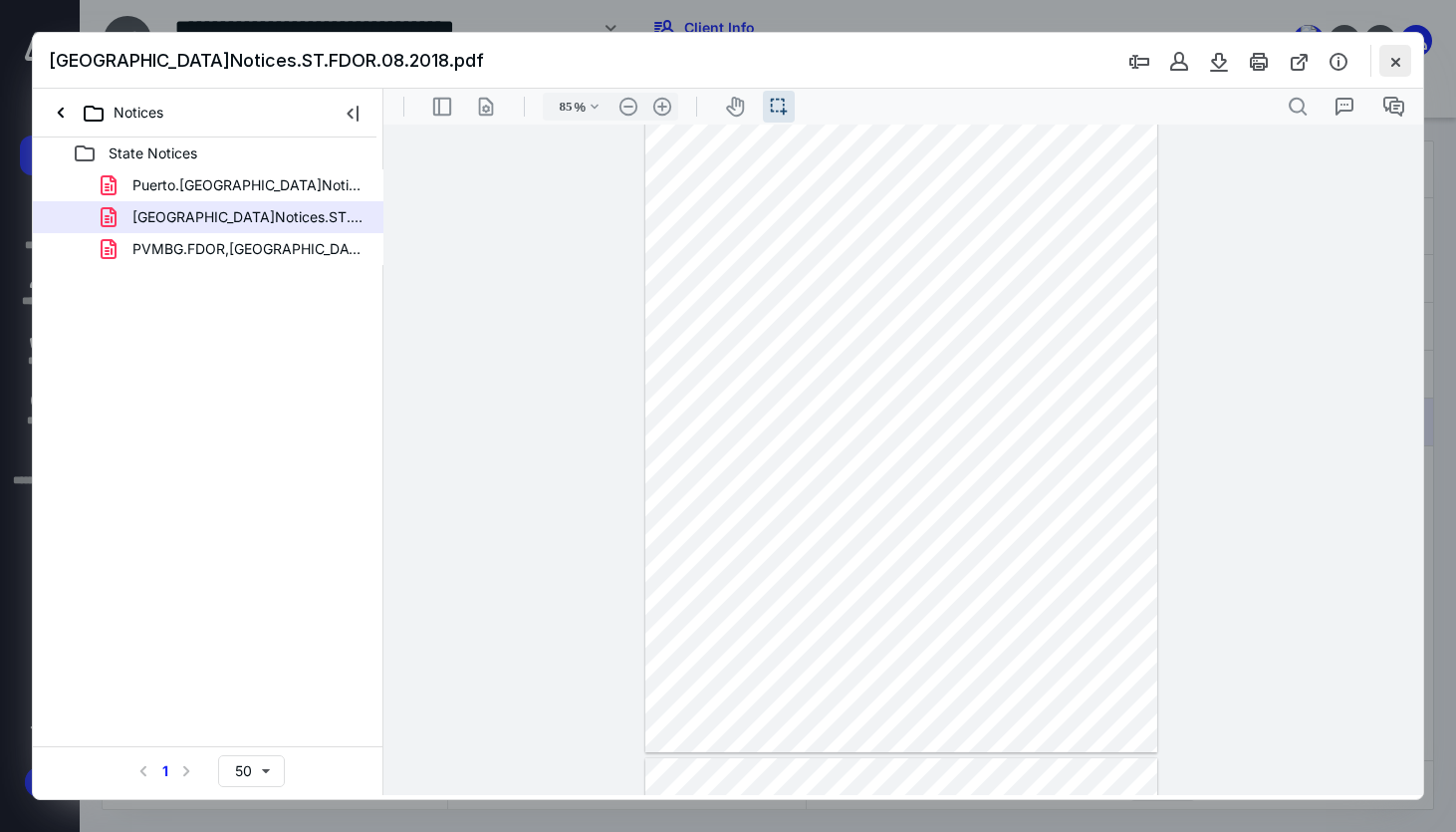 click at bounding box center [1395, 61] 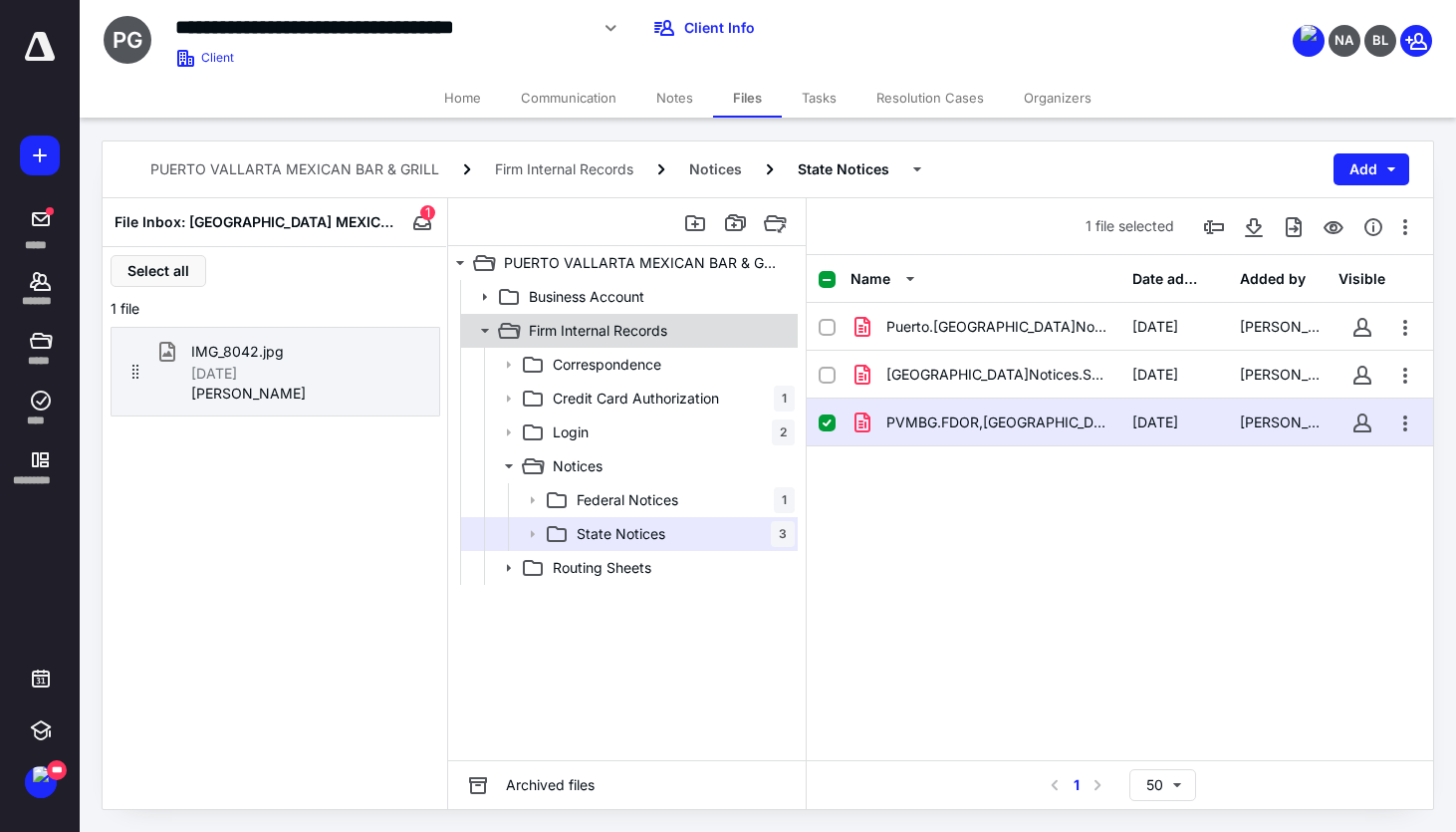 click 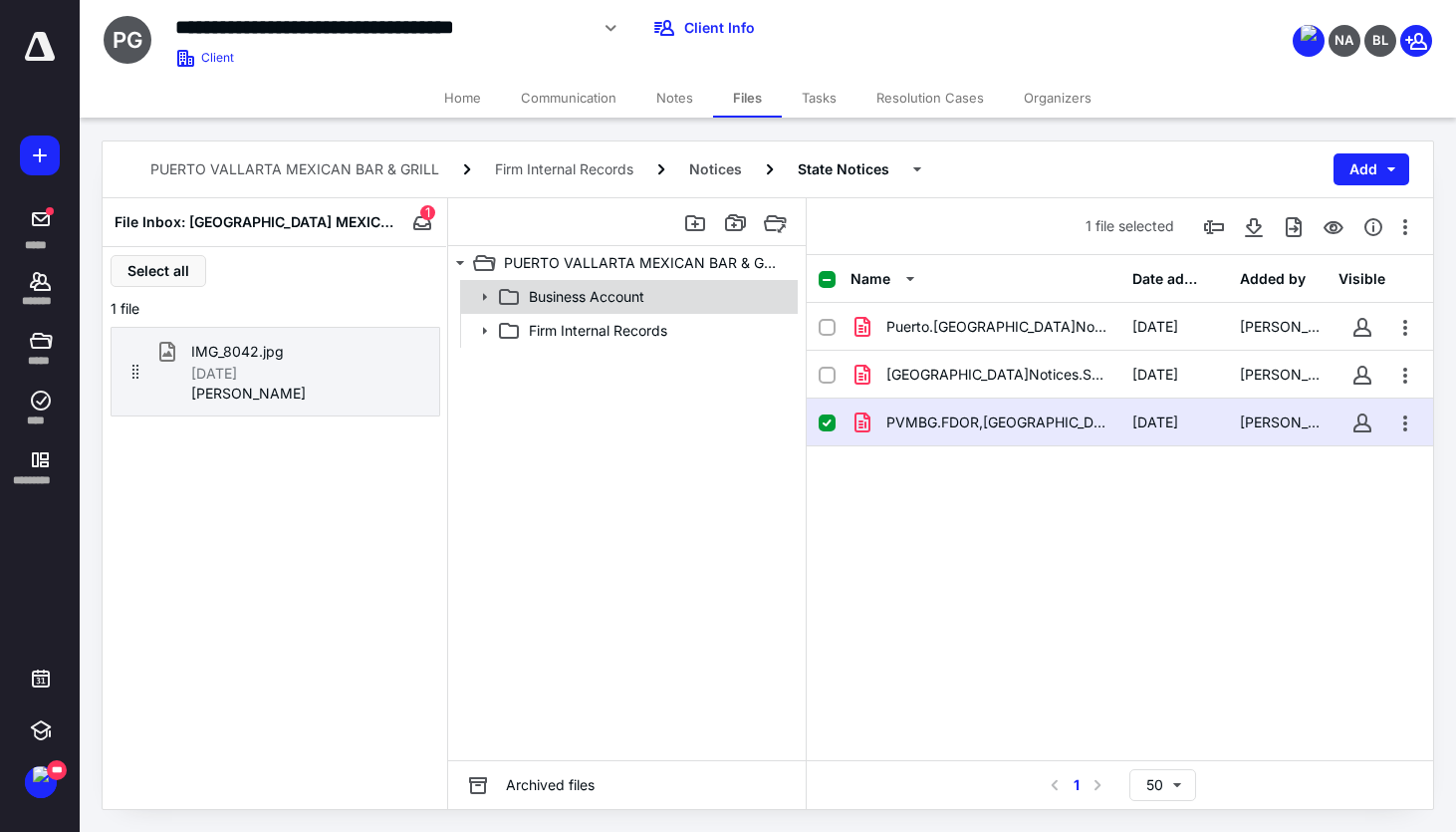 click 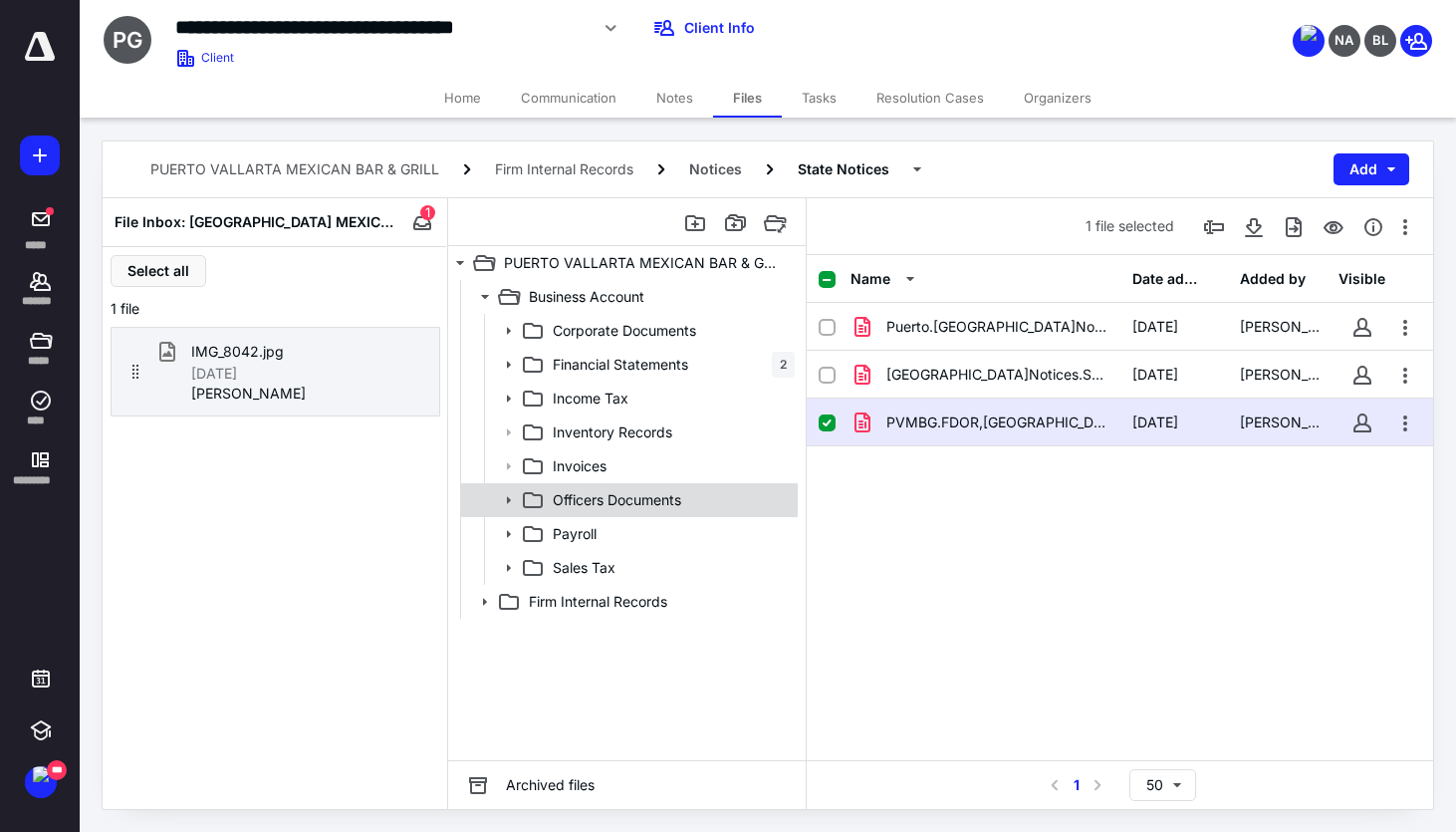 click 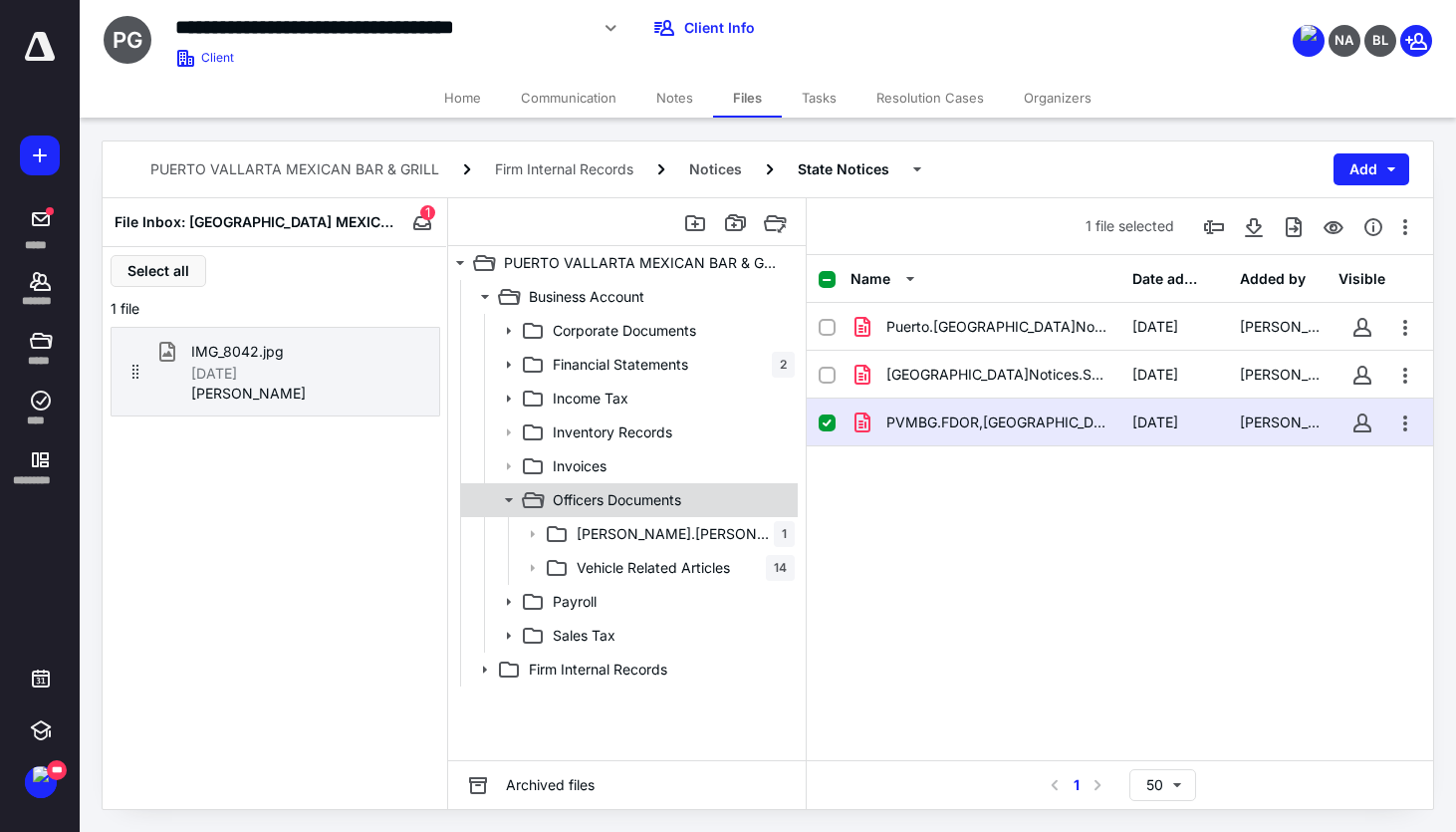 click 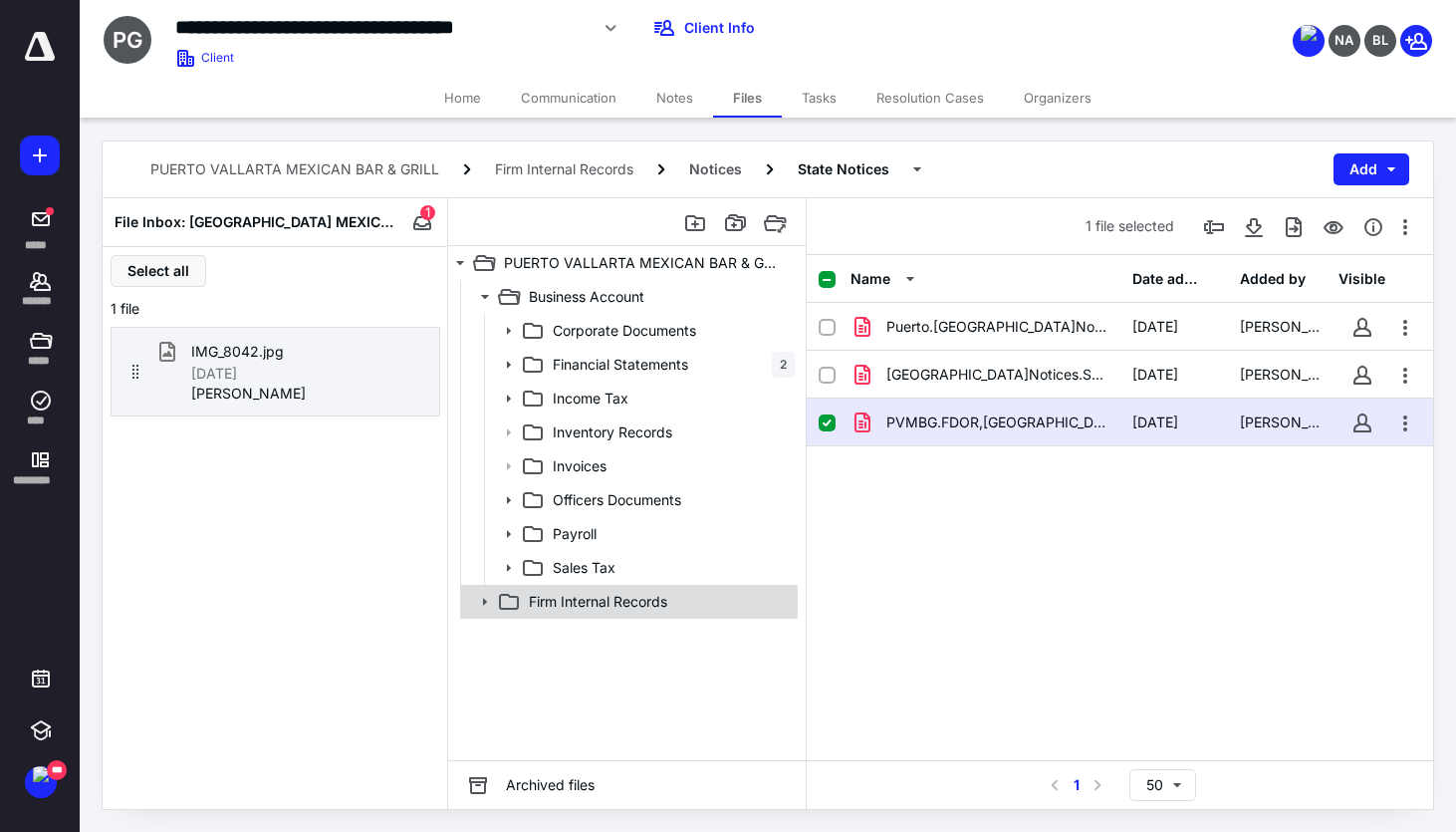 click 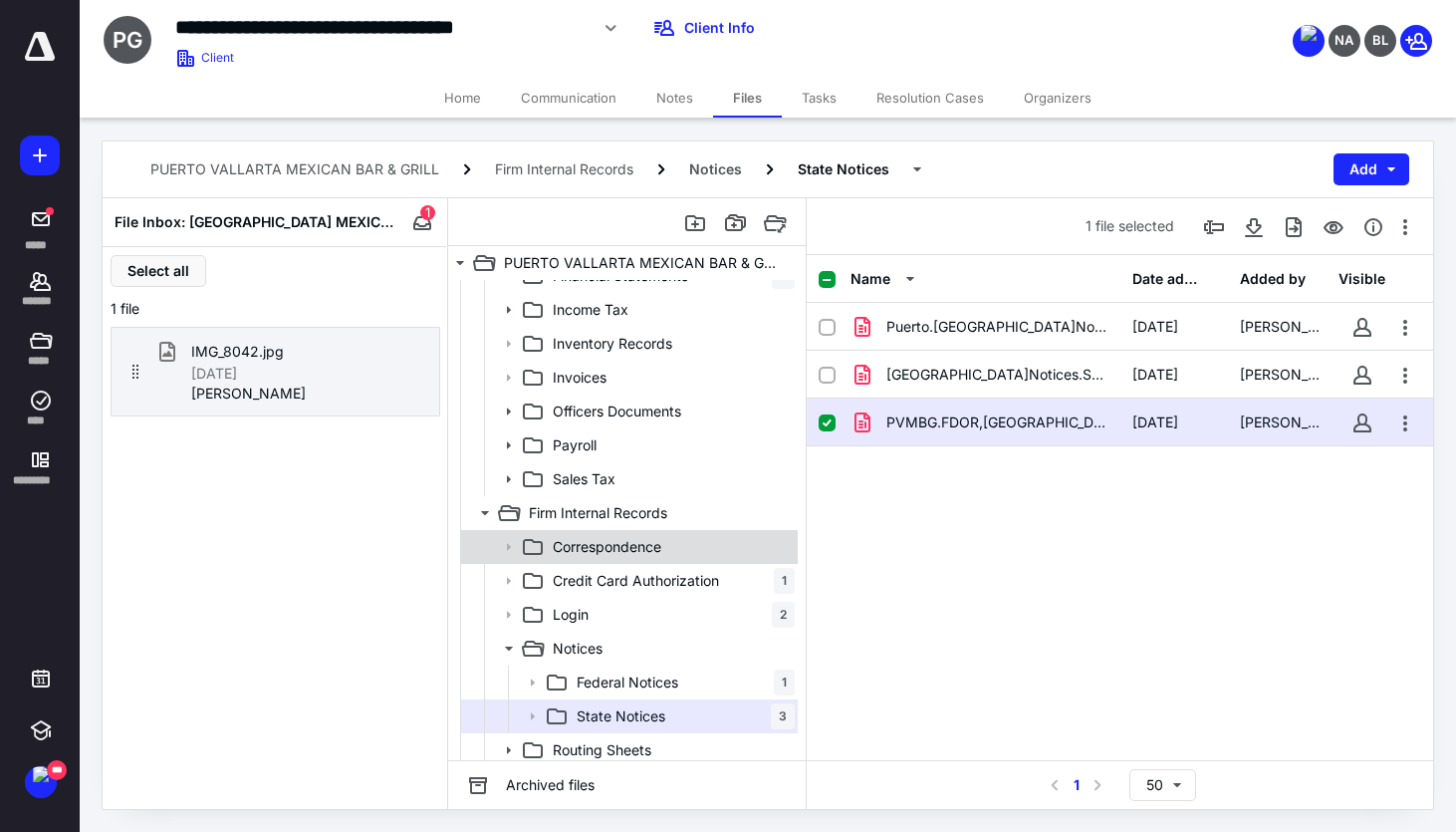 scroll, scrollTop: 90, scrollLeft: 0, axis: vertical 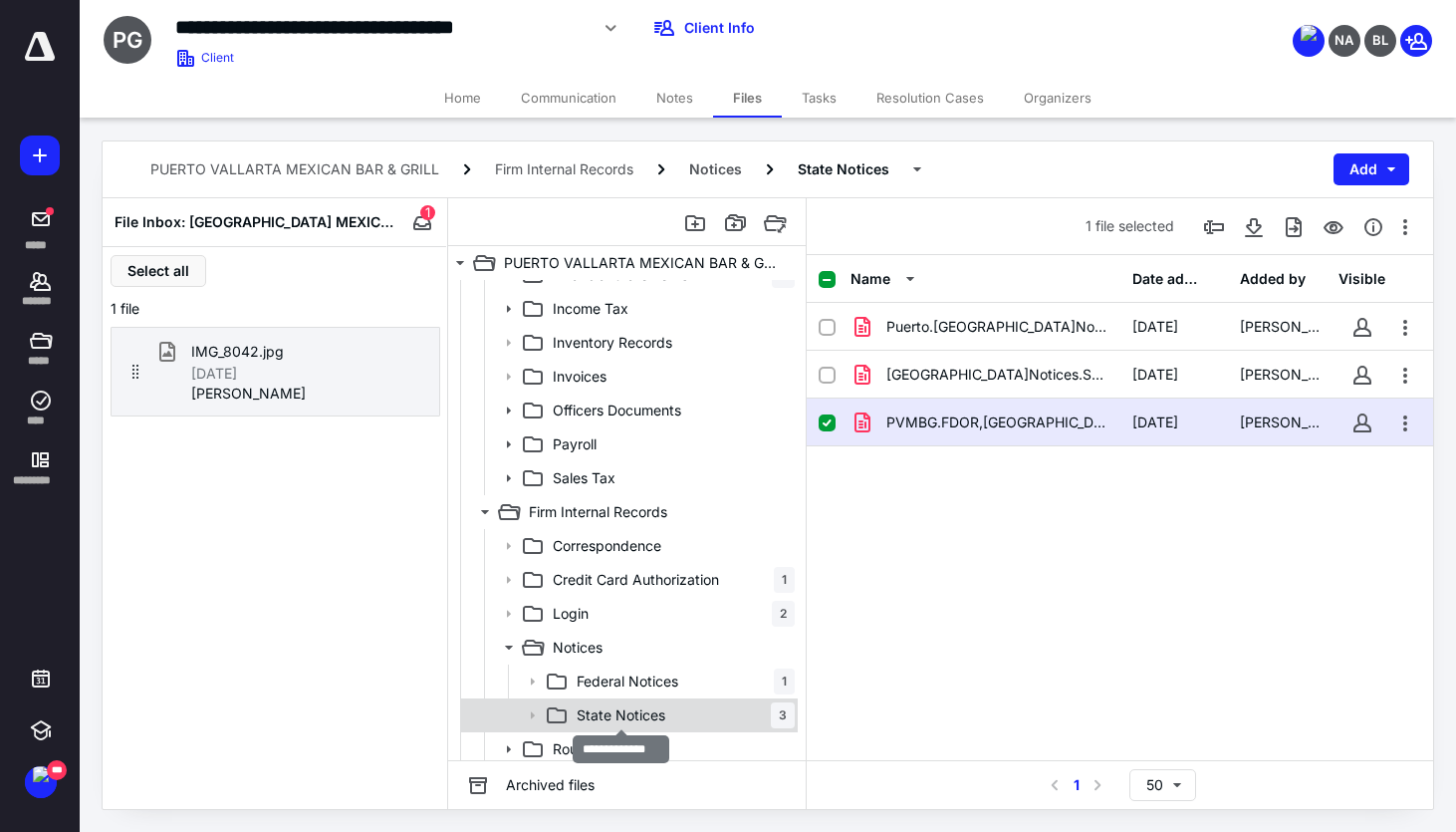 click on "State Notices" at bounding box center [620, 715] 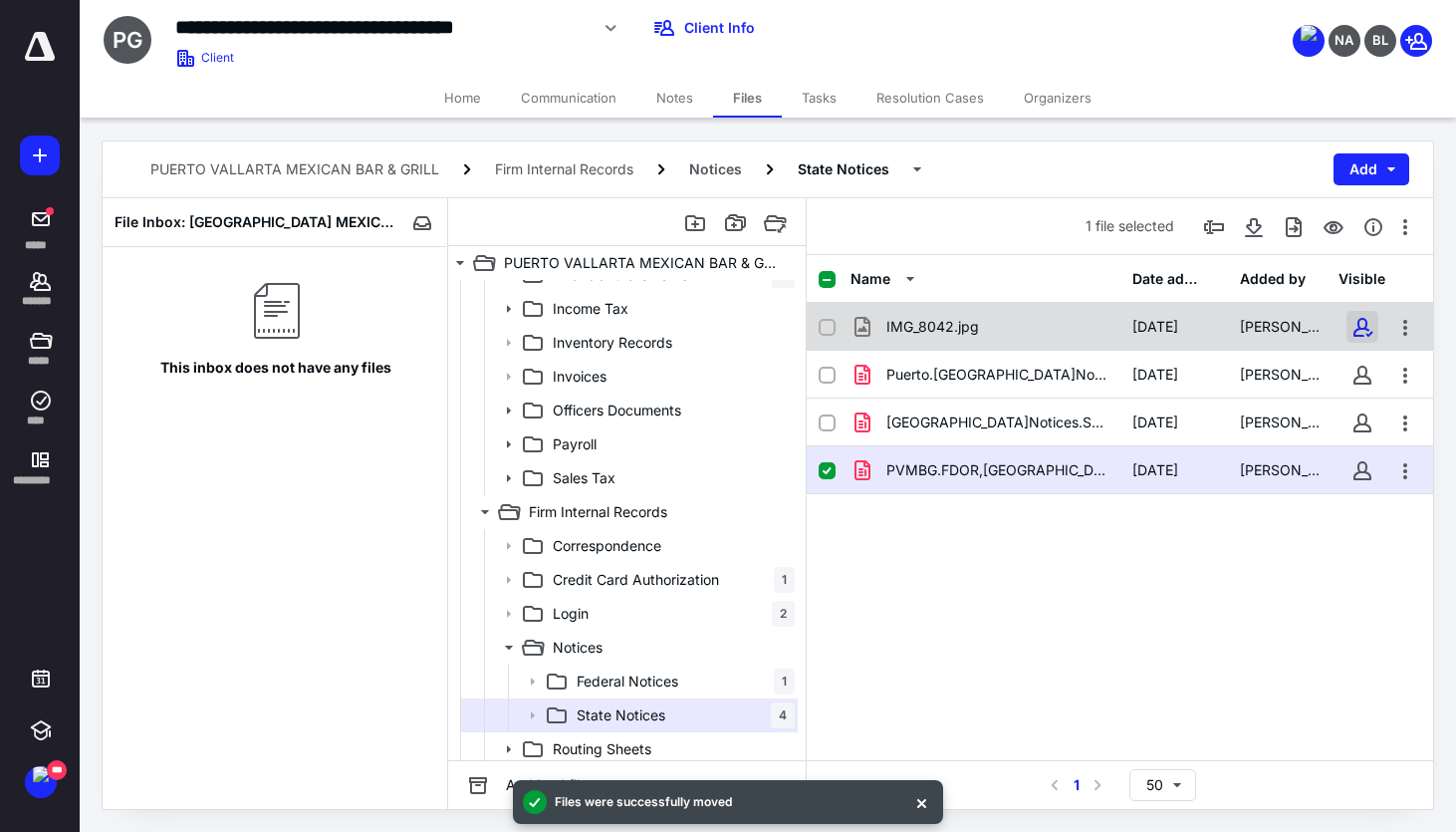 click at bounding box center (1362, 327) 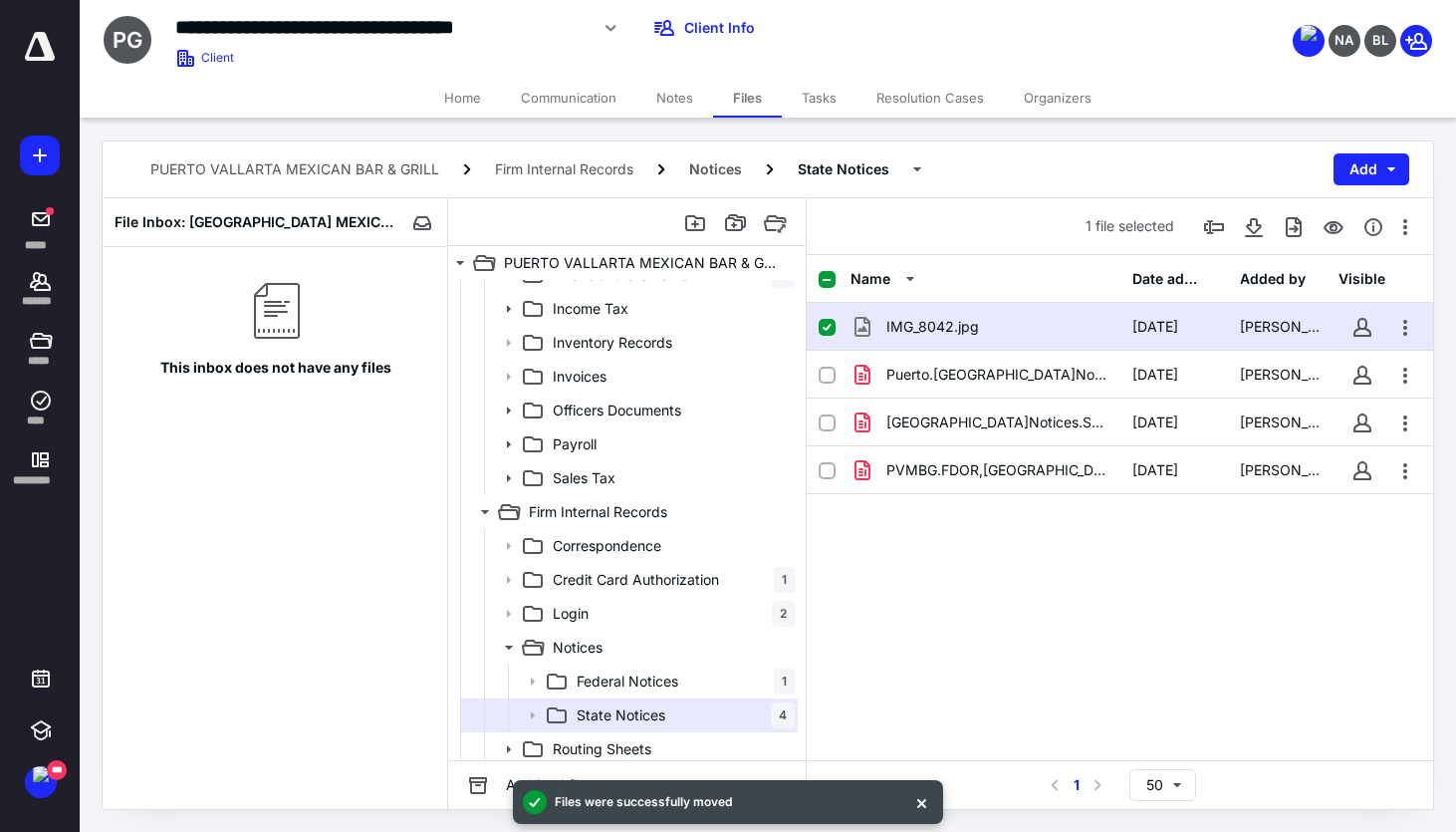 click on "IMG_8042.jpg 6/3/2025 Elizabeth Ramirez" at bounding box center (1119, 327) 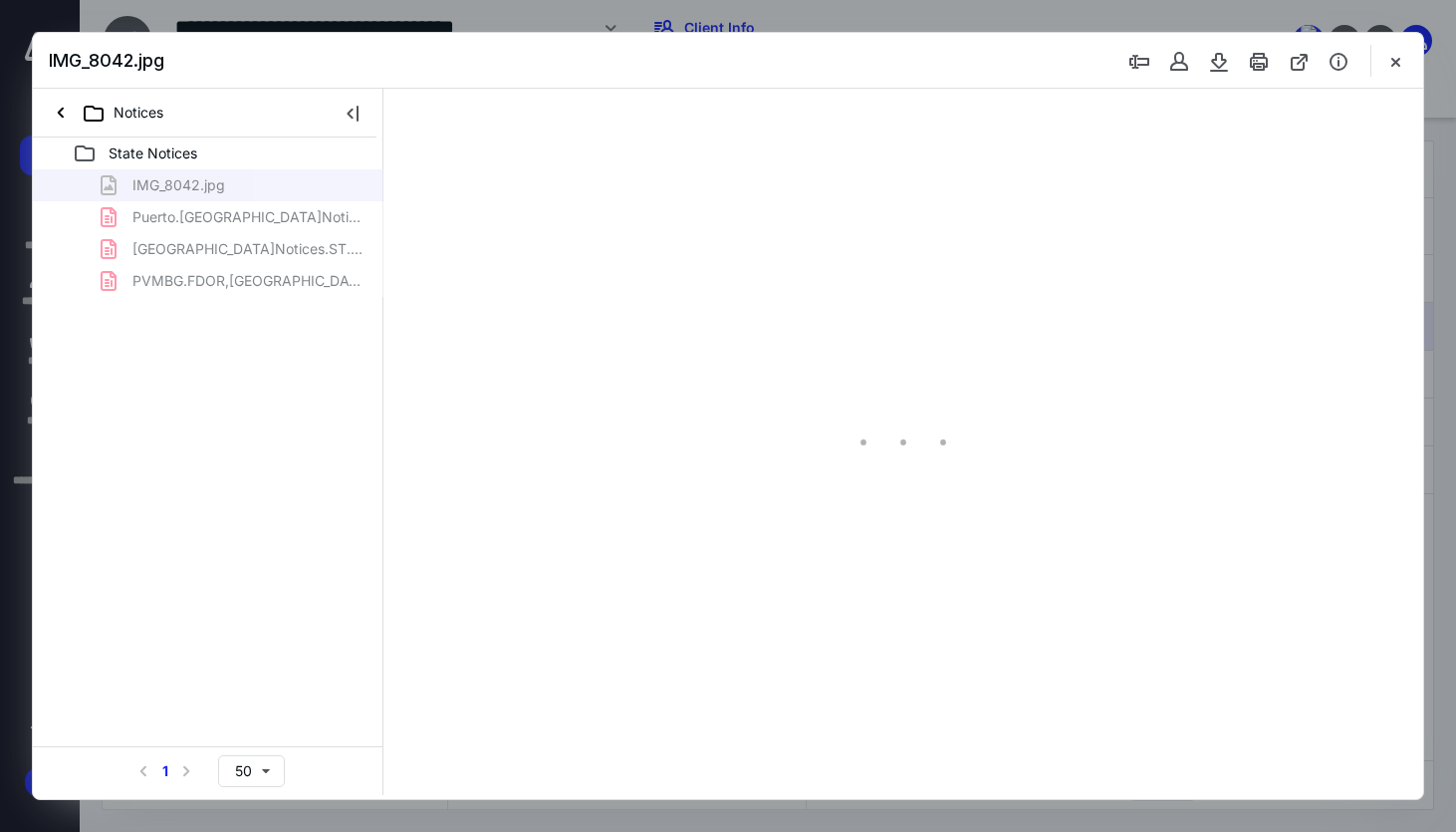scroll, scrollTop: 0, scrollLeft: 0, axis: both 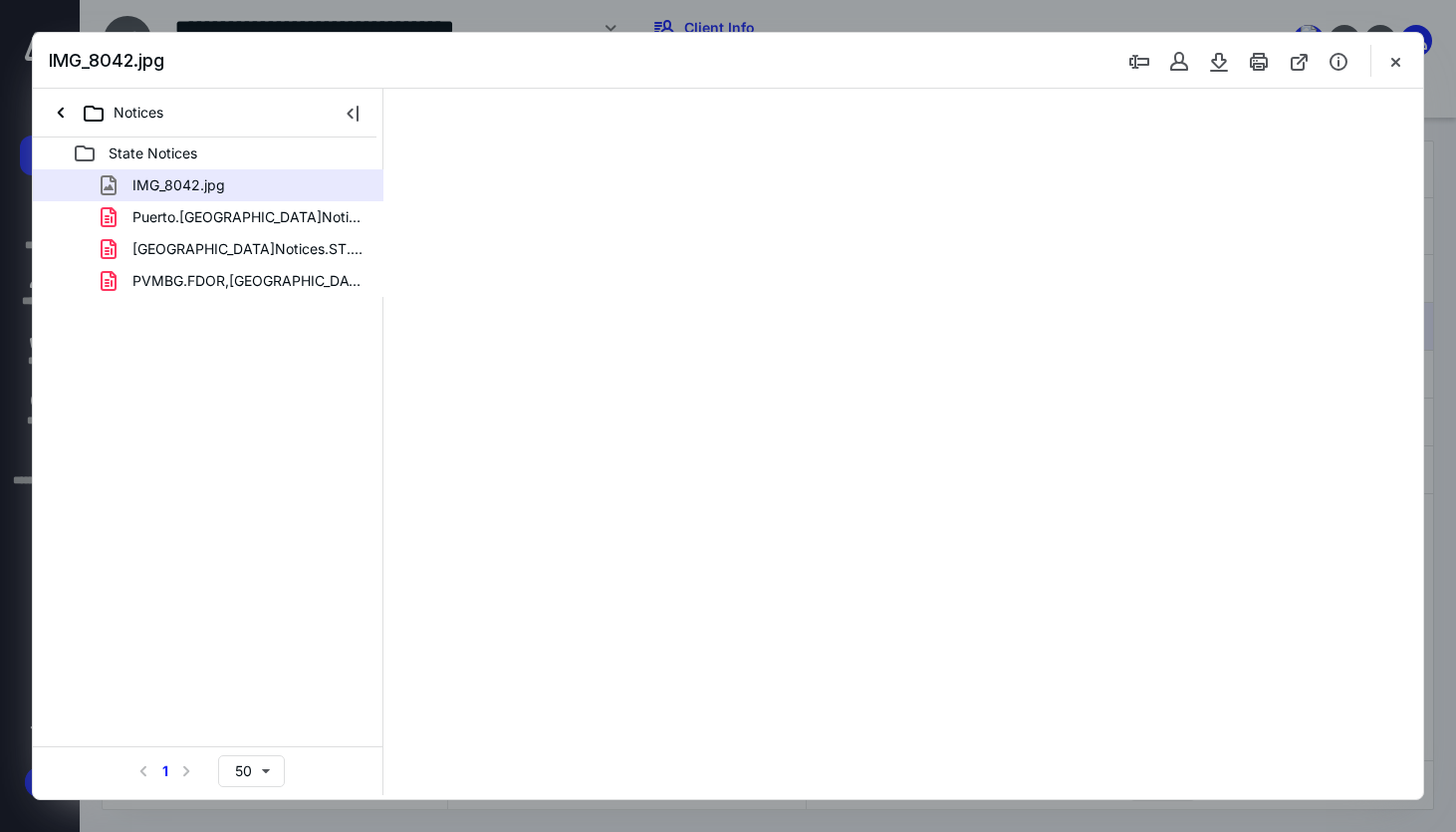 type on "85" 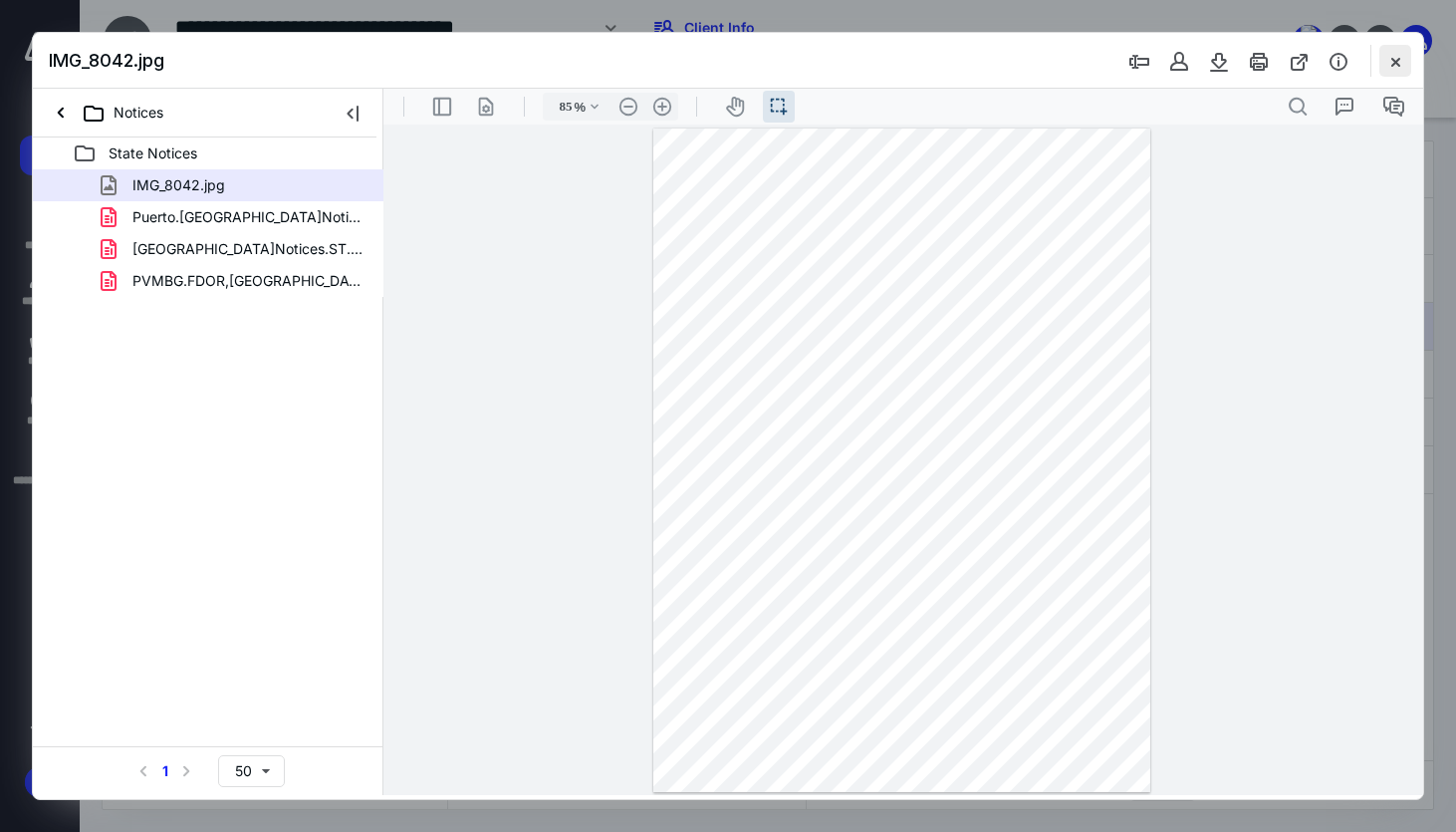 click at bounding box center [1395, 61] 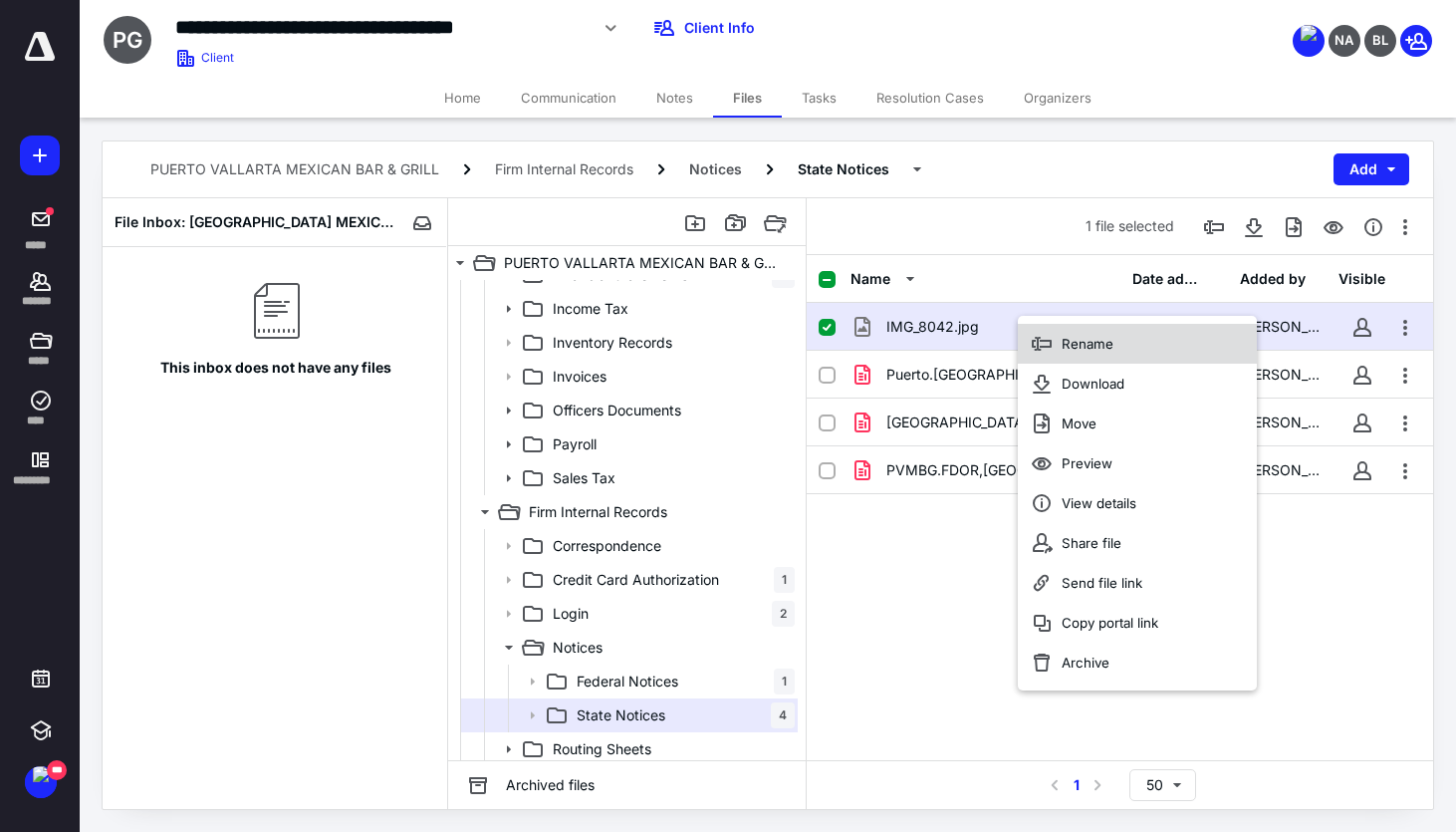click on "Rename" at bounding box center (1088, 344) 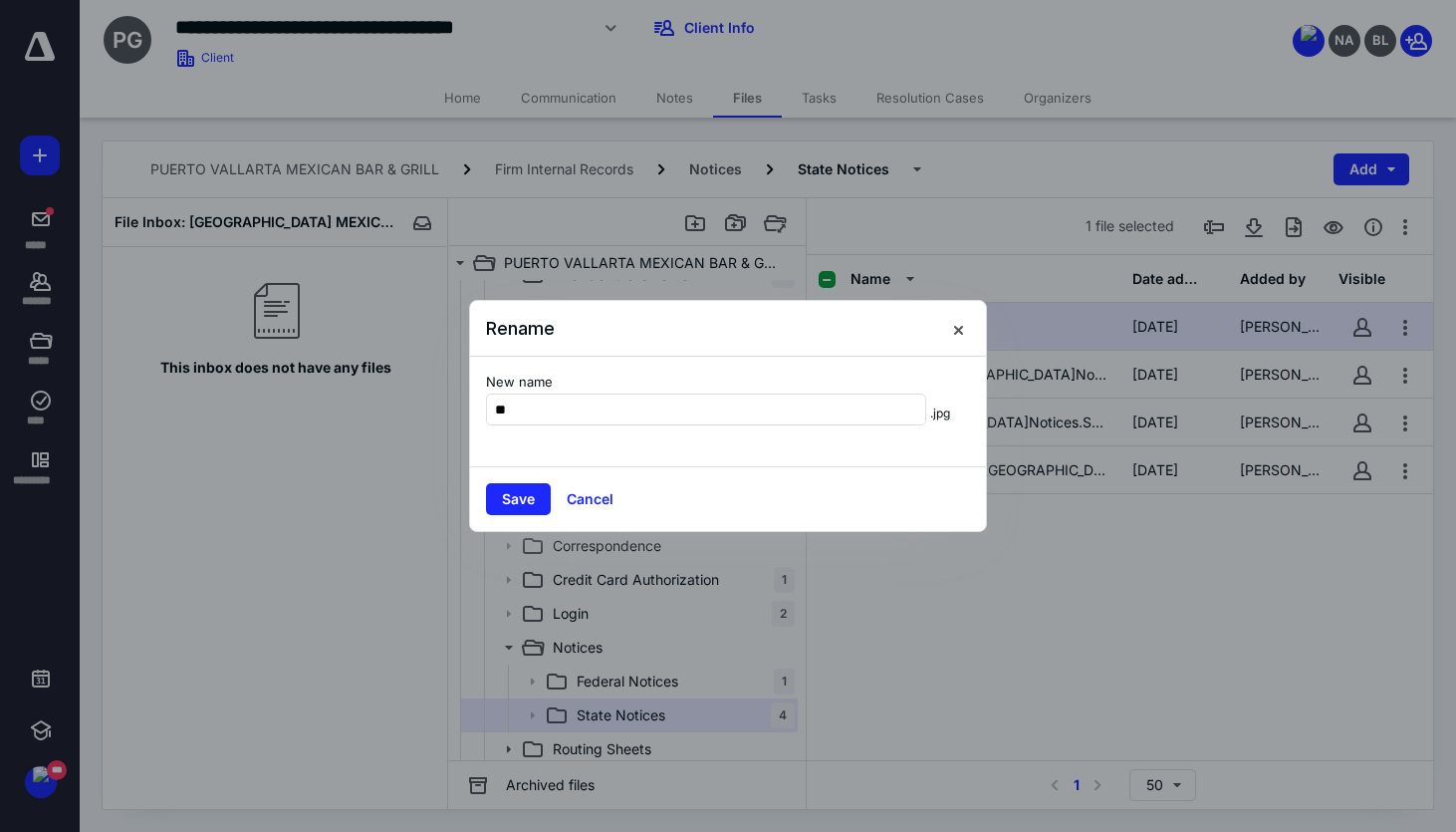 type on "*" 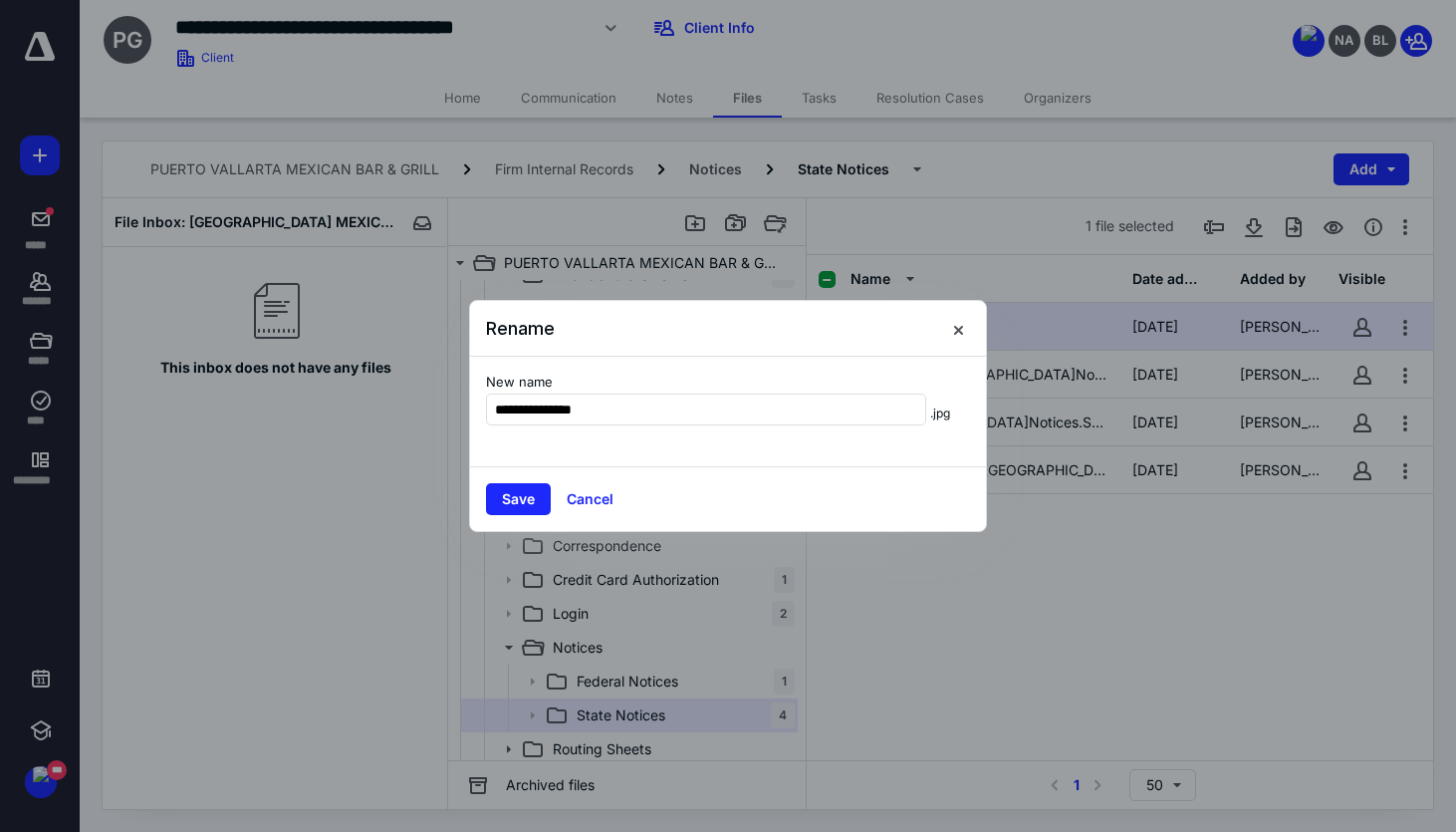 type on "**********" 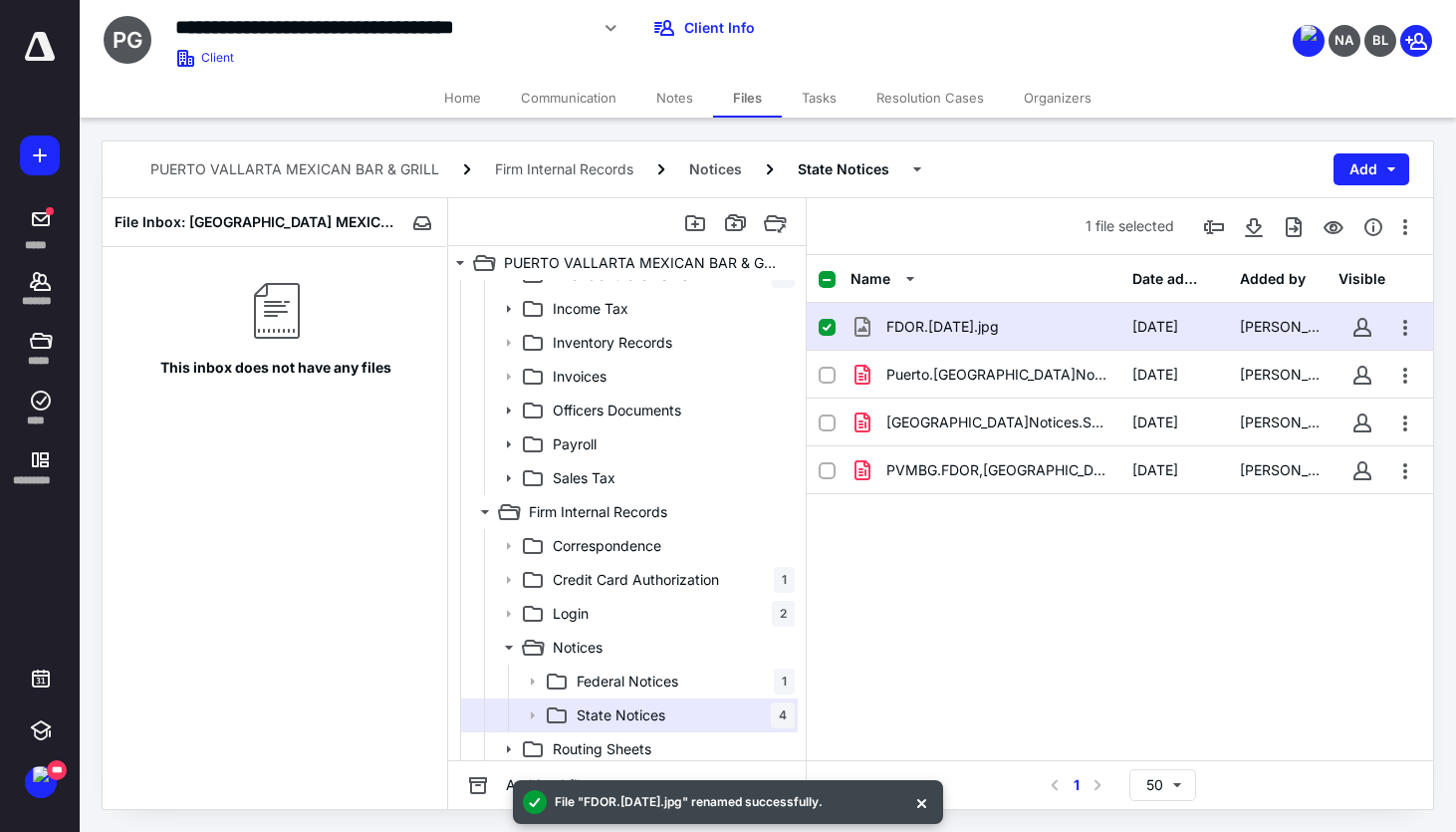 click on "Tasks" at bounding box center (819, 98) 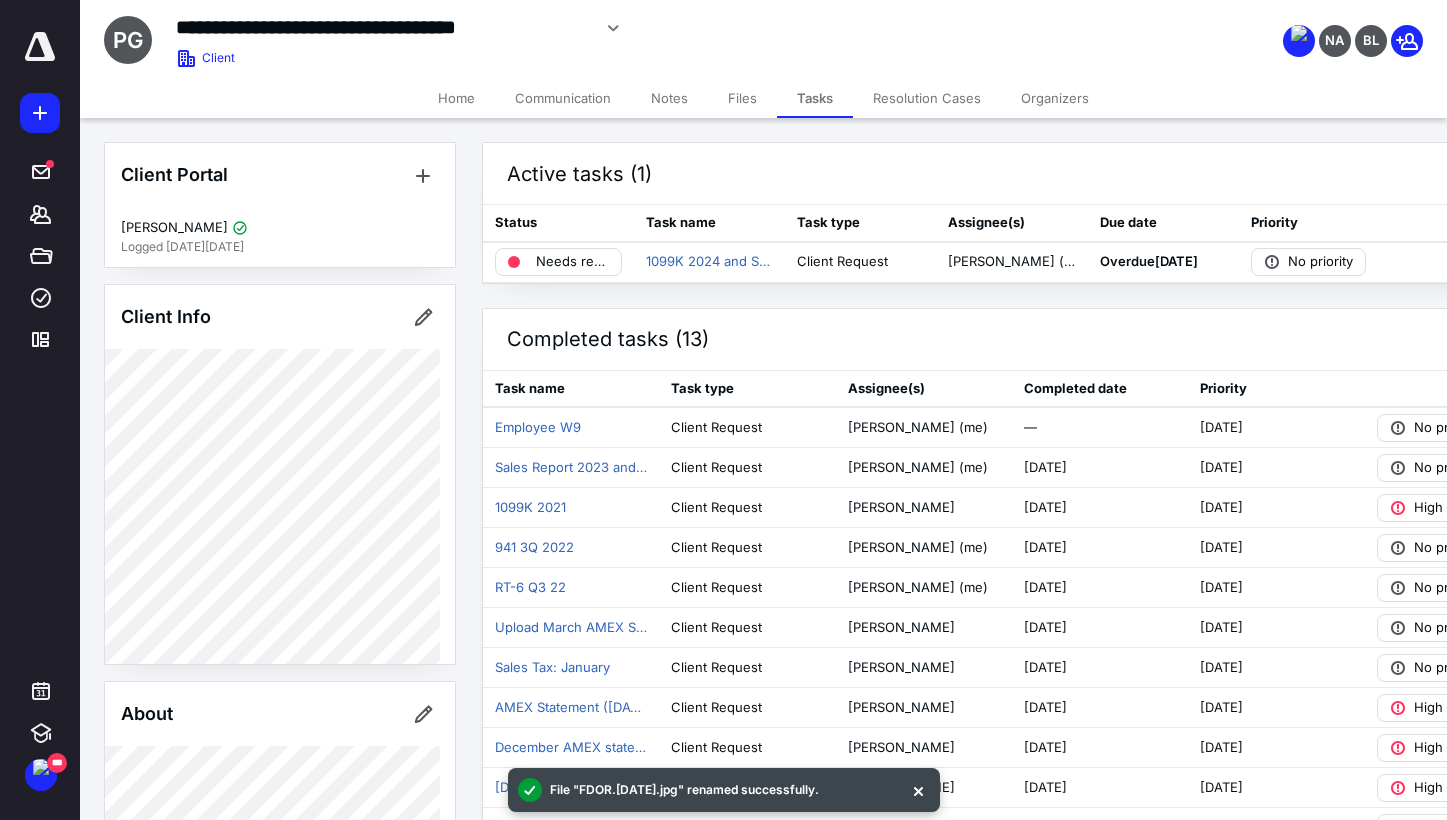 click on "Files" at bounding box center (742, 98) 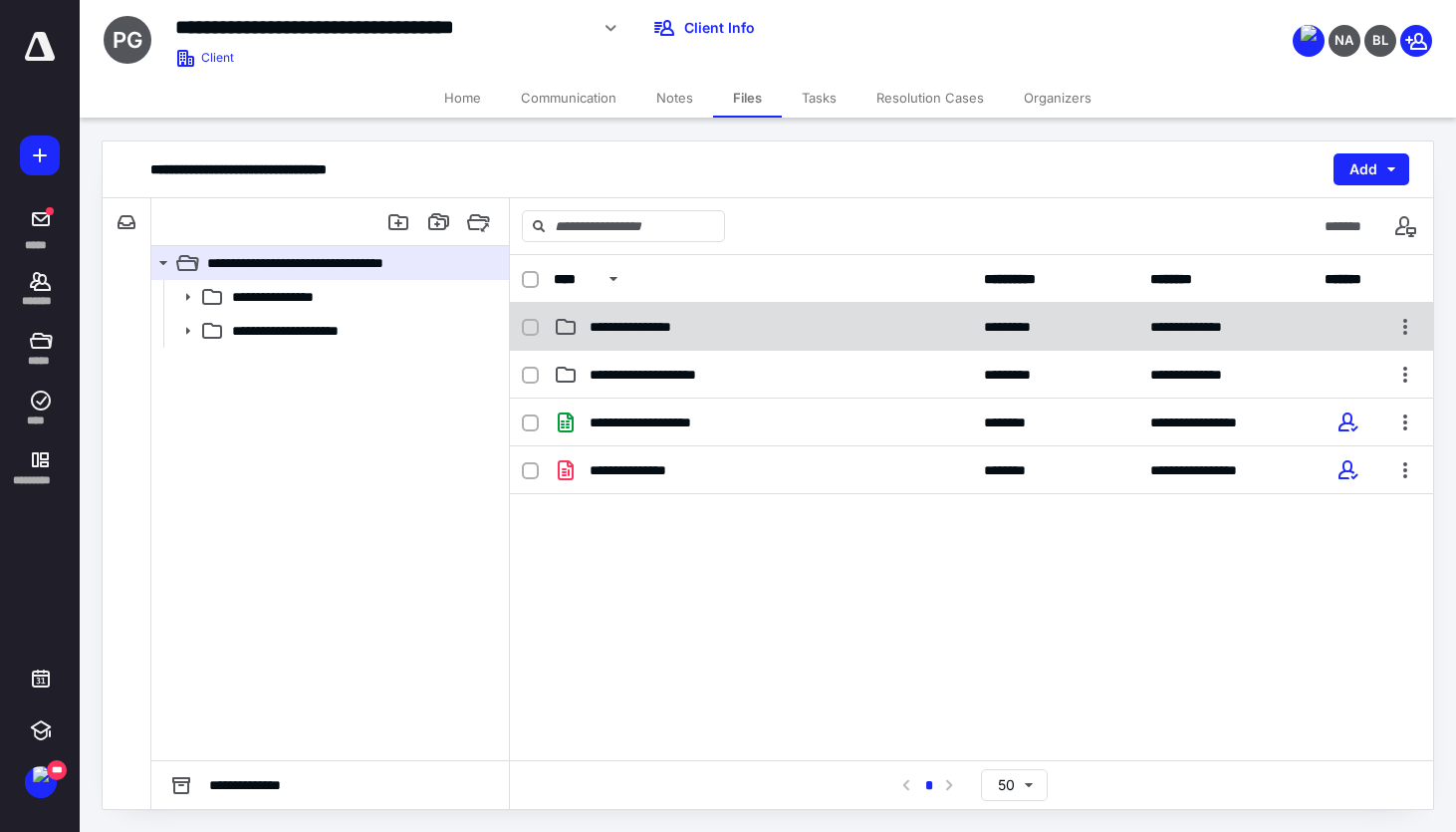 click on "**********" at bounding box center [971, 327] 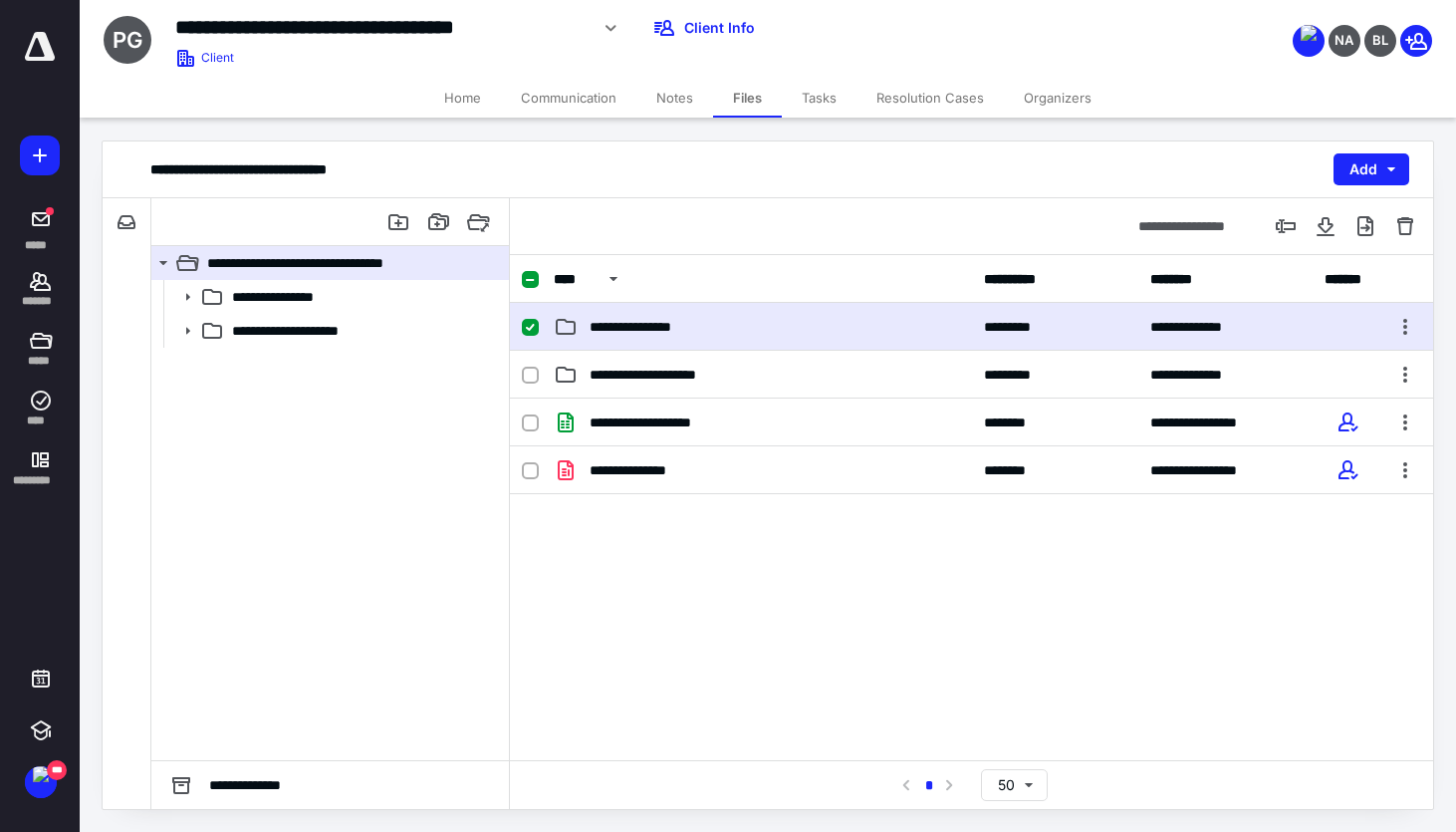 click on "**********" at bounding box center (971, 327) 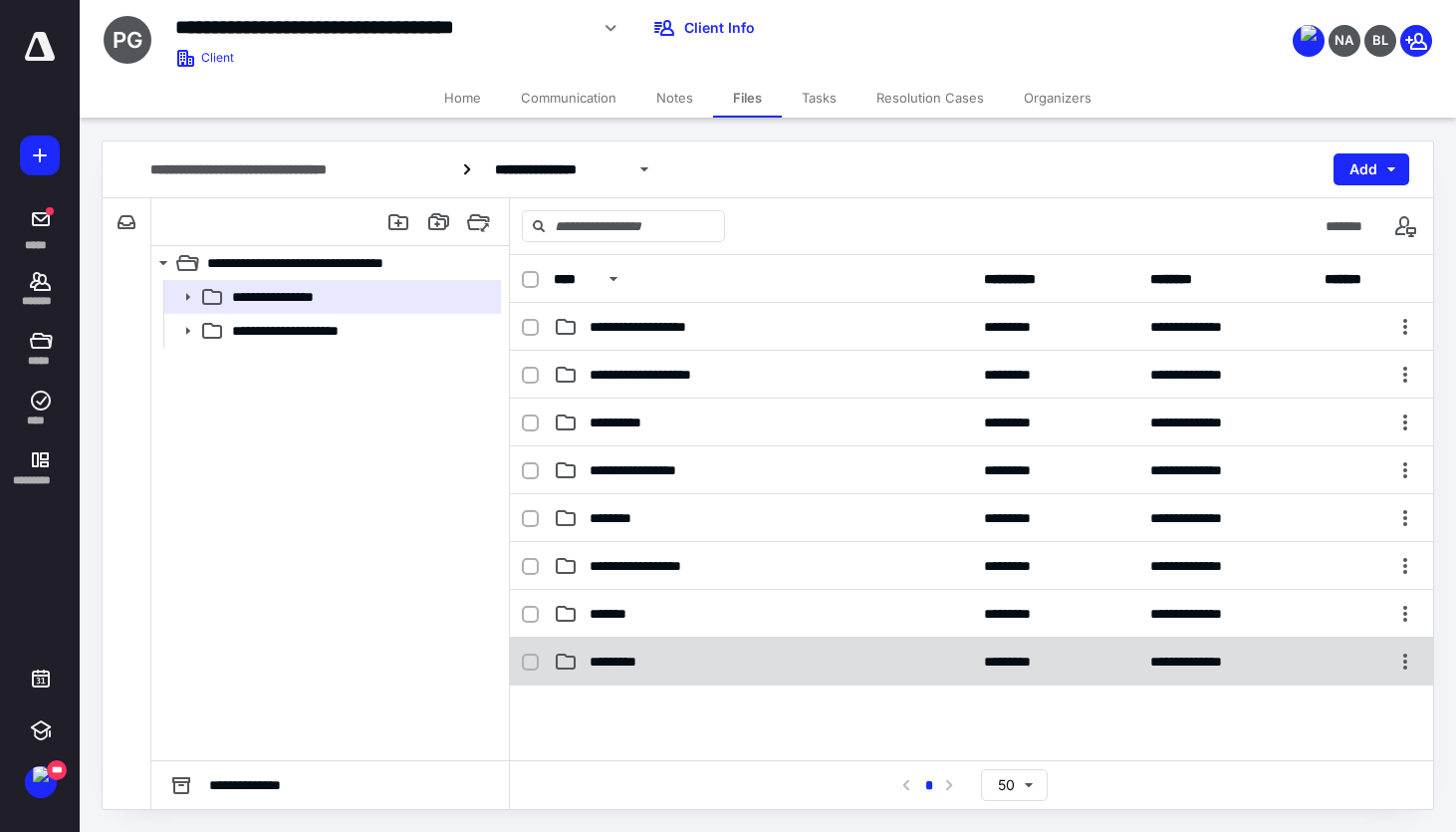 click on "*********" at bounding box center (763, 662) 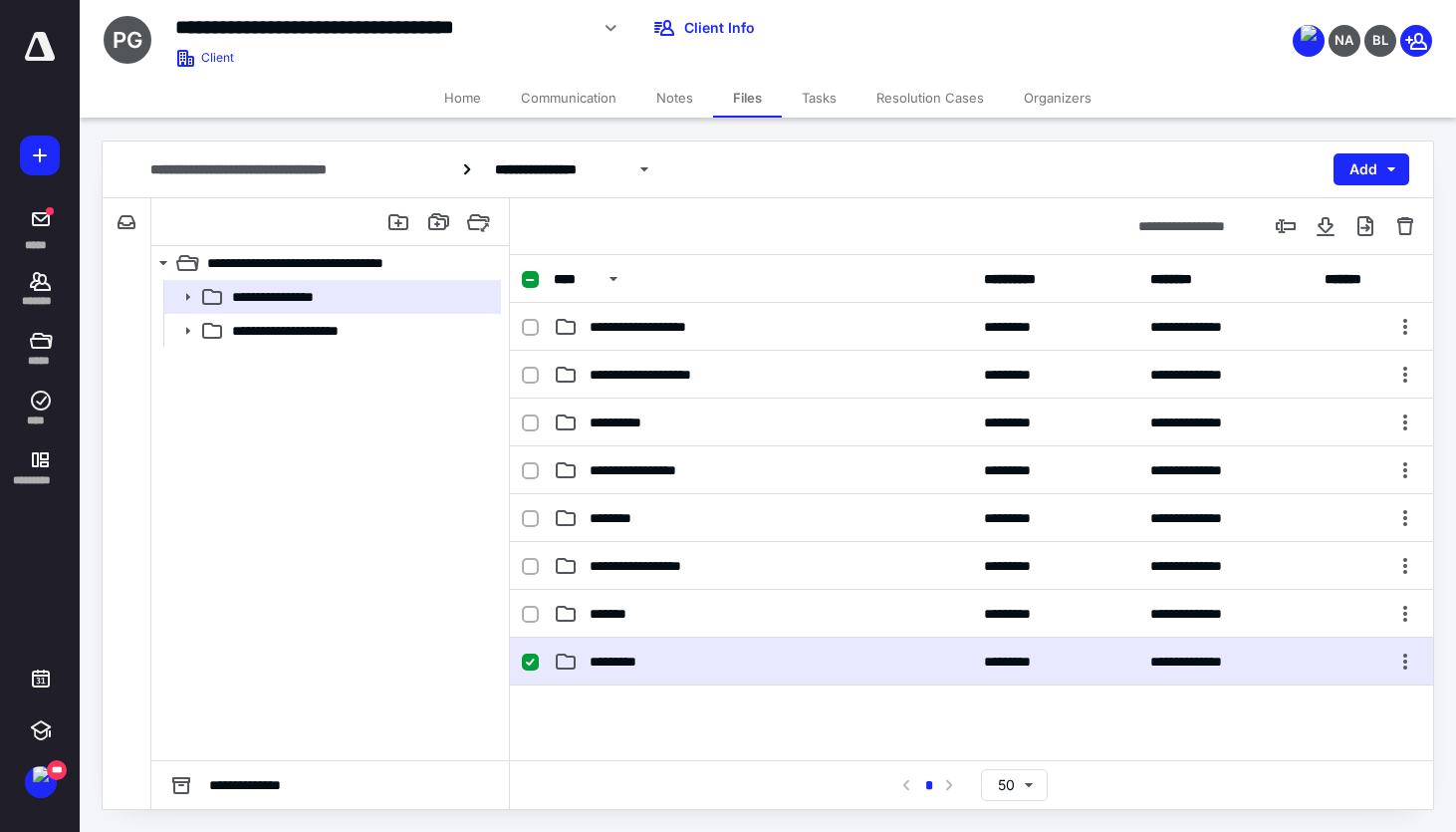 click on "*********" at bounding box center [763, 662] 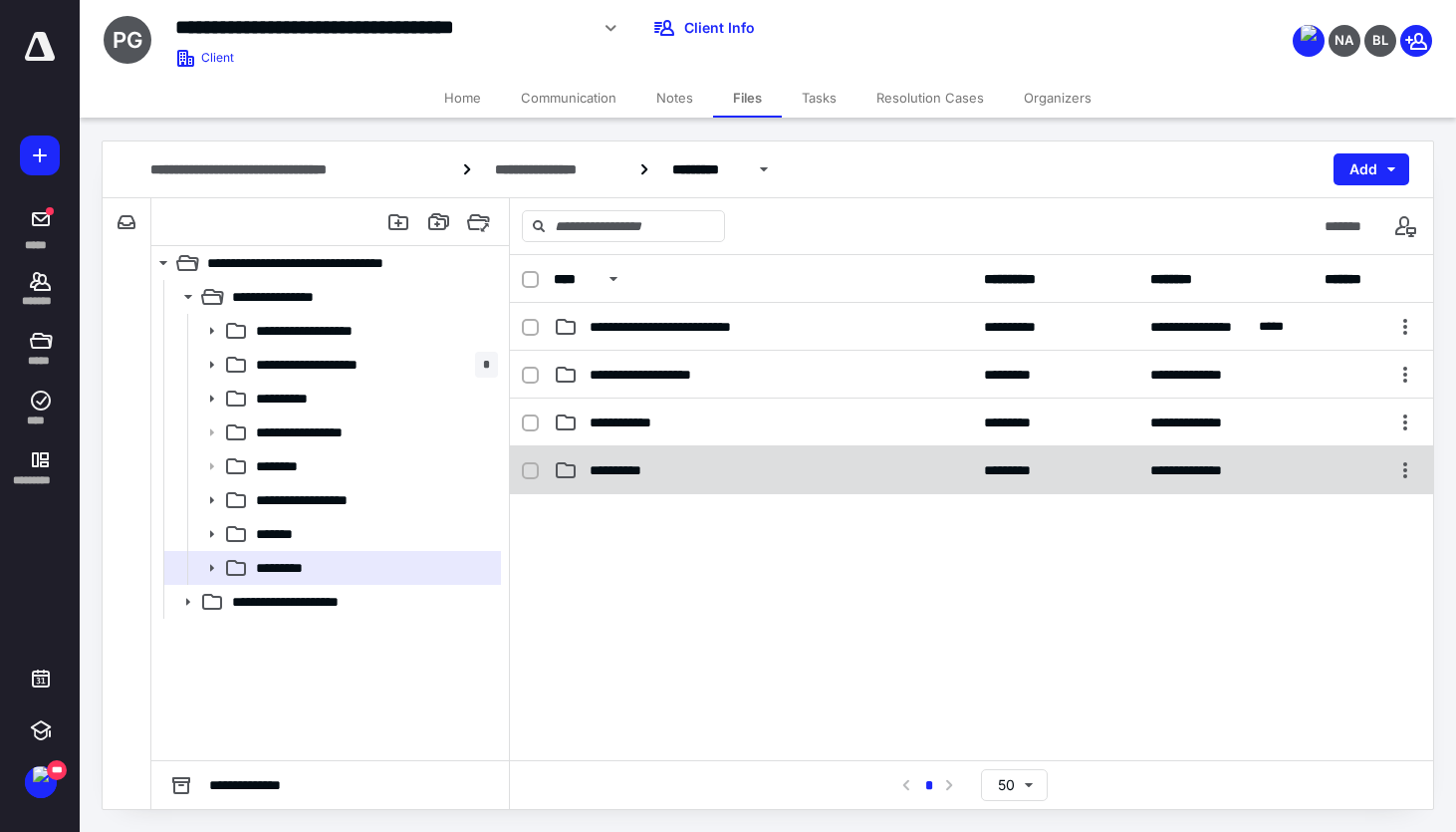 click on "**********" at bounding box center (763, 470) 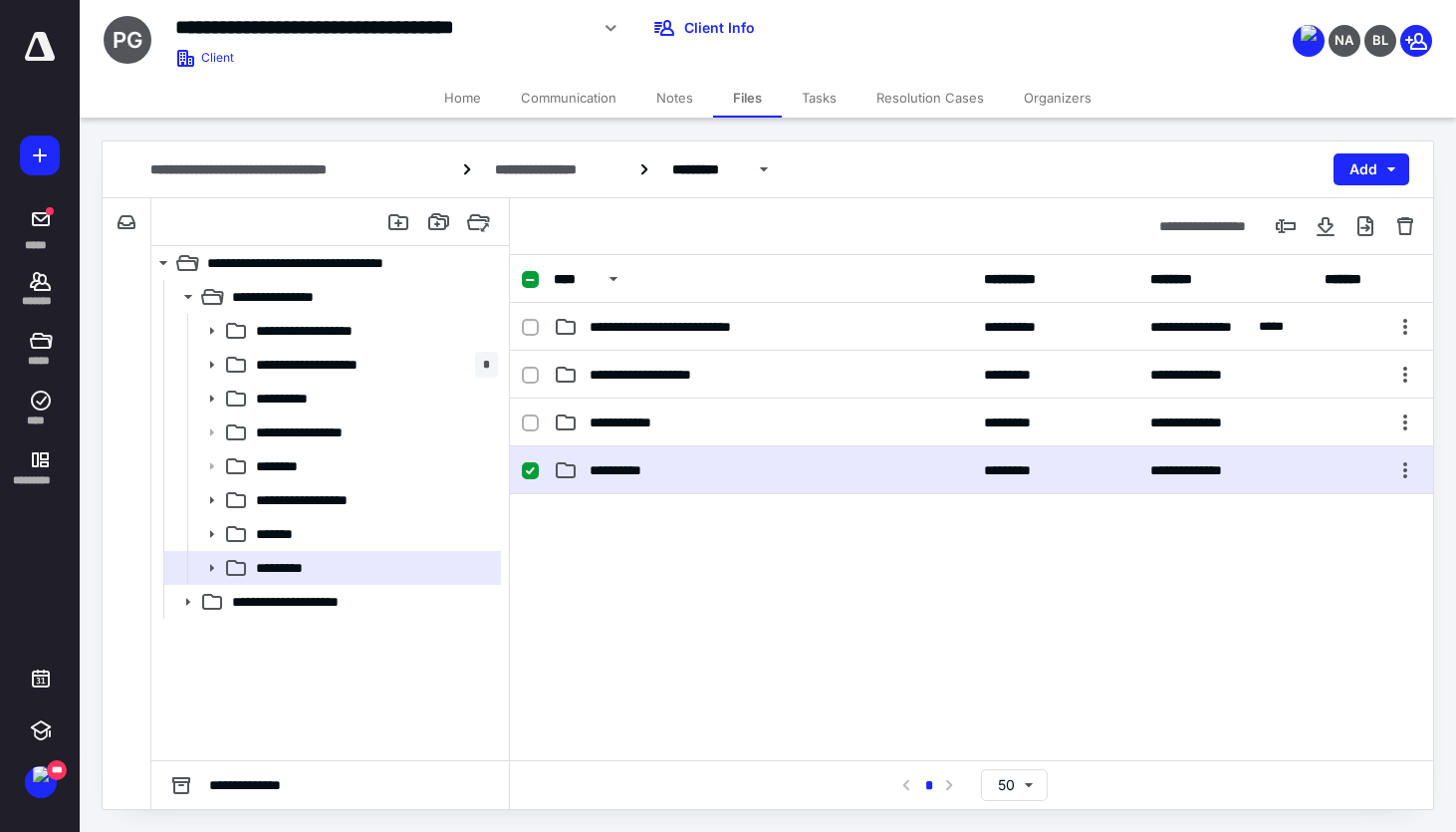 click on "**********" at bounding box center (763, 470) 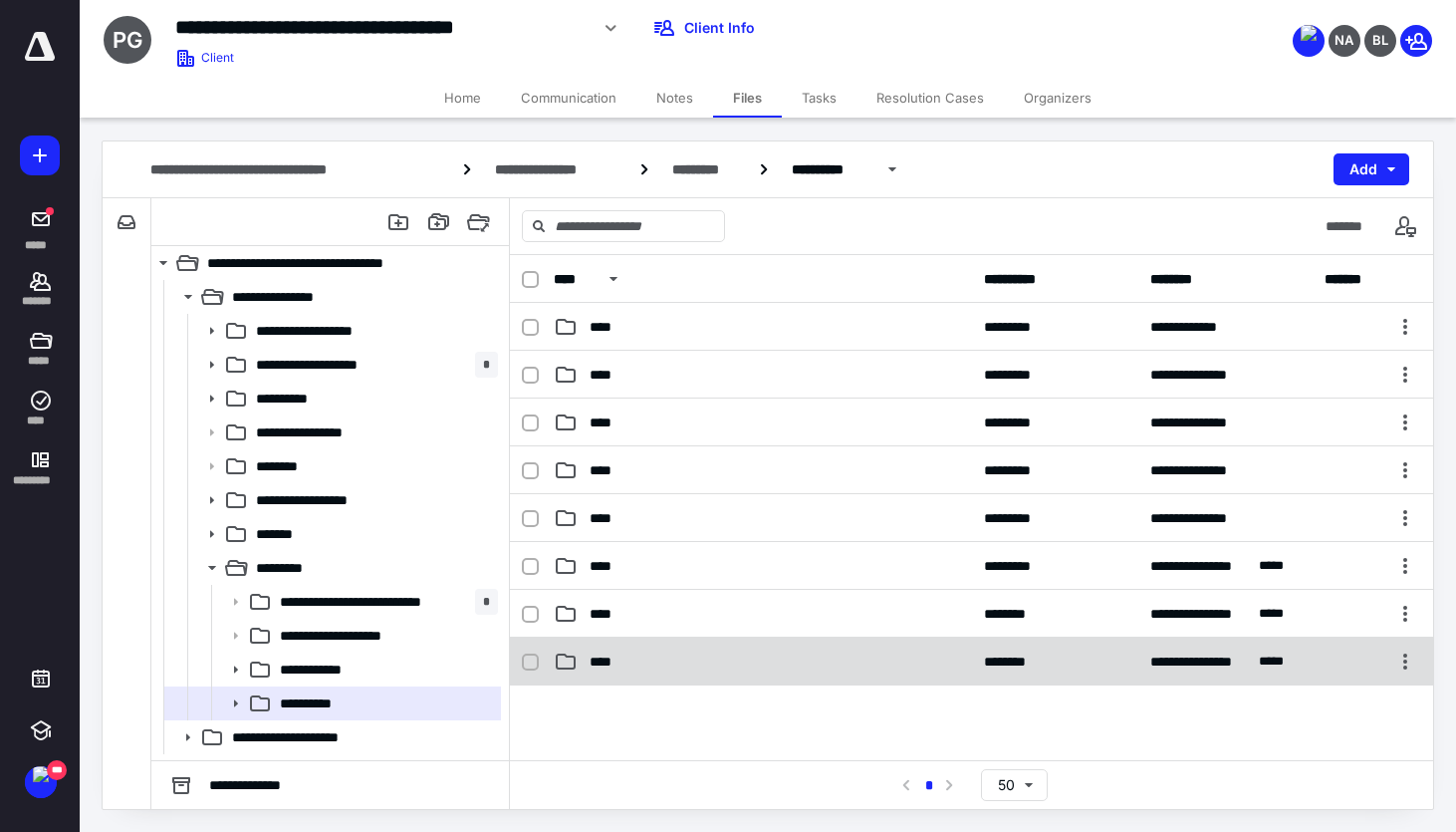 click on "****" at bounding box center [763, 662] 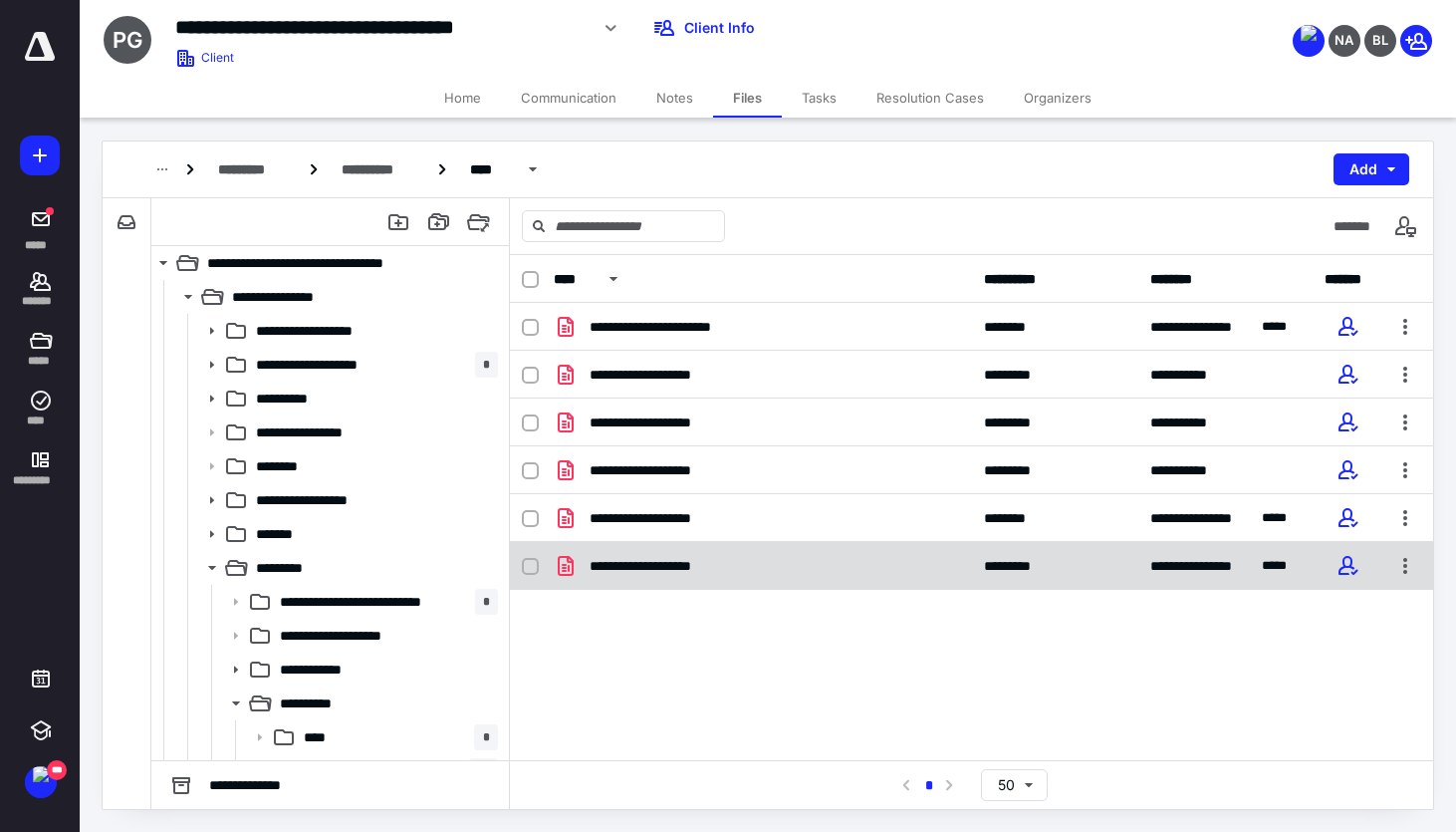 click on "**********" at bounding box center (763, 566) 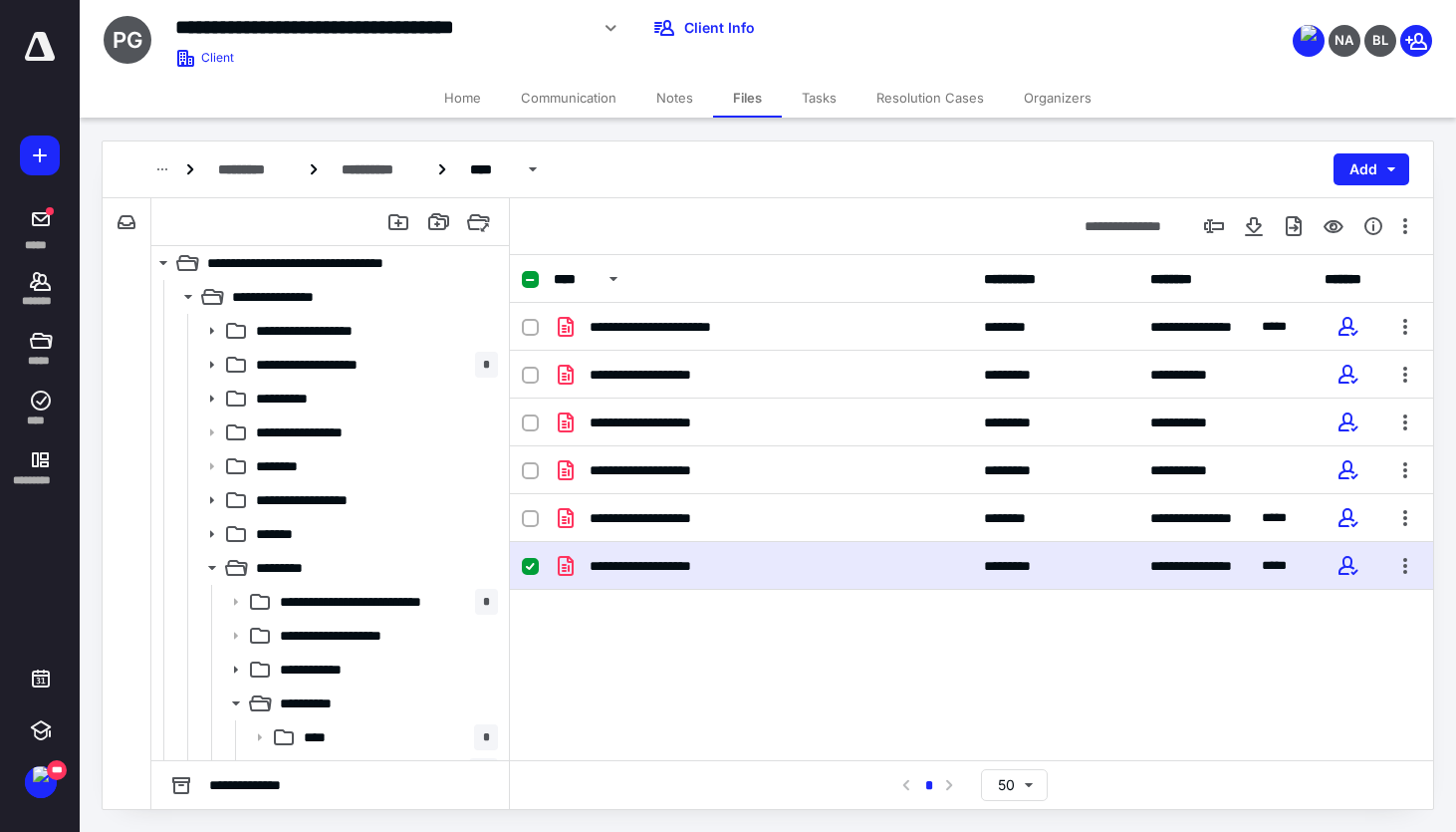 click on "**********" at bounding box center (763, 566) 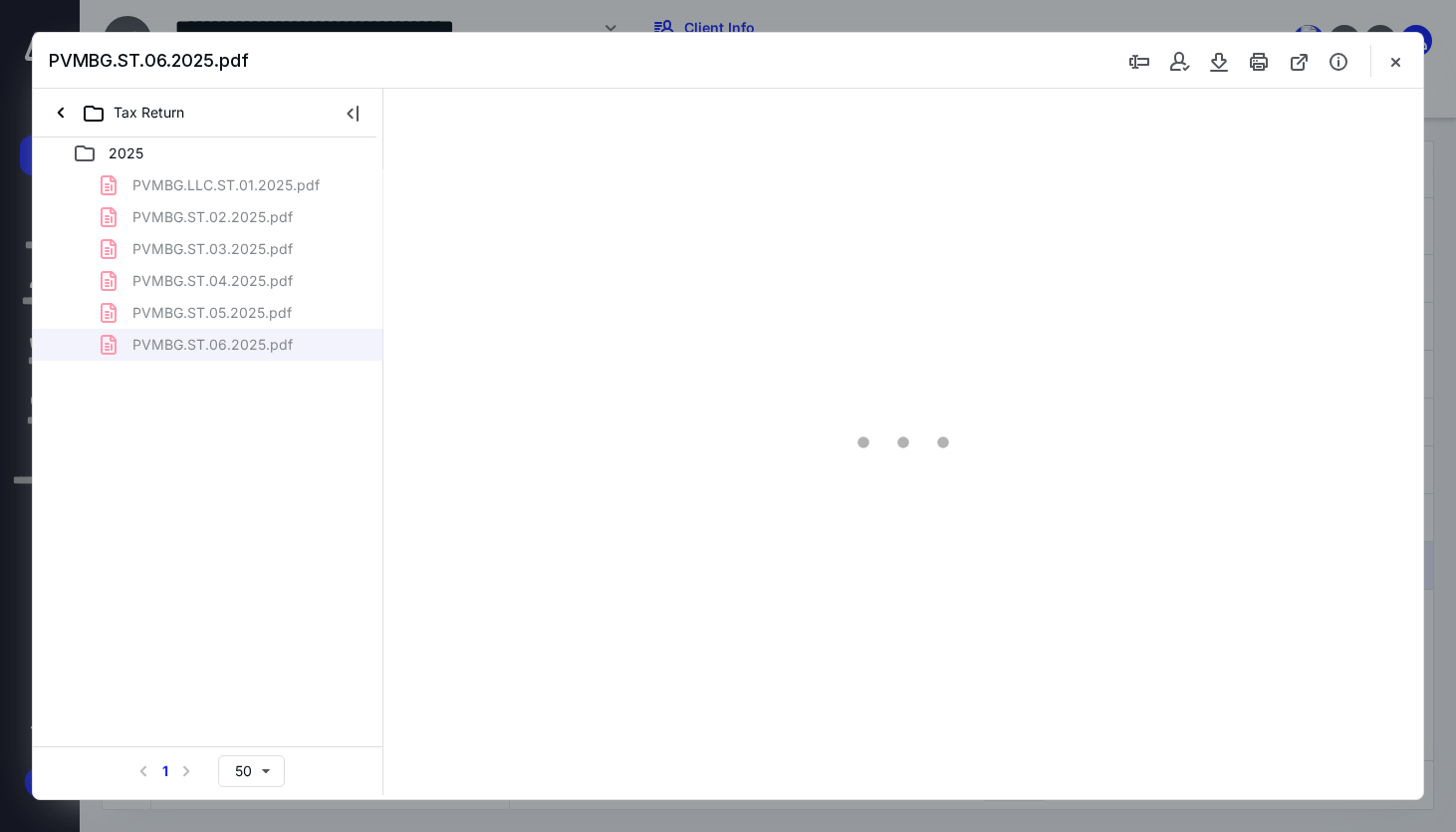 scroll, scrollTop: 0, scrollLeft: 0, axis: both 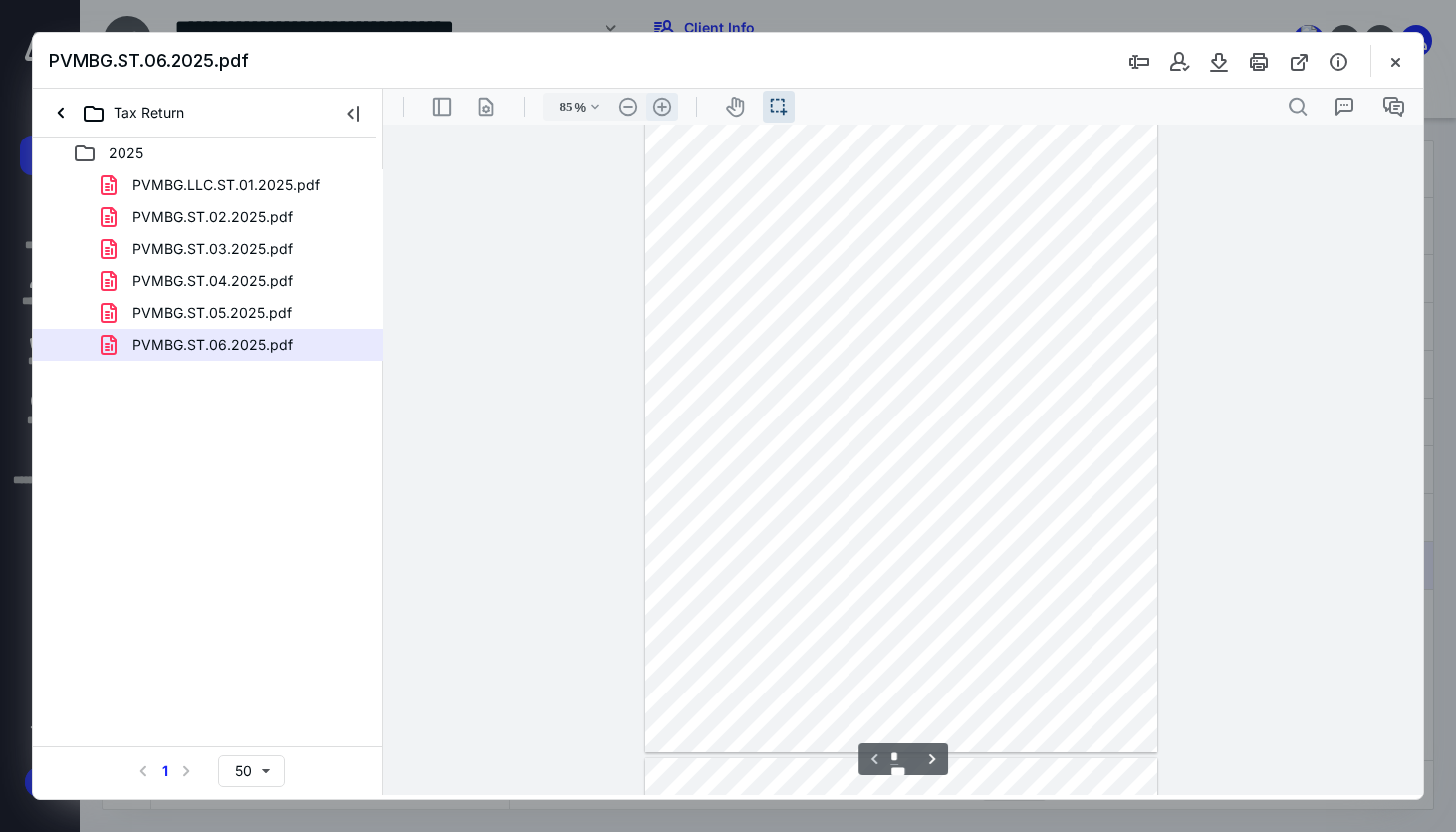 click on ".cls-1{fill:#abb0c4;} icon - header - zoom - in - line" at bounding box center (662, 107) 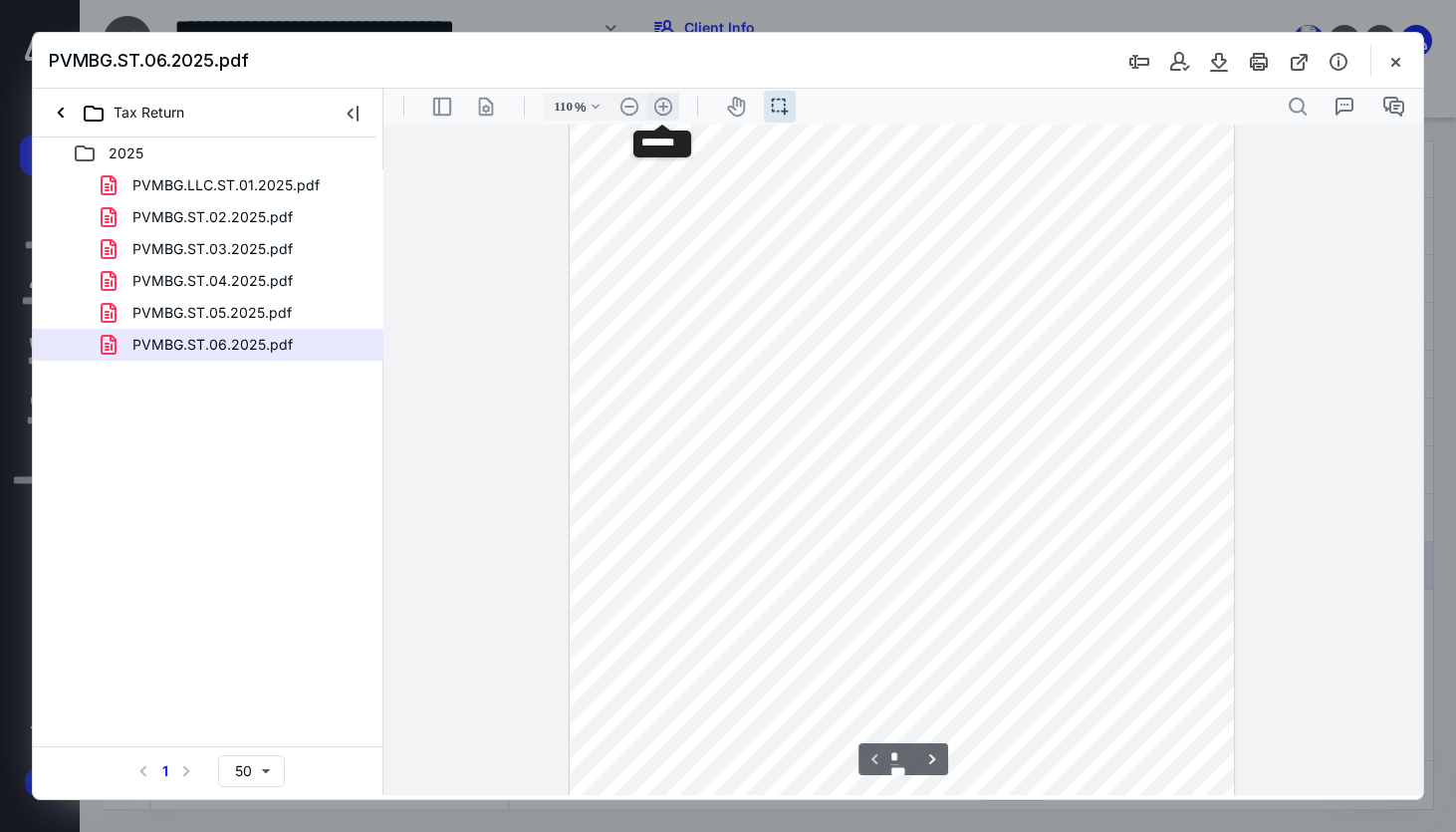 click on ".cls-1{fill:#abb0c4;} icon - header - zoom - in - line" at bounding box center (663, 107) 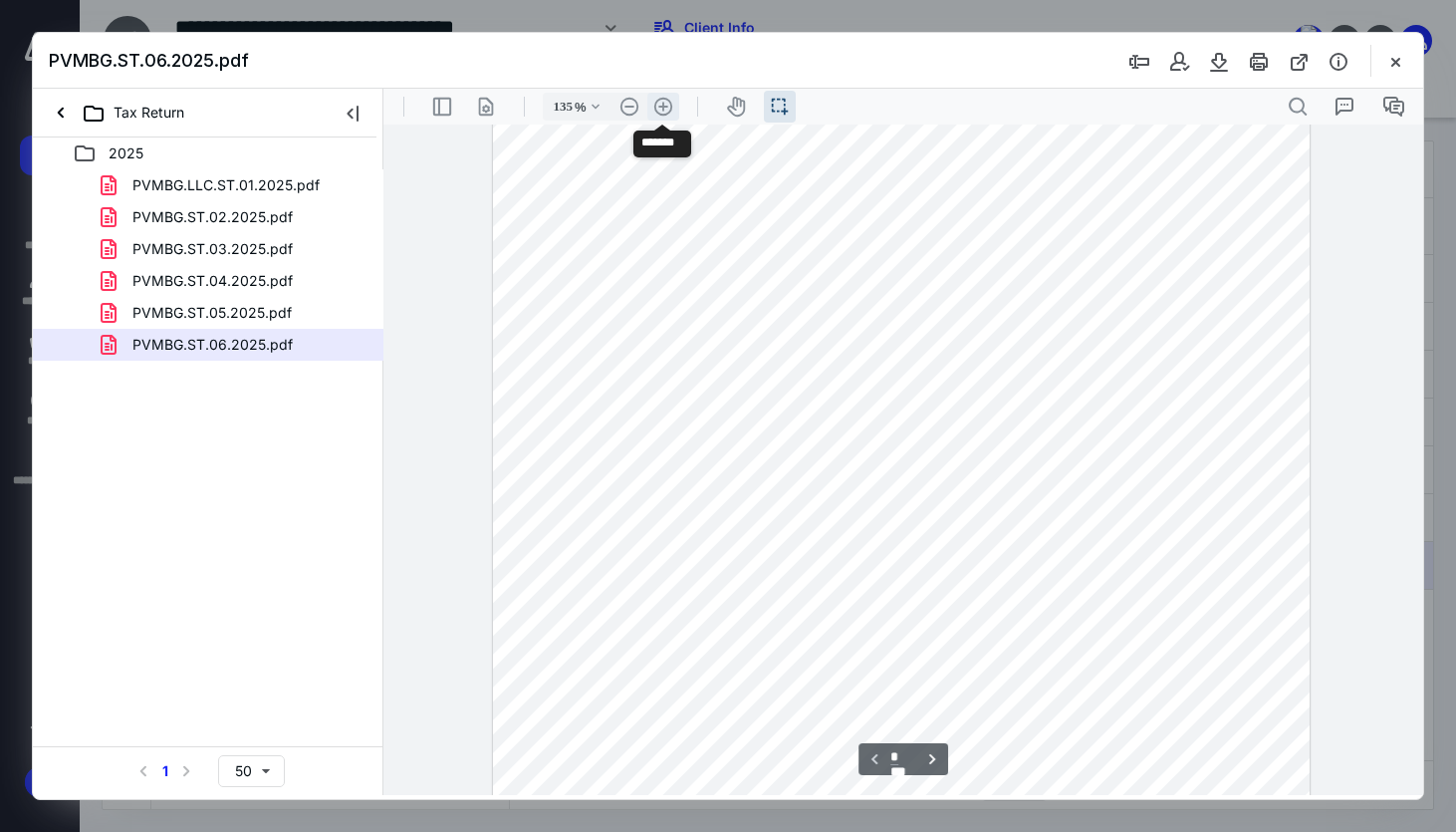 click on ".cls-1{fill:#abb0c4;} icon - header - zoom - in - line" at bounding box center (663, 107) 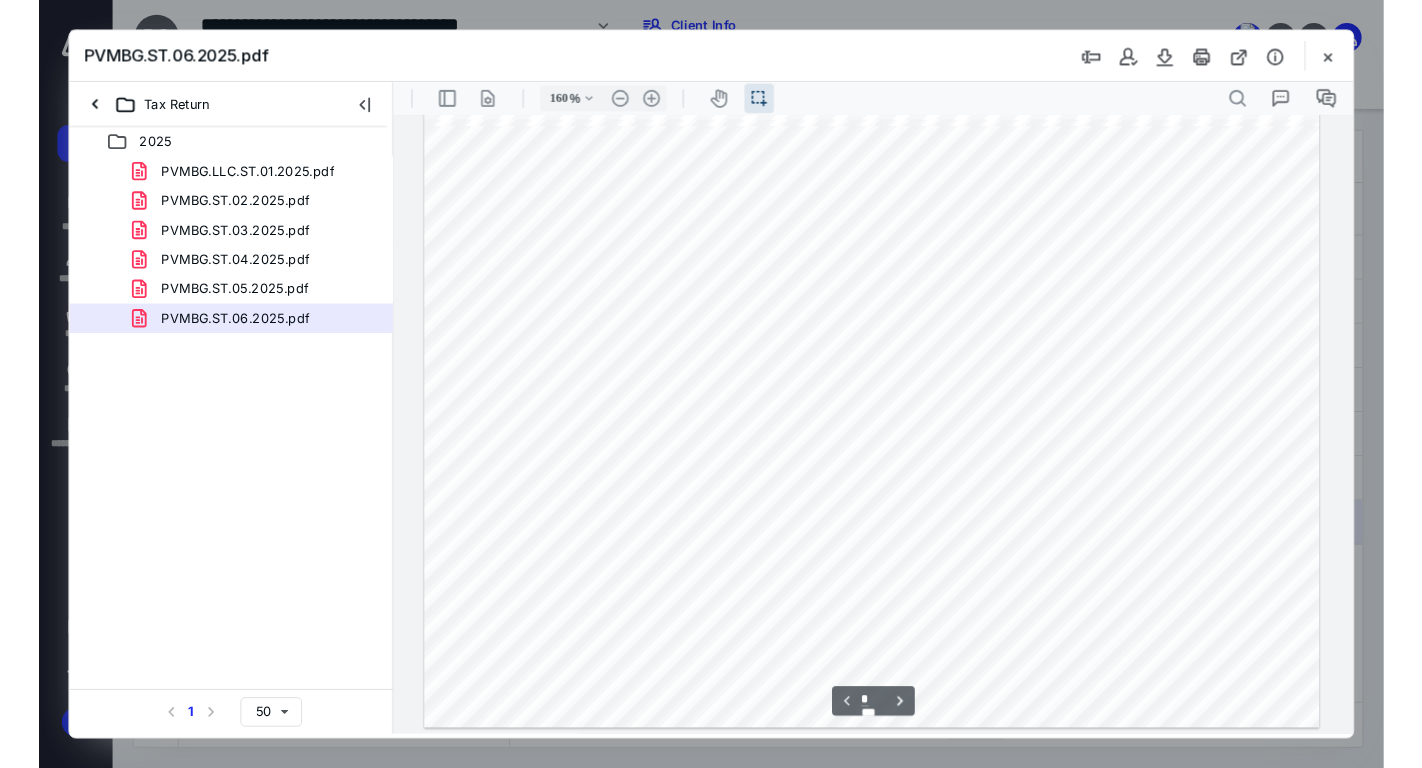 scroll, scrollTop: 626, scrollLeft: 0, axis: vertical 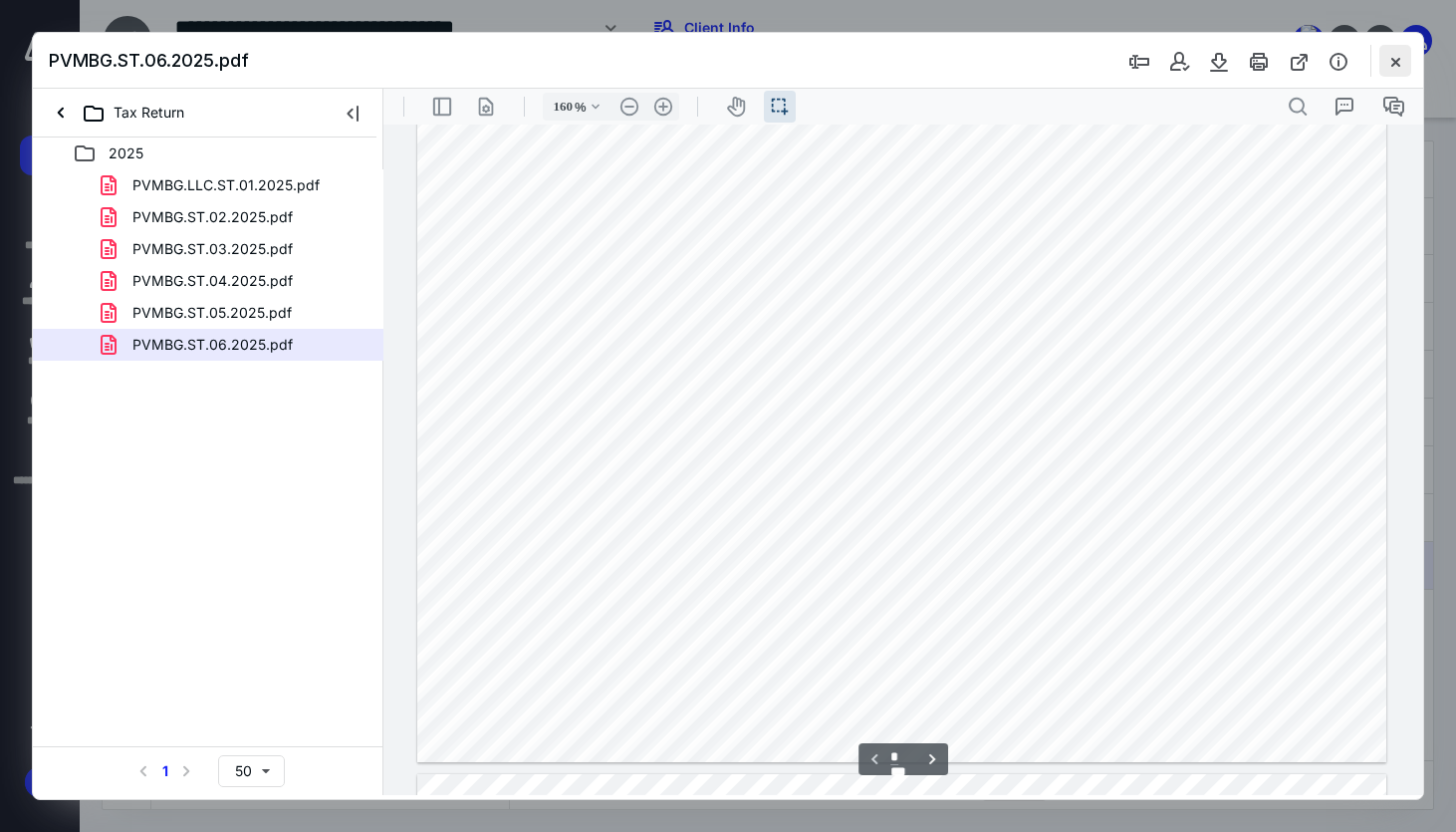click at bounding box center [1395, 61] 